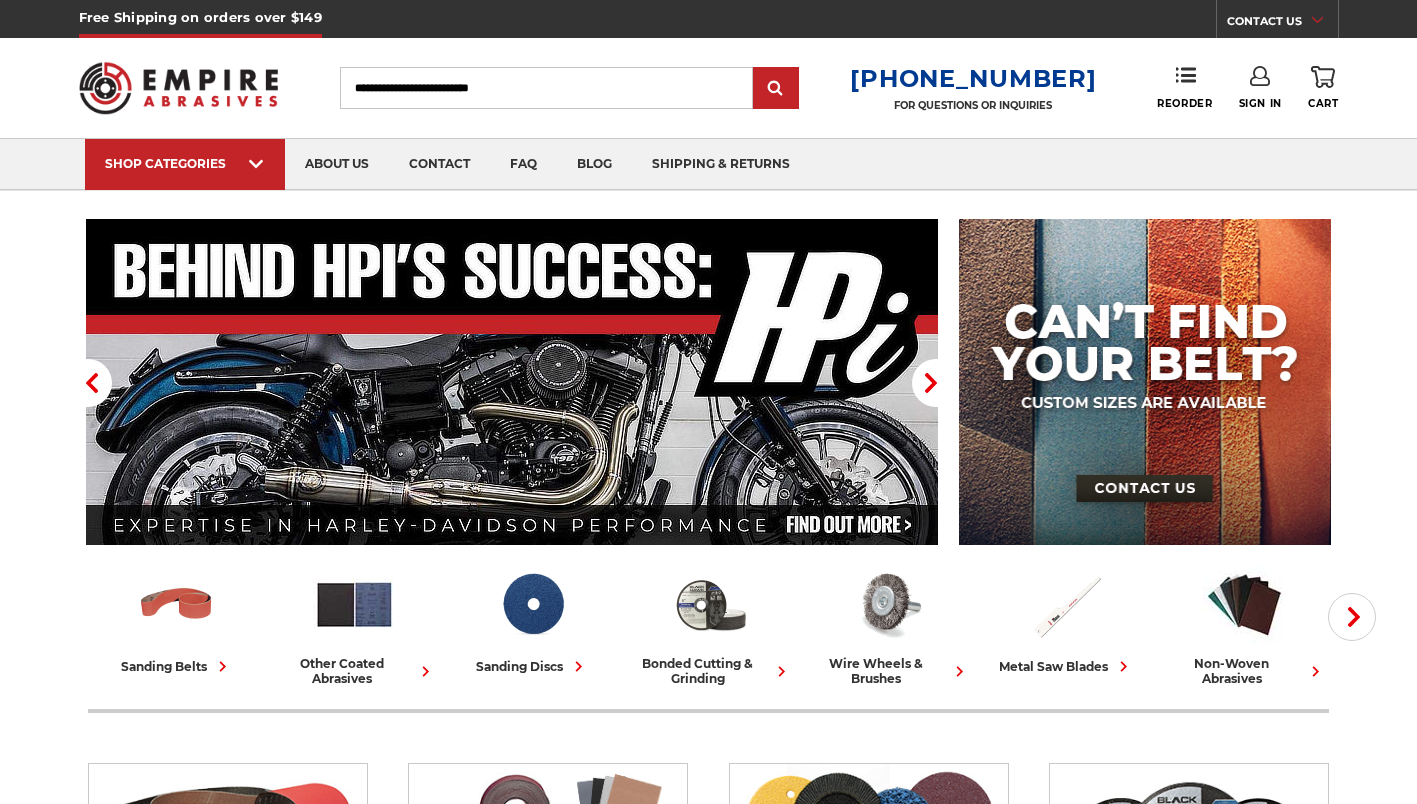 scroll, scrollTop: 0, scrollLeft: 0, axis: both 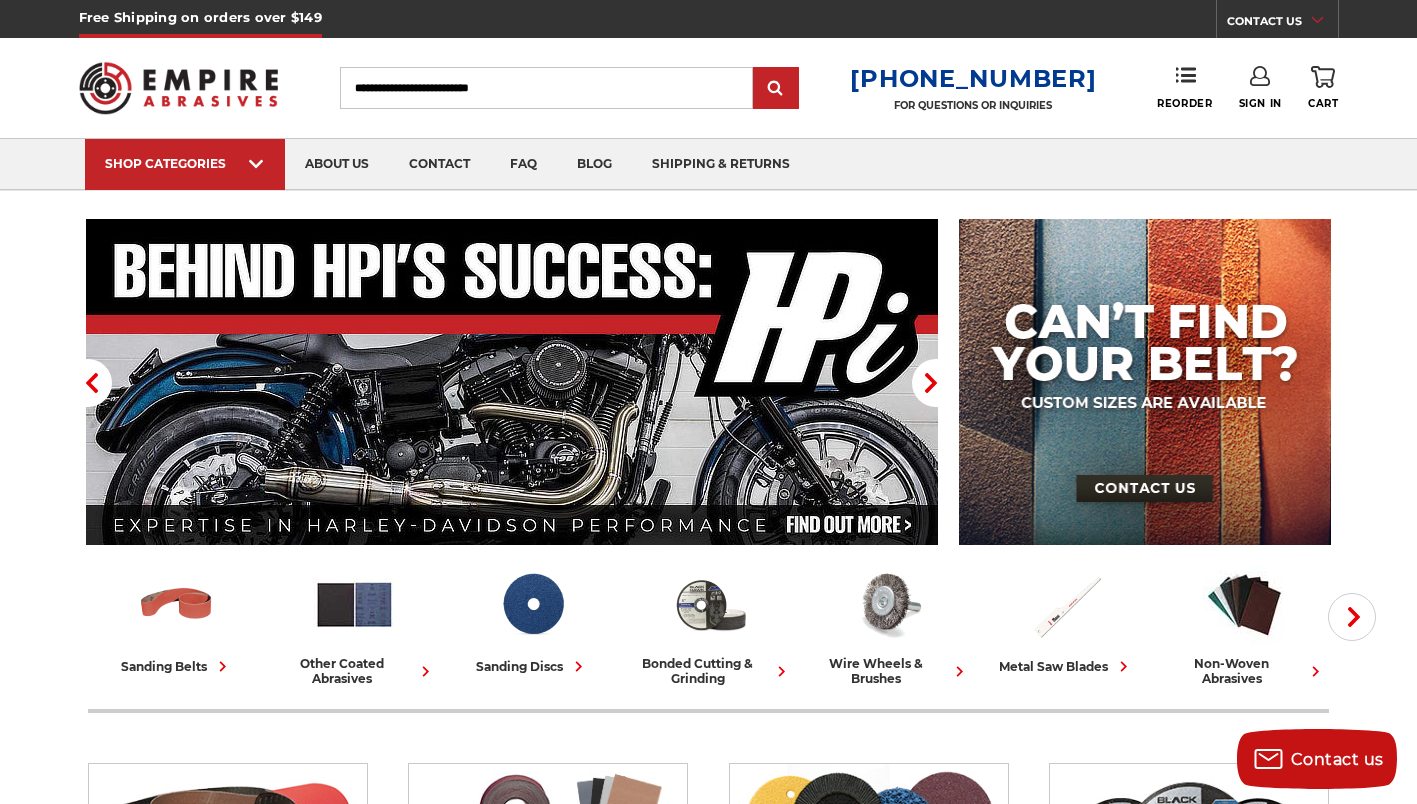 click on "Sign In" at bounding box center [1260, 88] 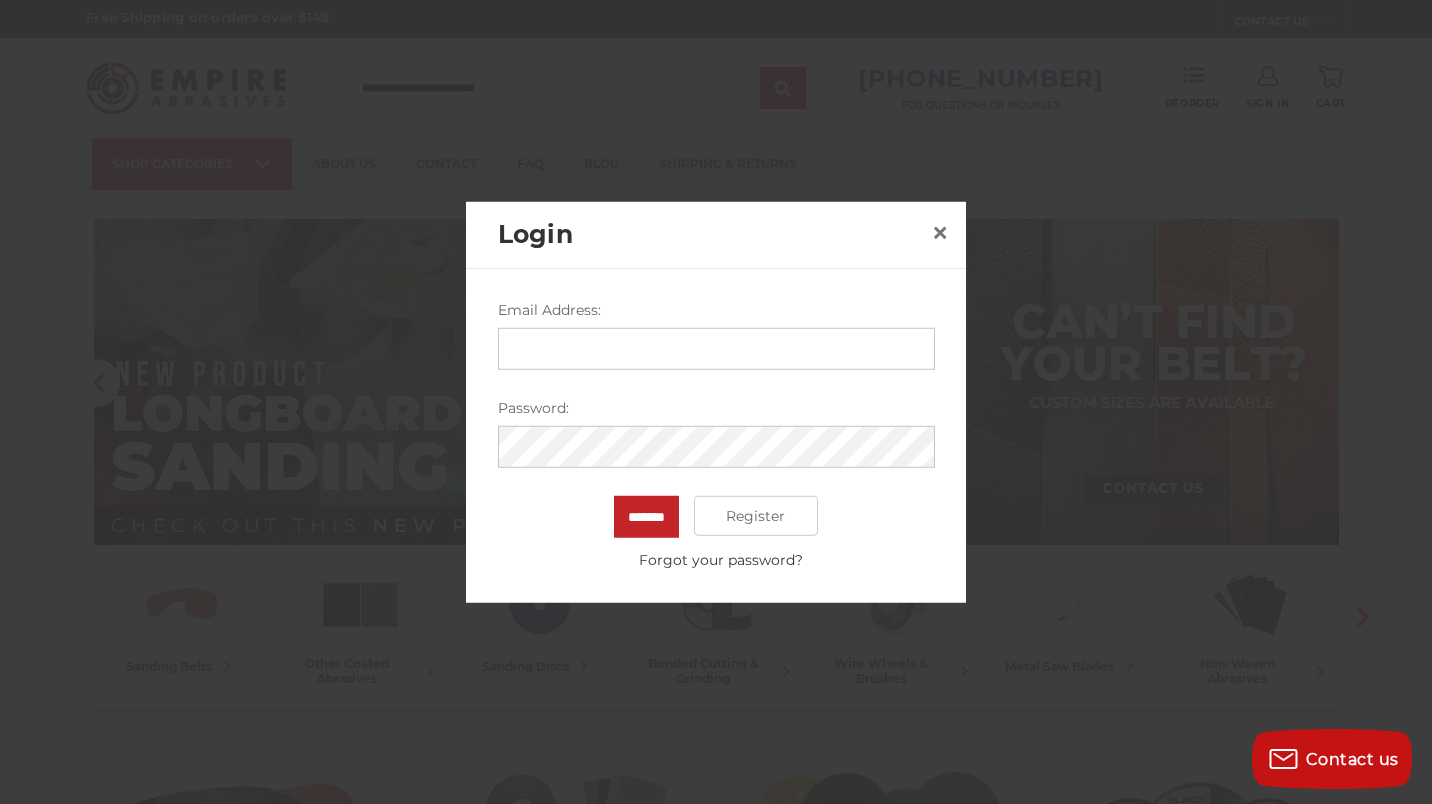 click on "Email Address:" at bounding box center (716, 349) 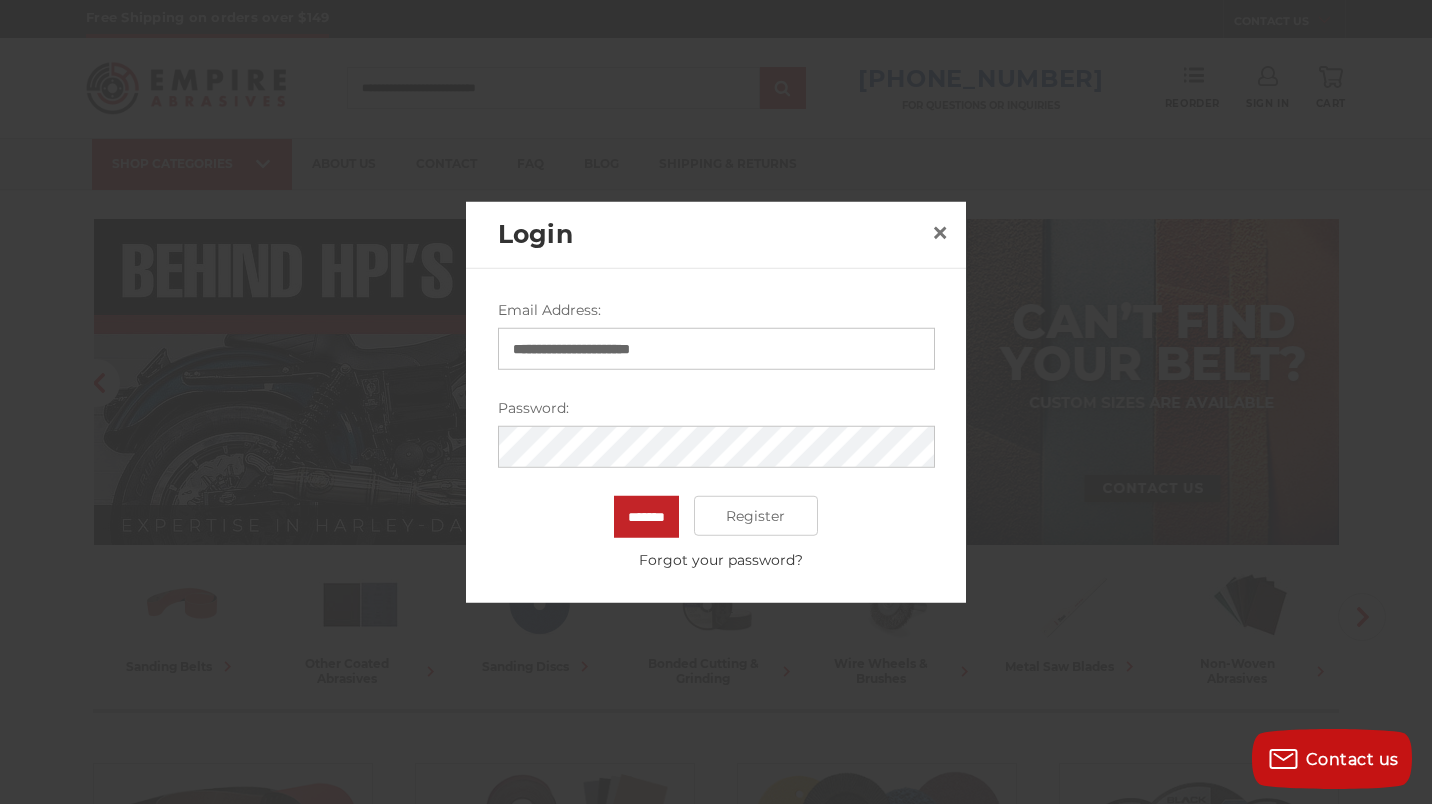 type on "**********" 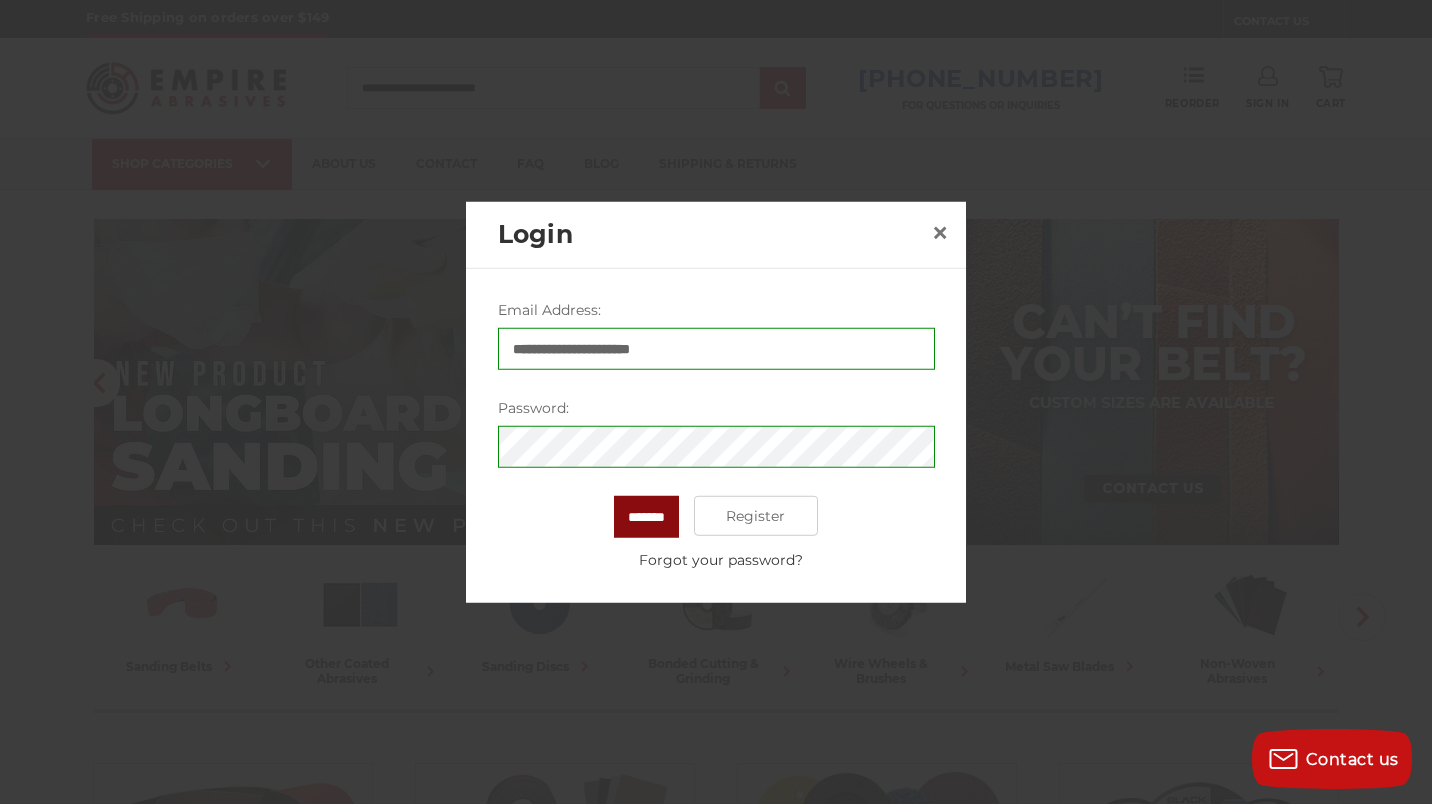 click on "*******" at bounding box center (646, 517) 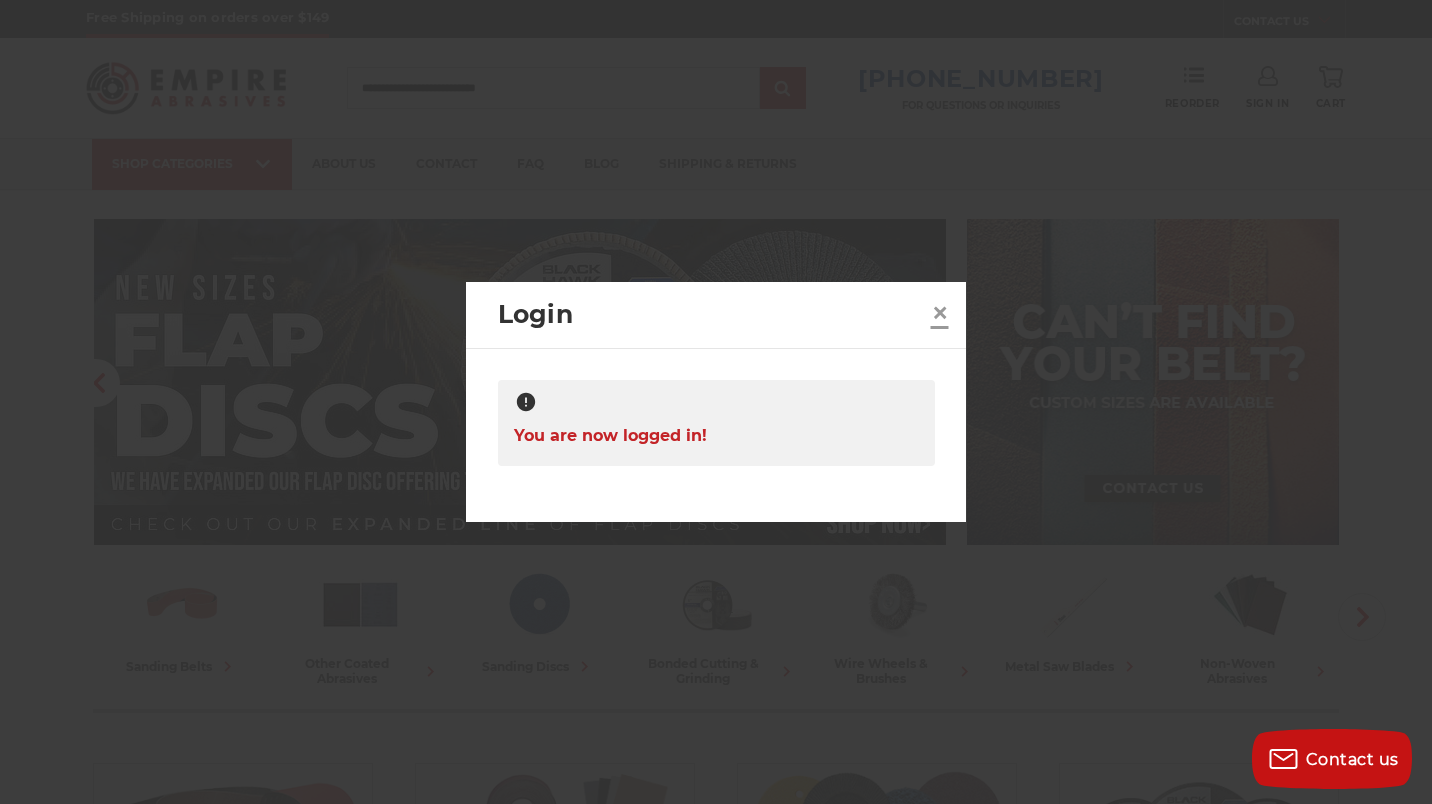 click on "×" at bounding box center [940, 312] 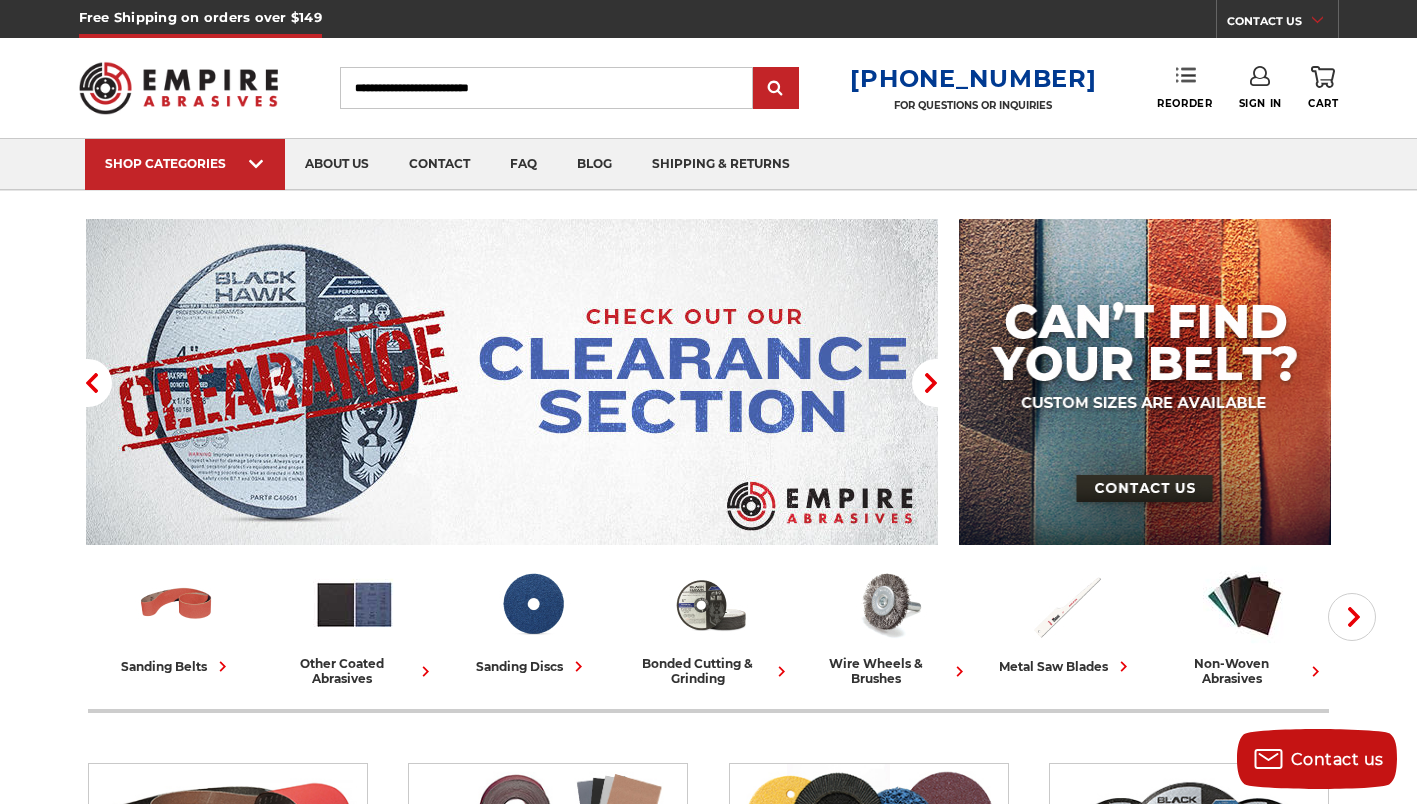 click 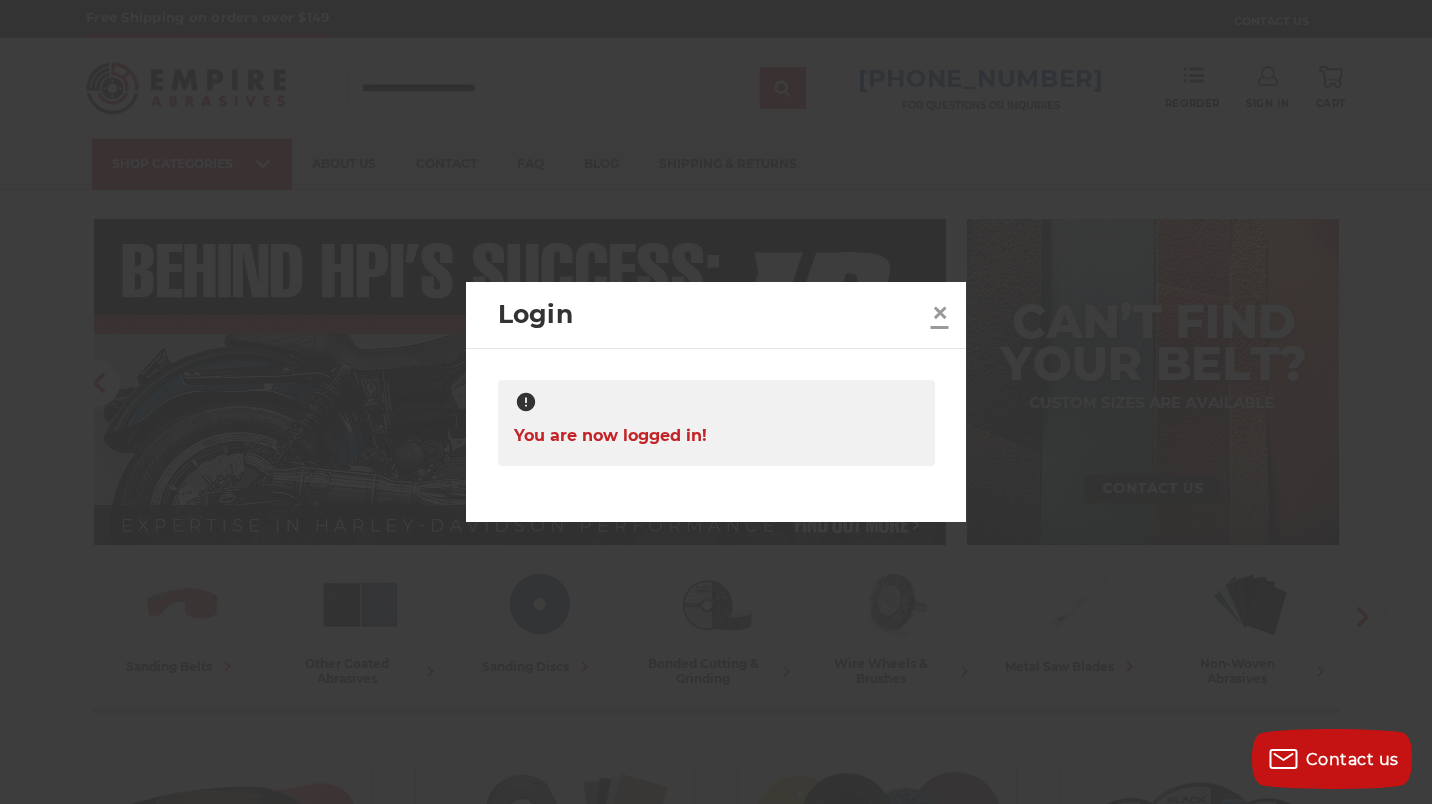 click on "×" at bounding box center (940, 312) 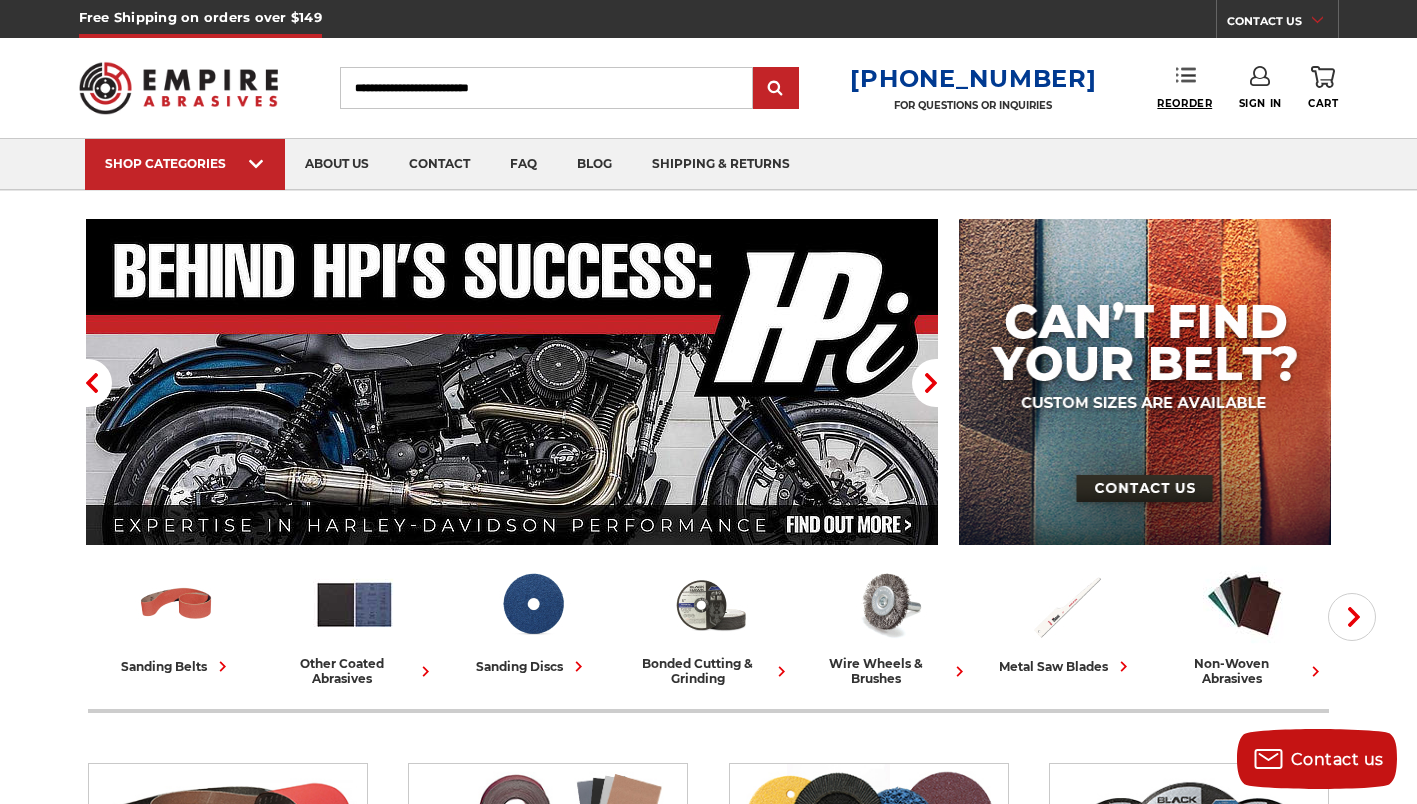click on "Reorder" at bounding box center [1184, 103] 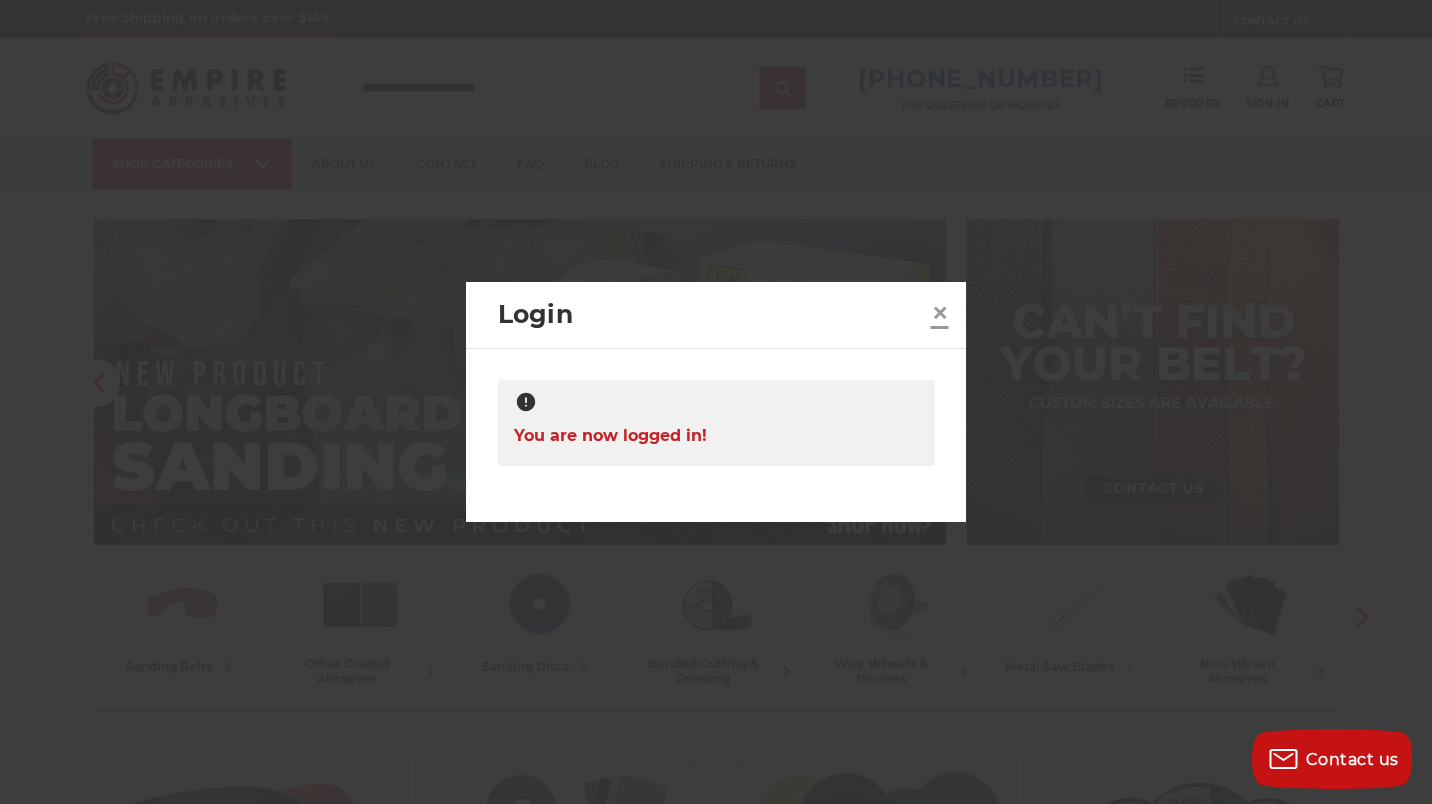 click on "×" at bounding box center (940, 312) 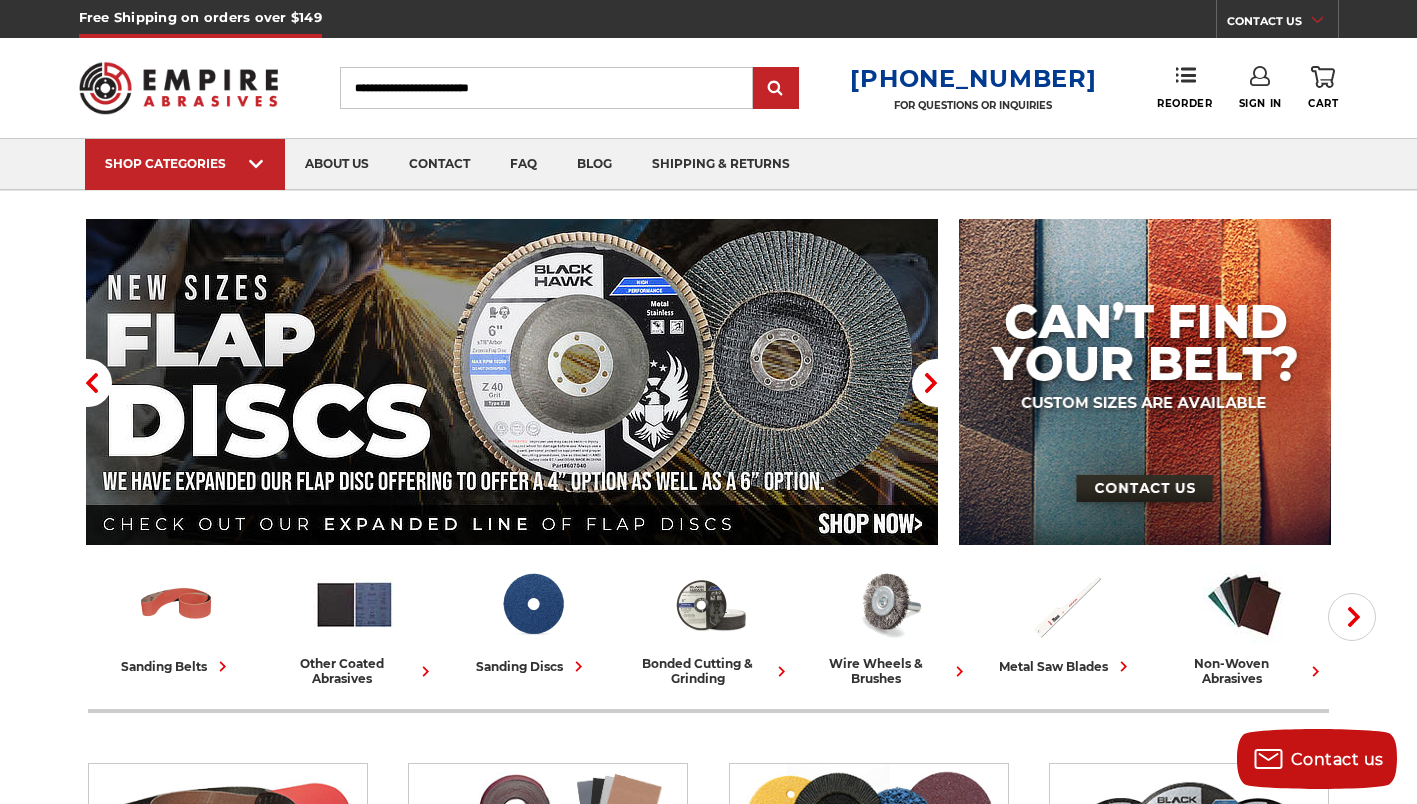 click 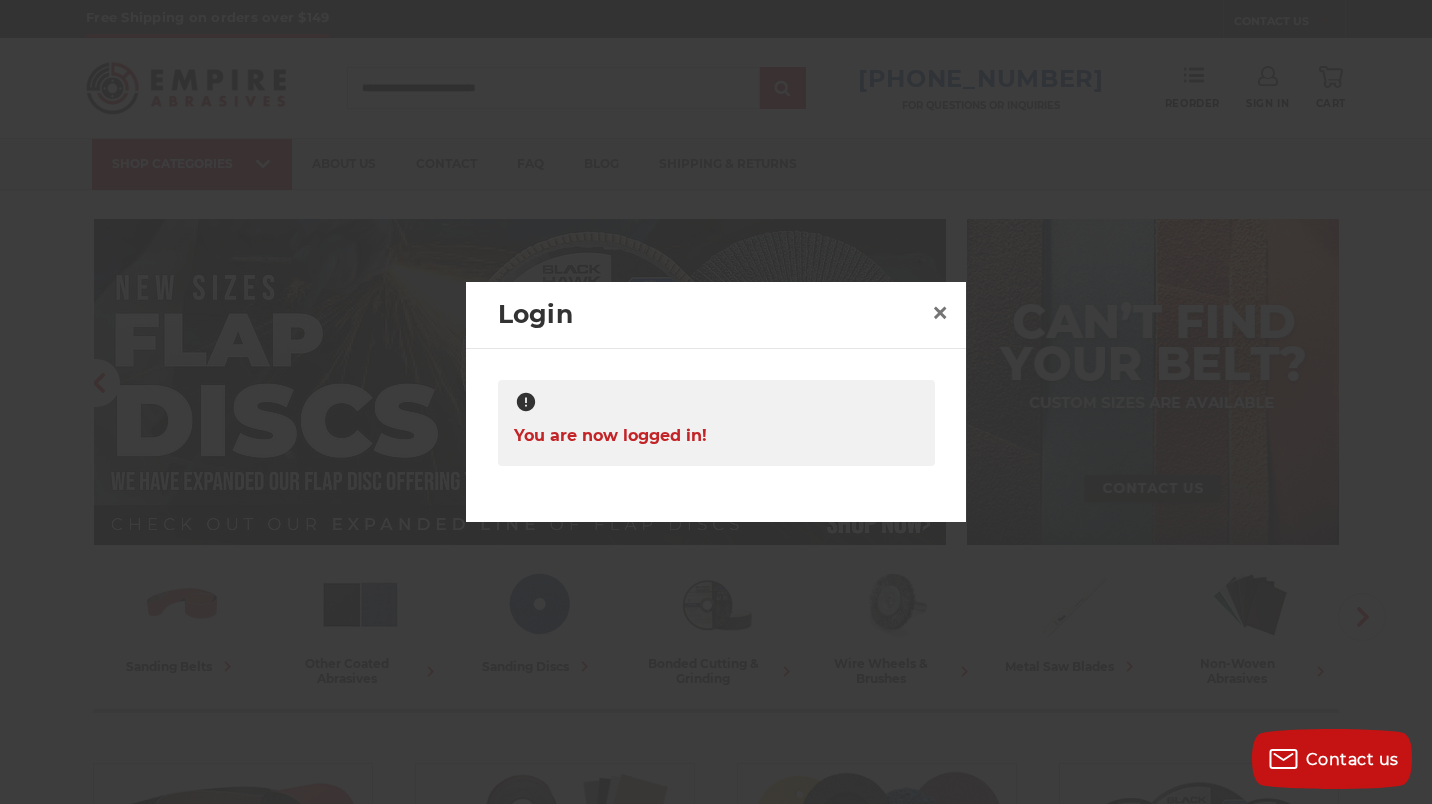 click on "You are now logged in!" at bounding box center (610, 435) 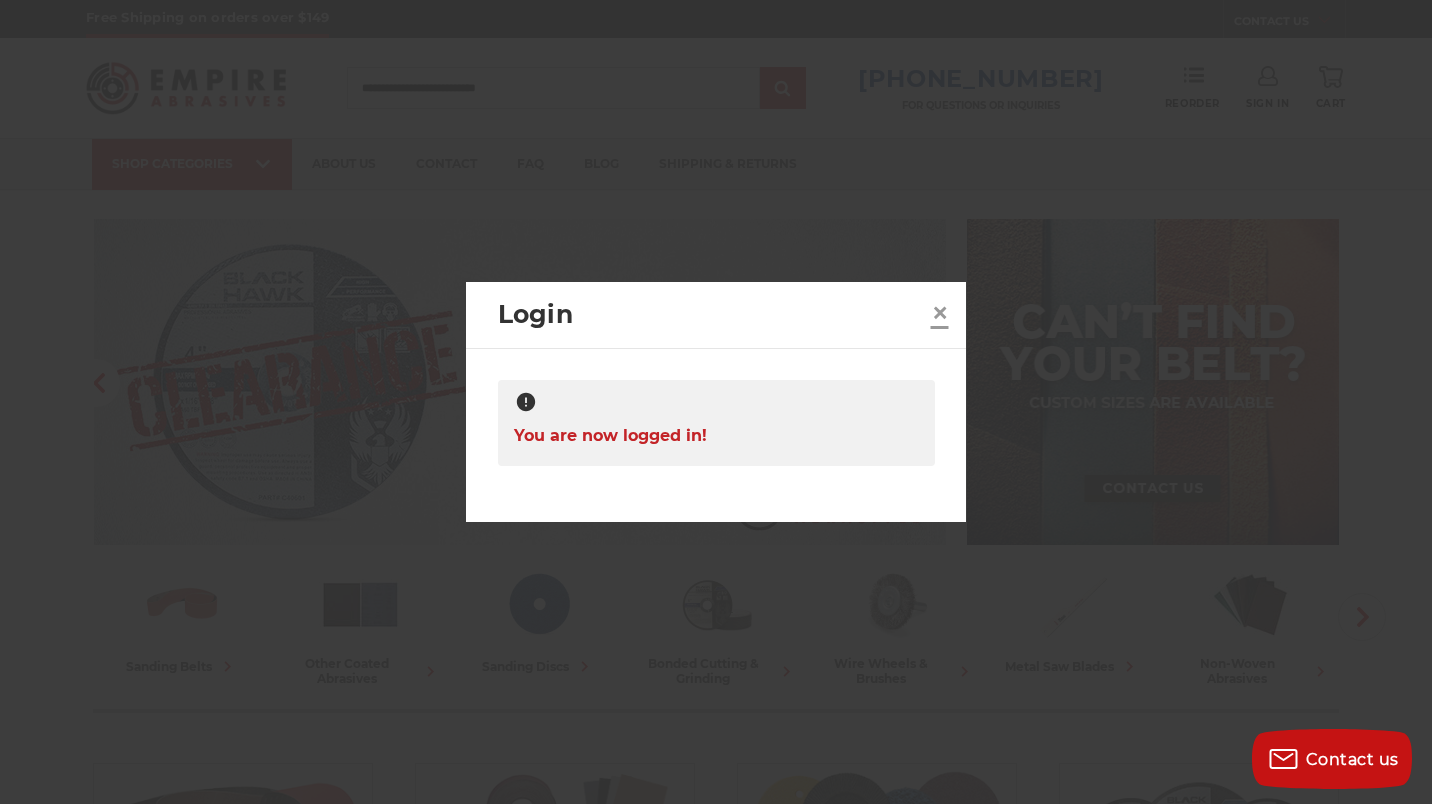 click on "×" at bounding box center (940, 312) 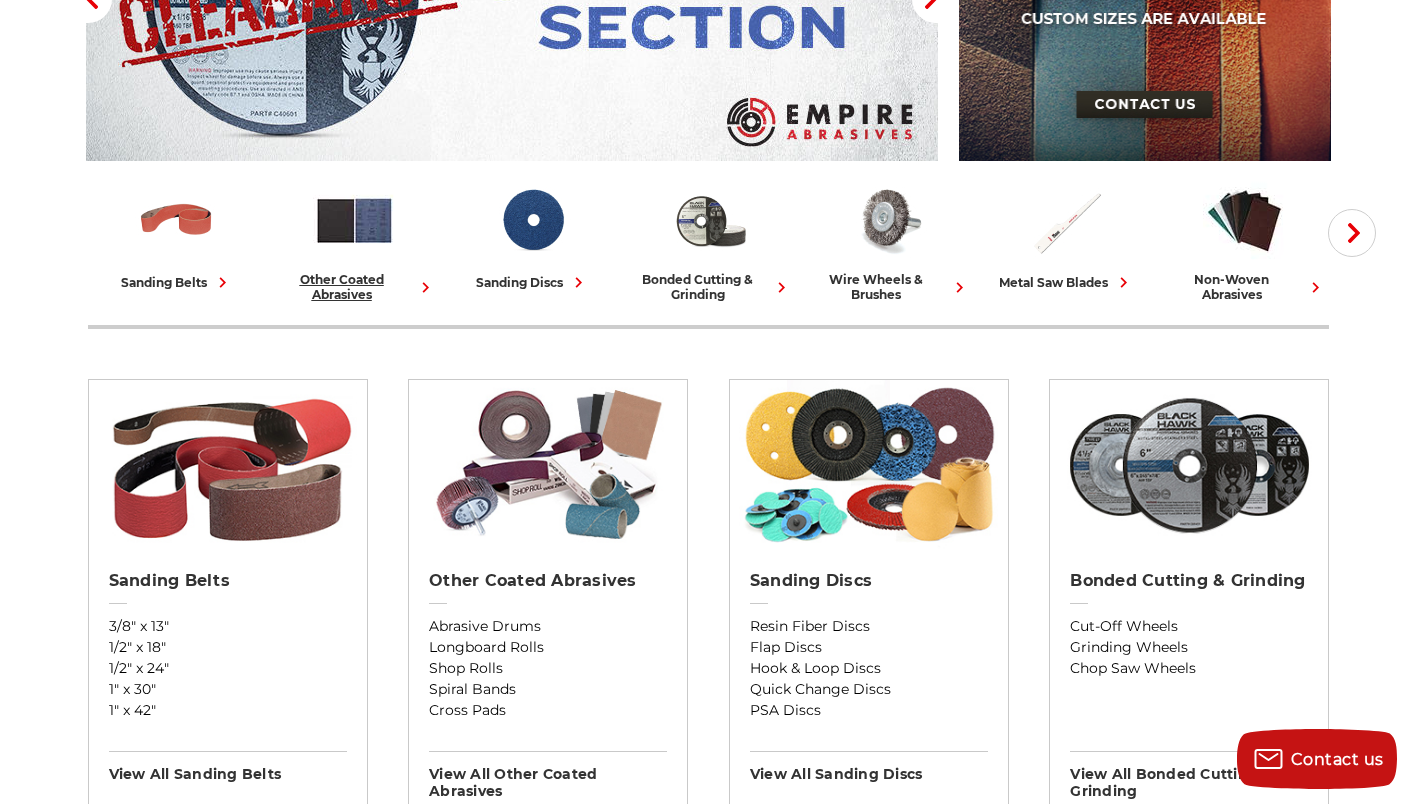 scroll, scrollTop: 400, scrollLeft: 0, axis: vertical 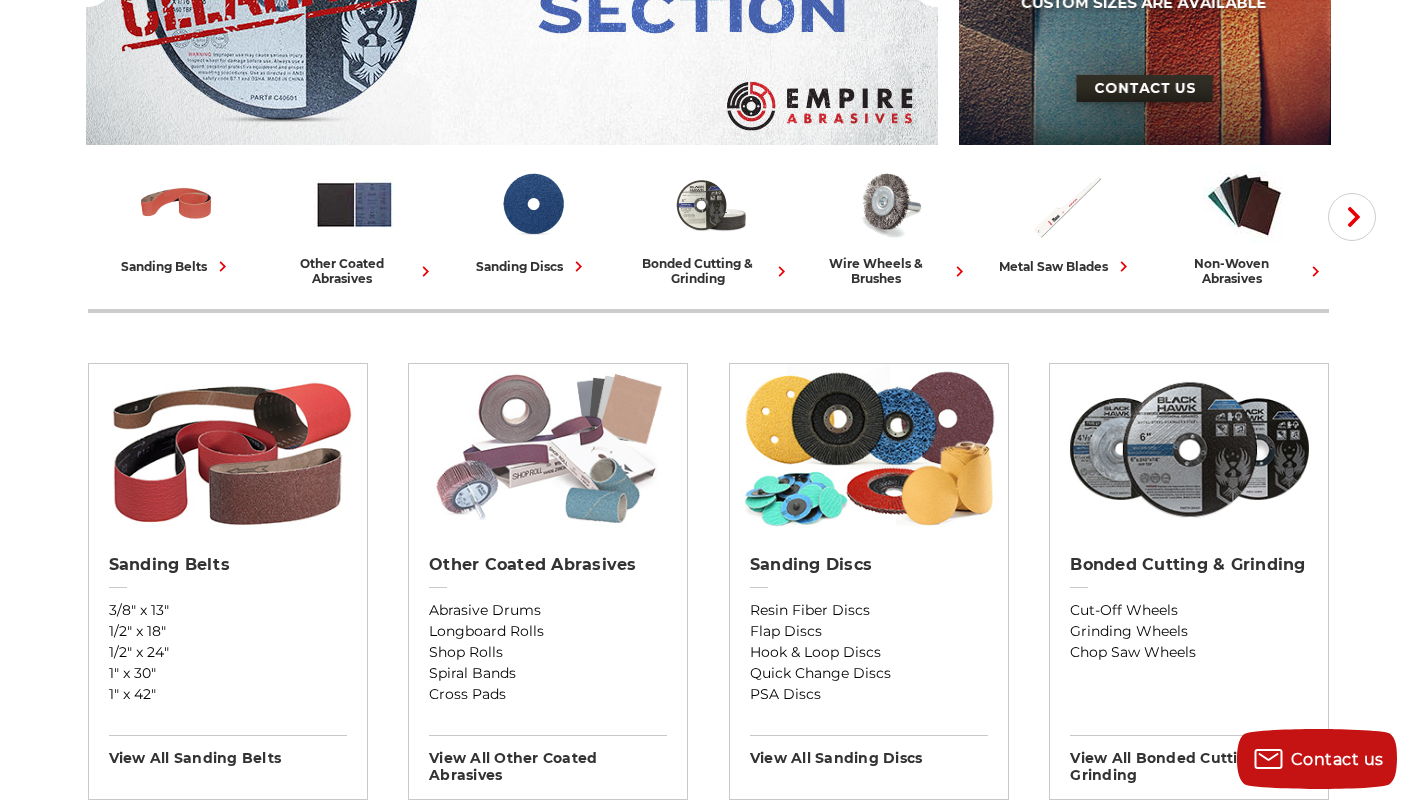 click at bounding box center (548, 449) 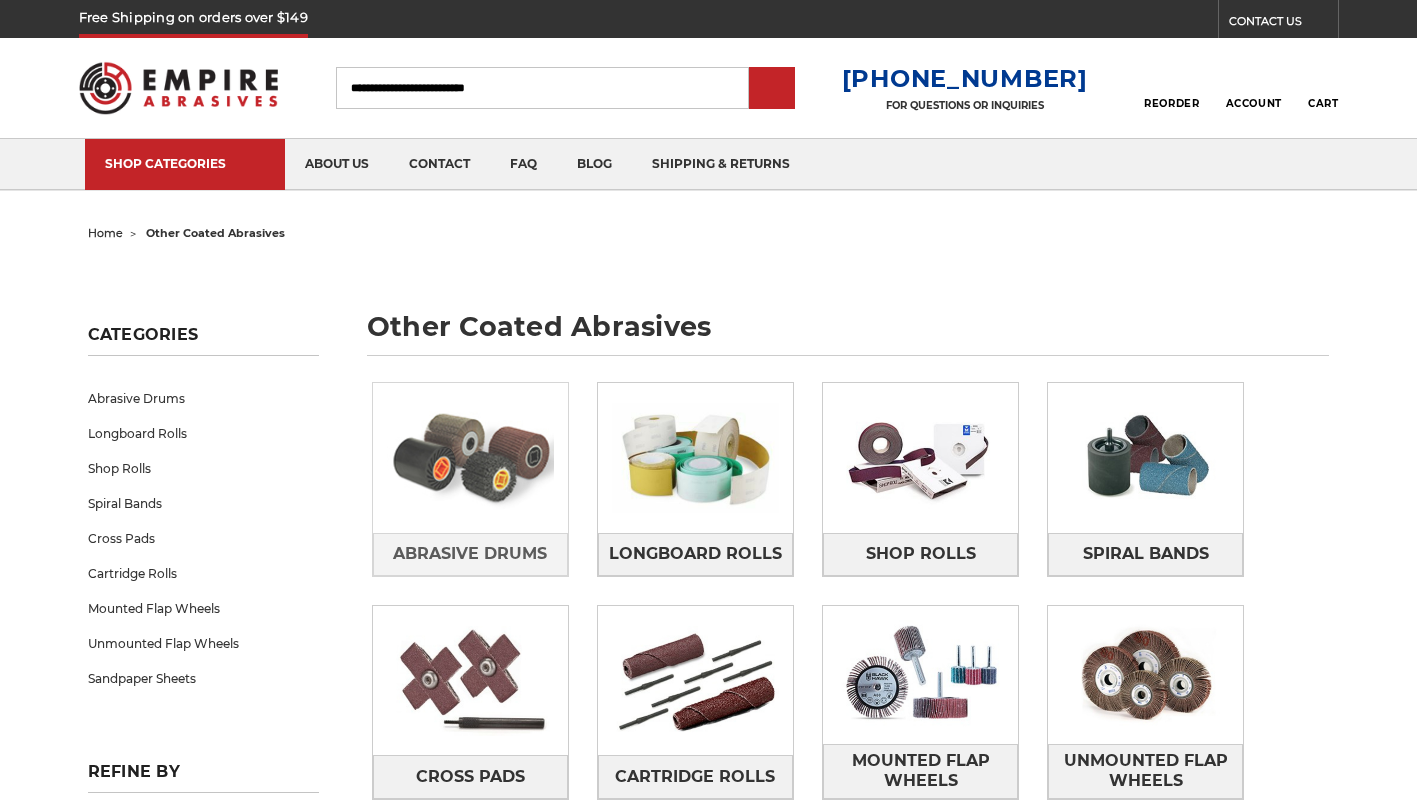 scroll, scrollTop: 0, scrollLeft: 0, axis: both 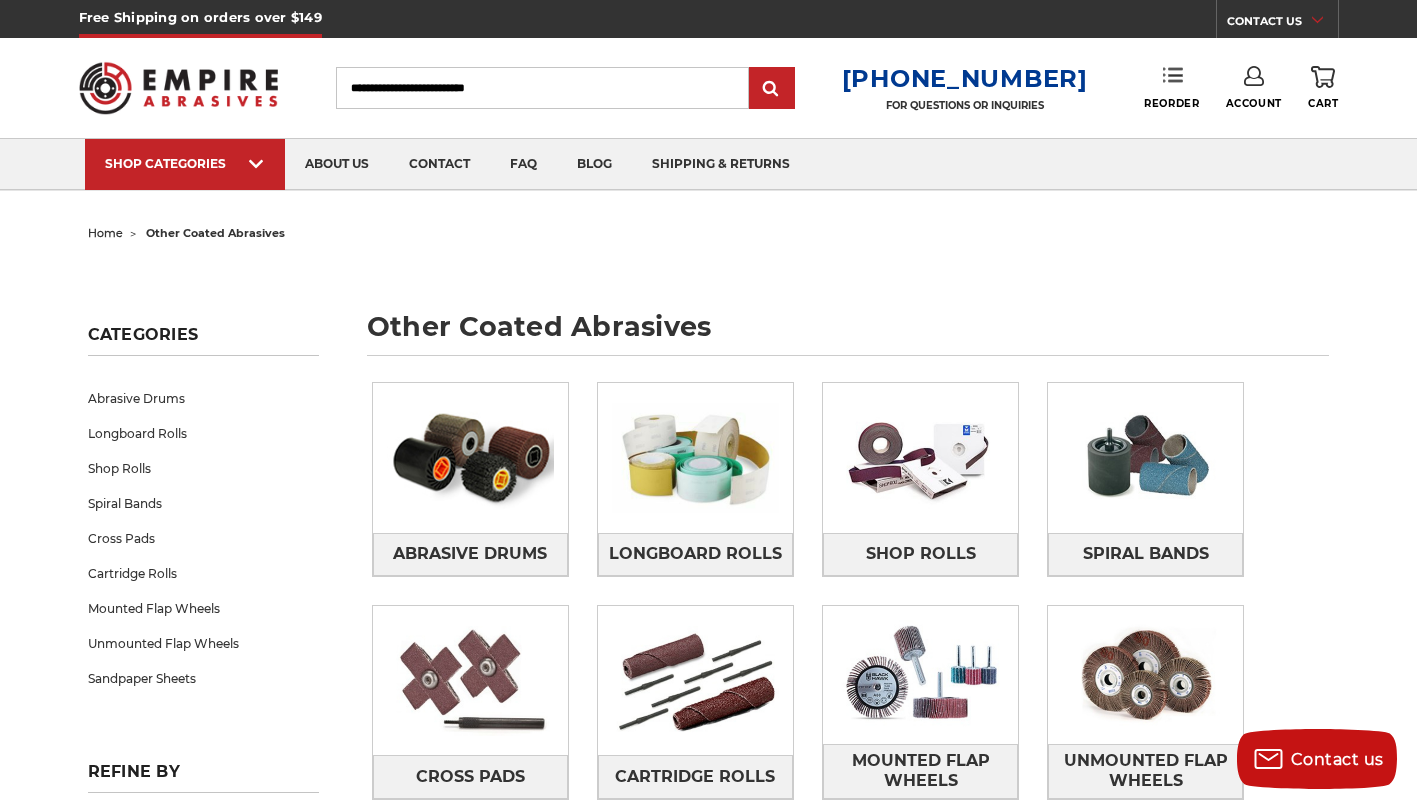 click on "Reorder" at bounding box center (1171, 87) 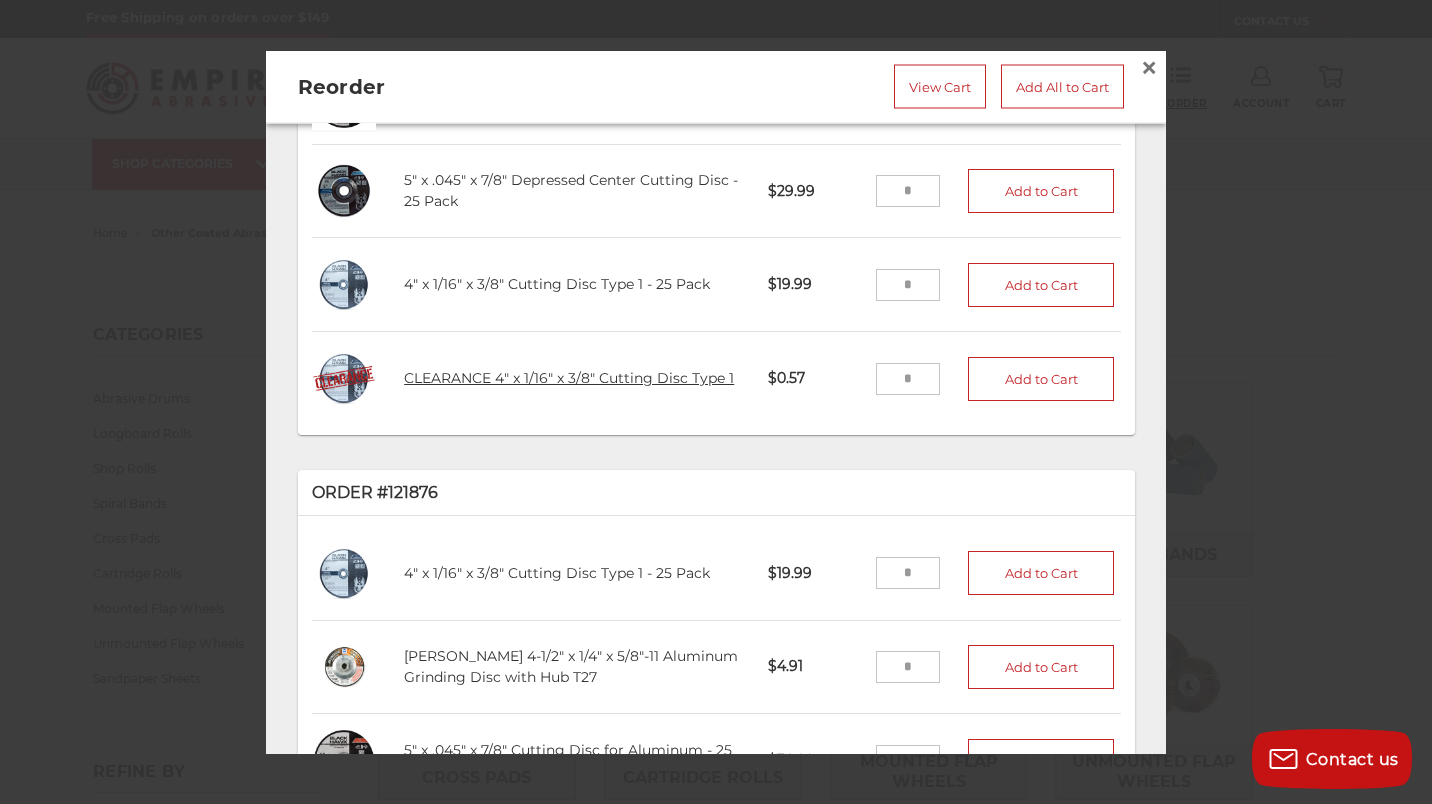 scroll, scrollTop: 300, scrollLeft: 0, axis: vertical 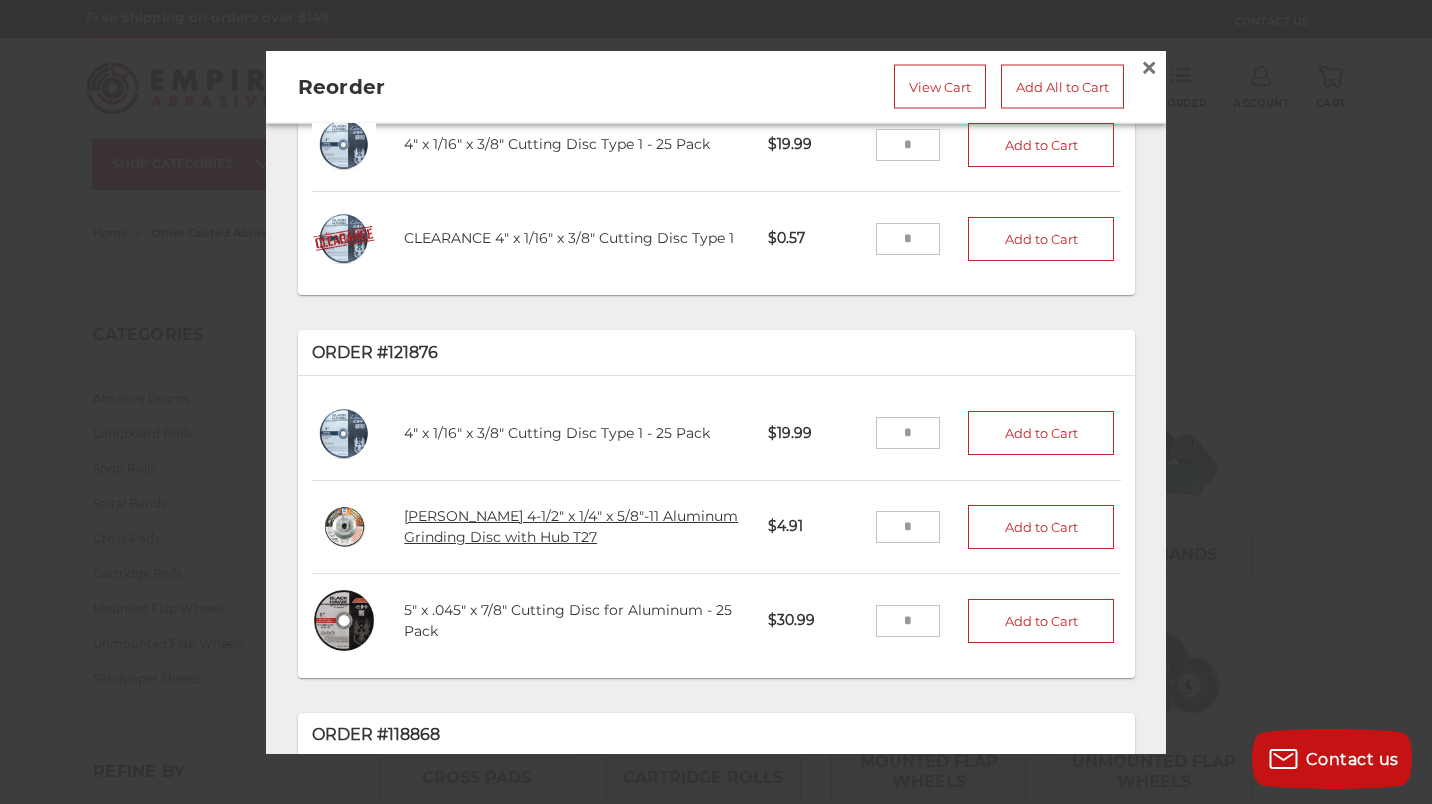 click on "Mercer 4-1/2" x 1/4" x 5/8"-11 Aluminum Grinding Disc with Hub T27" at bounding box center [571, 526] 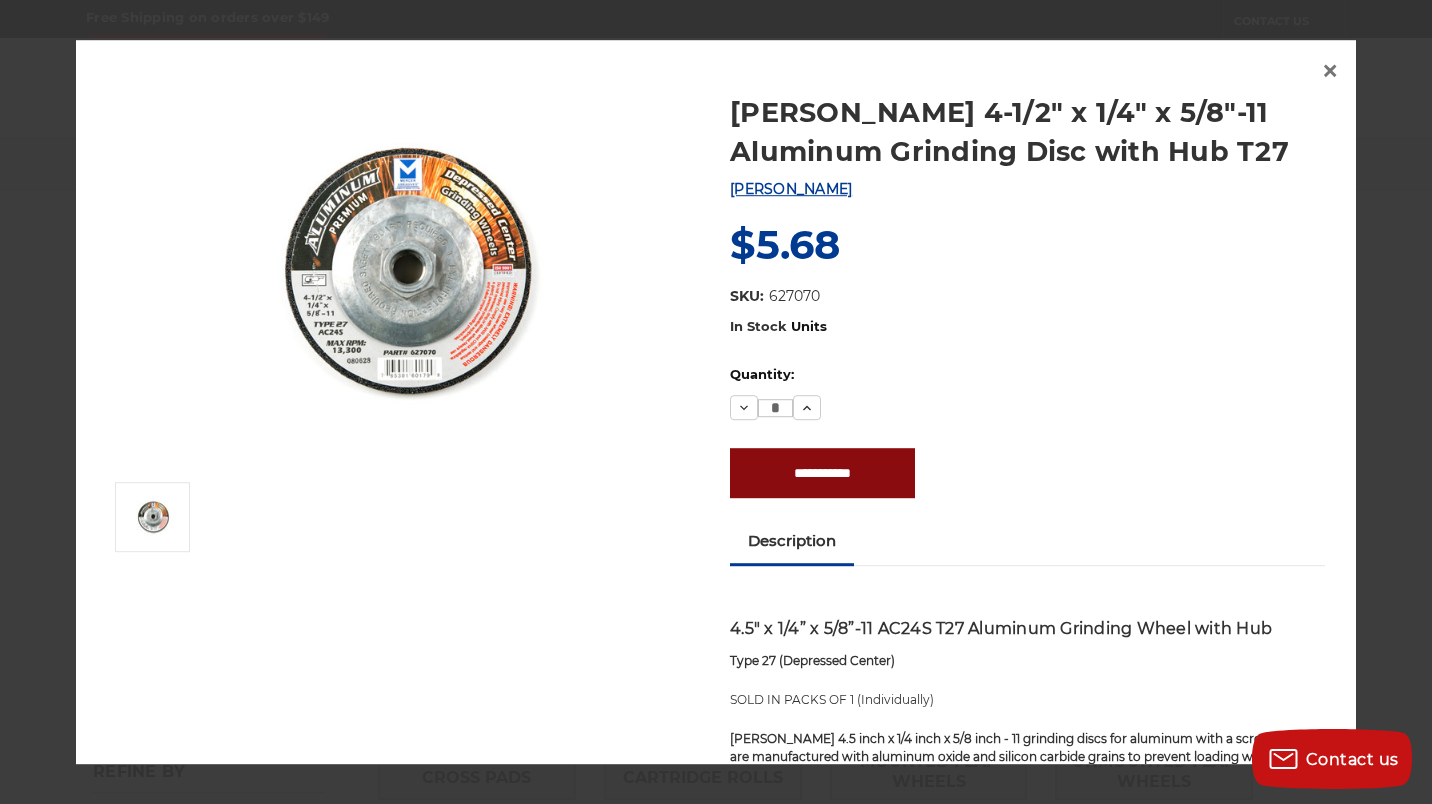 click on "**********" at bounding box center [822, 473] 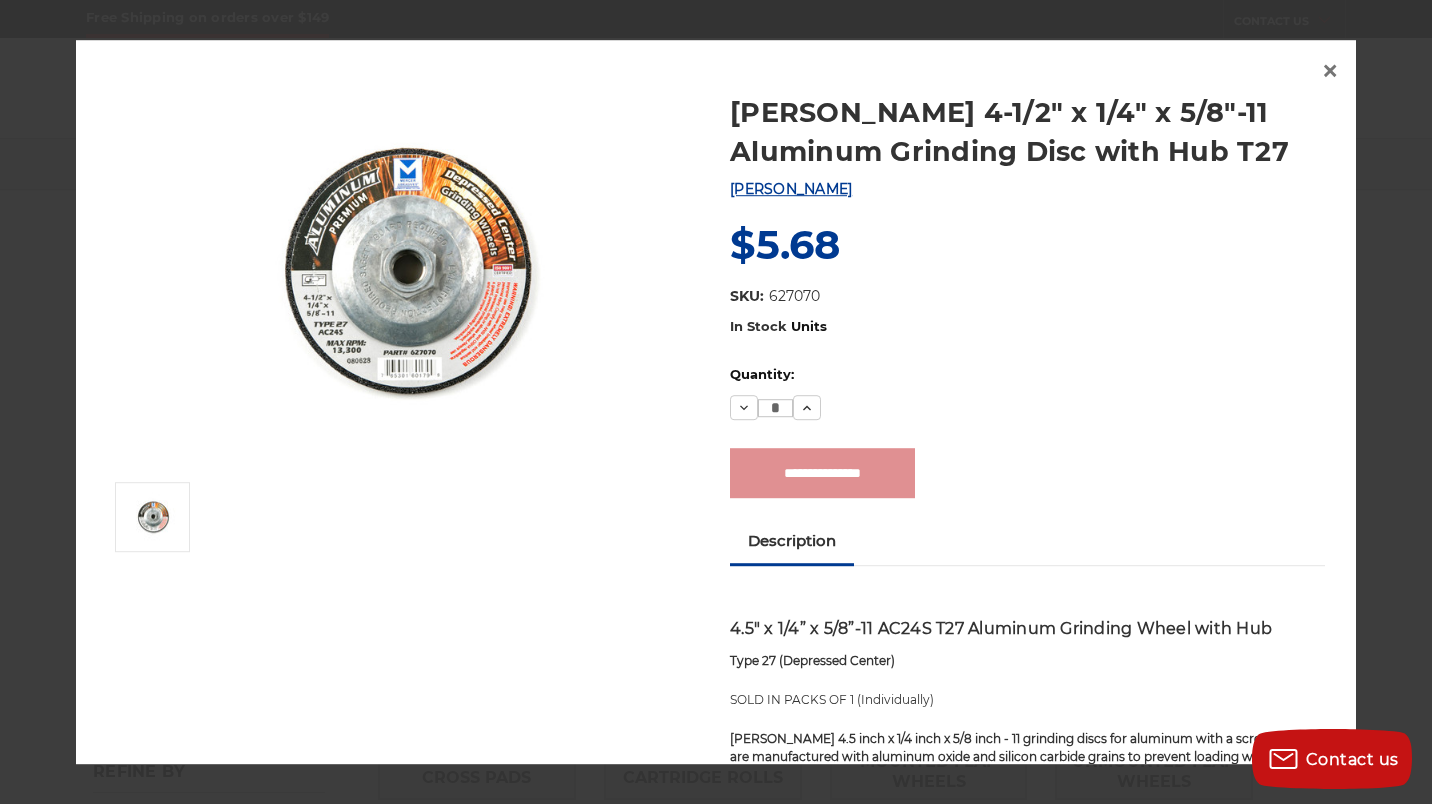 type on "**********" 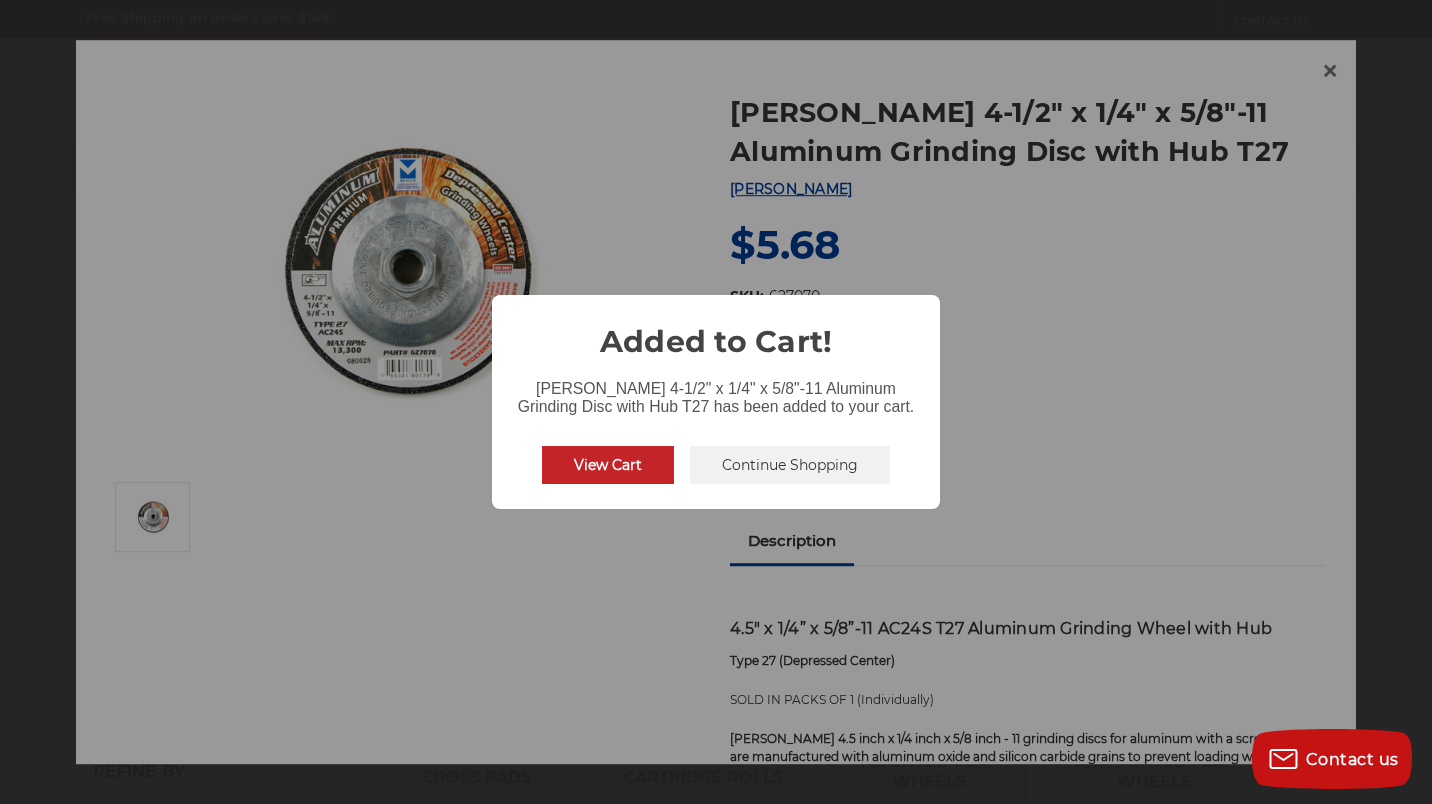 click on "Continue Shopping" at bounding box center [790, 465] 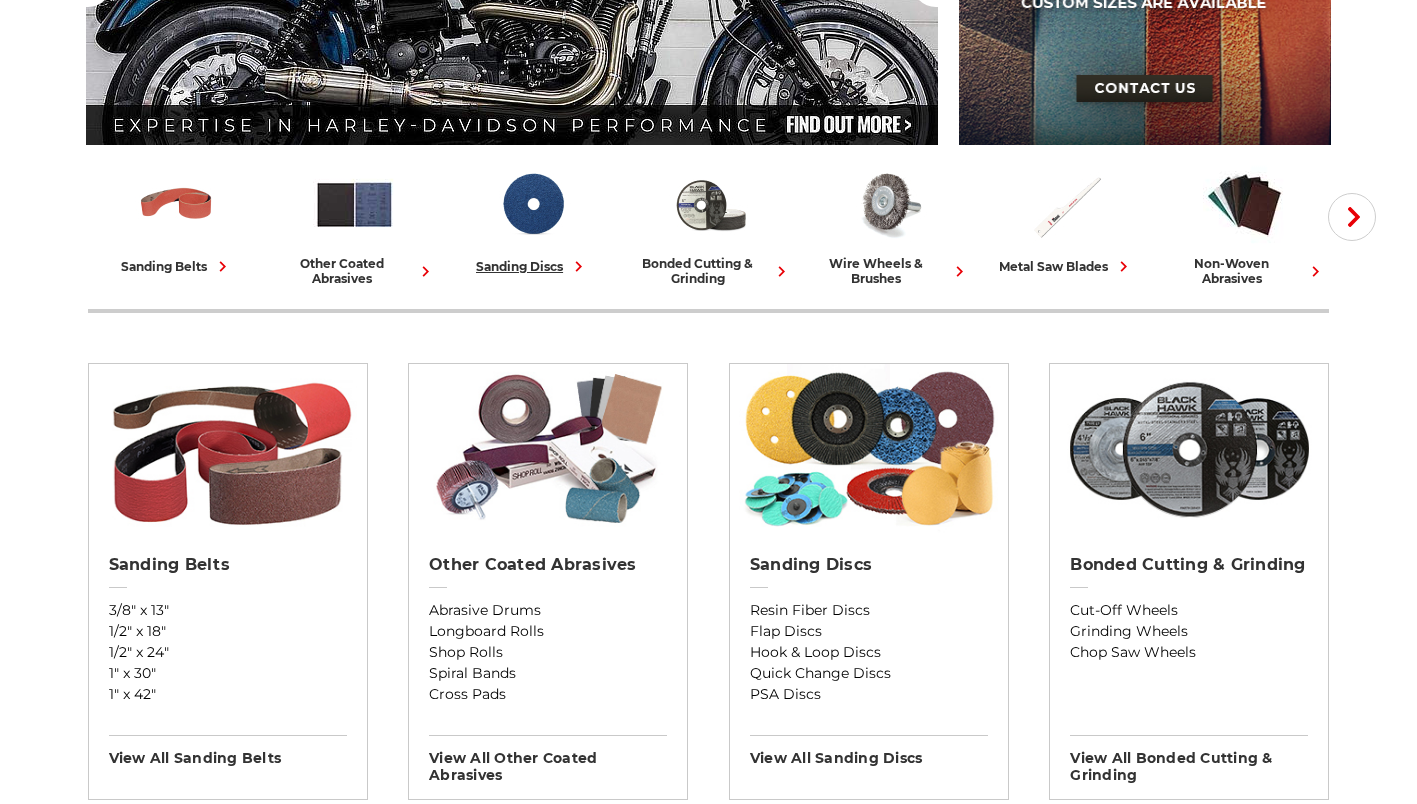scroll, scrollTop: 400, scrollLeft: 0, axis: vertical 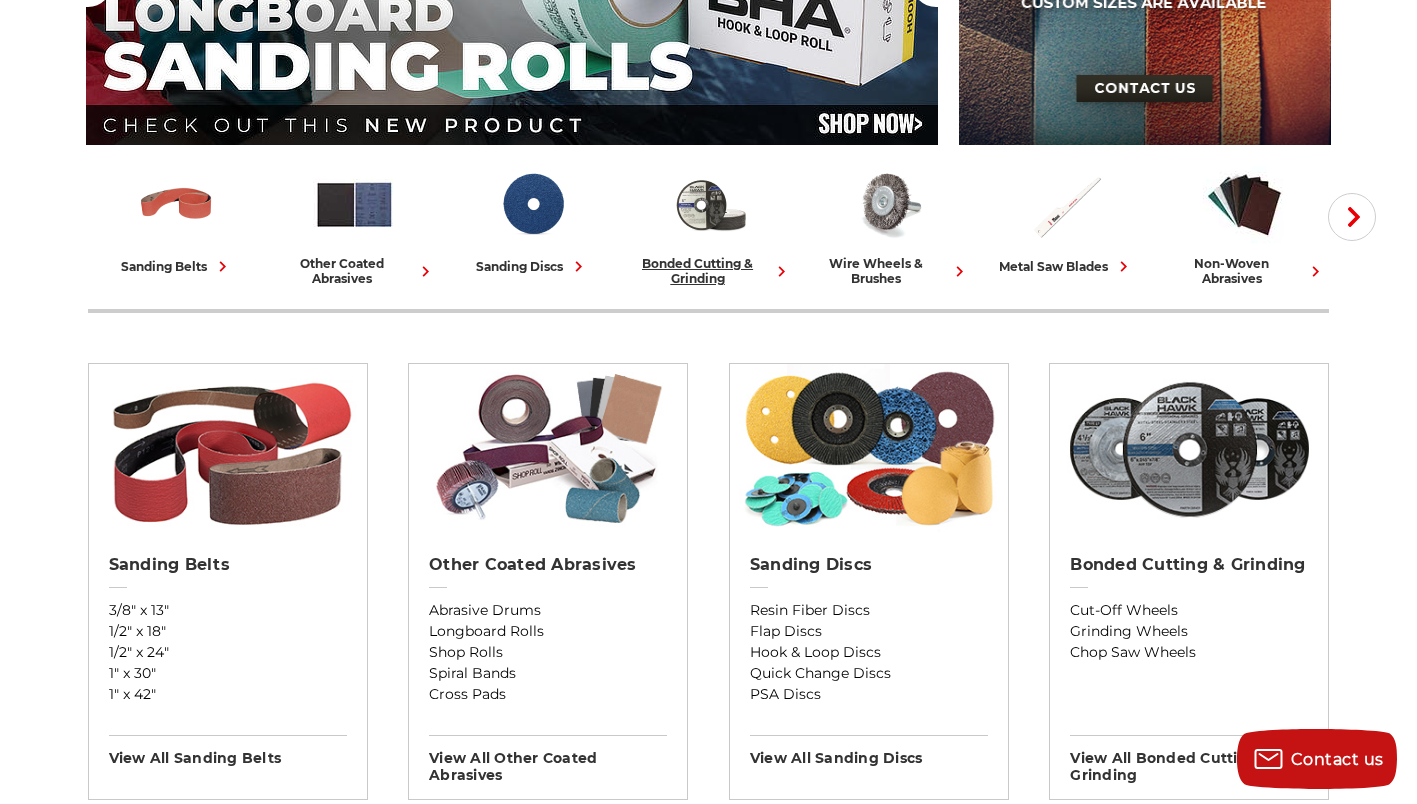 click on "bonded cutting & grinding" at bounding box center (711, 271) 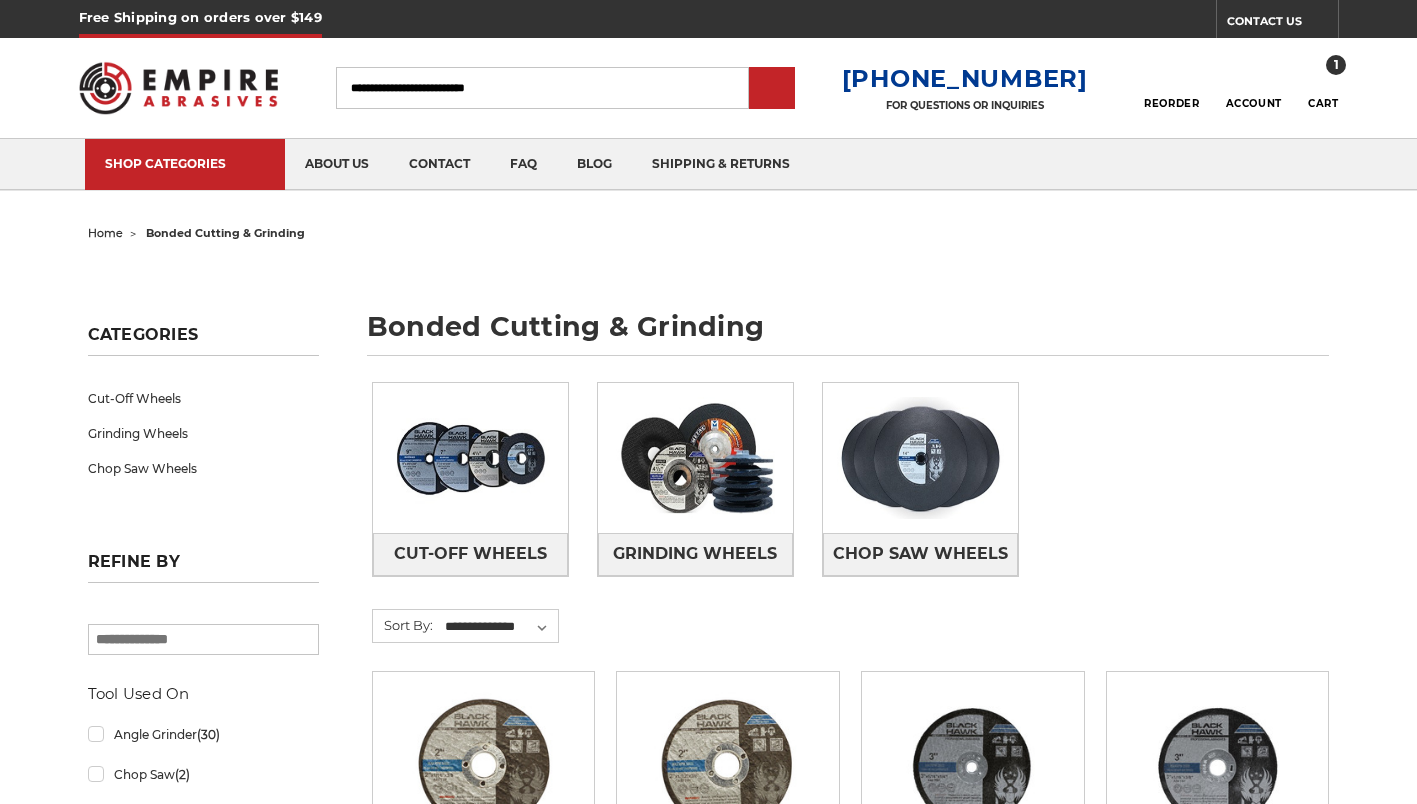 scroll, scrollTop: 0, scrollLeft: 0, axis: both 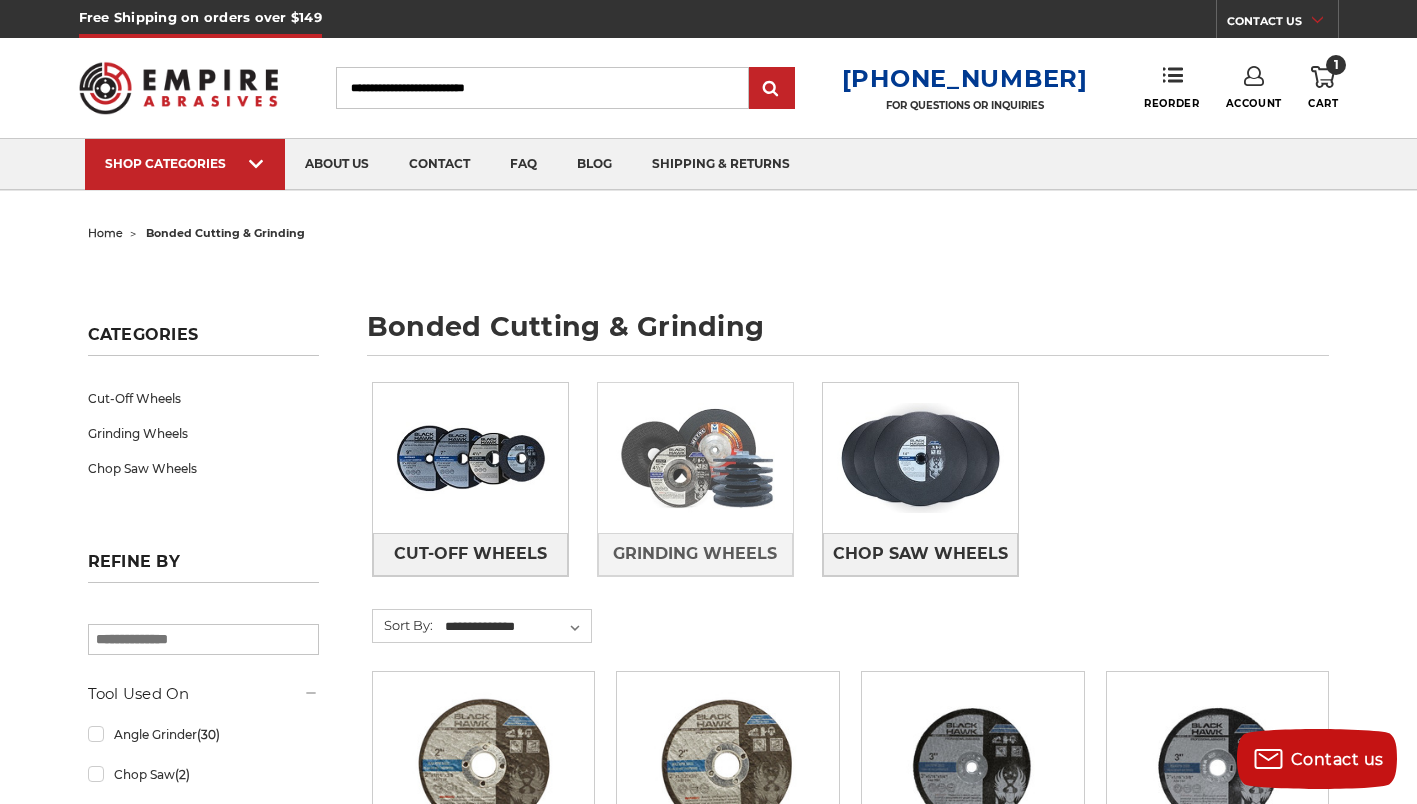 click at bounding box center [695, 458] 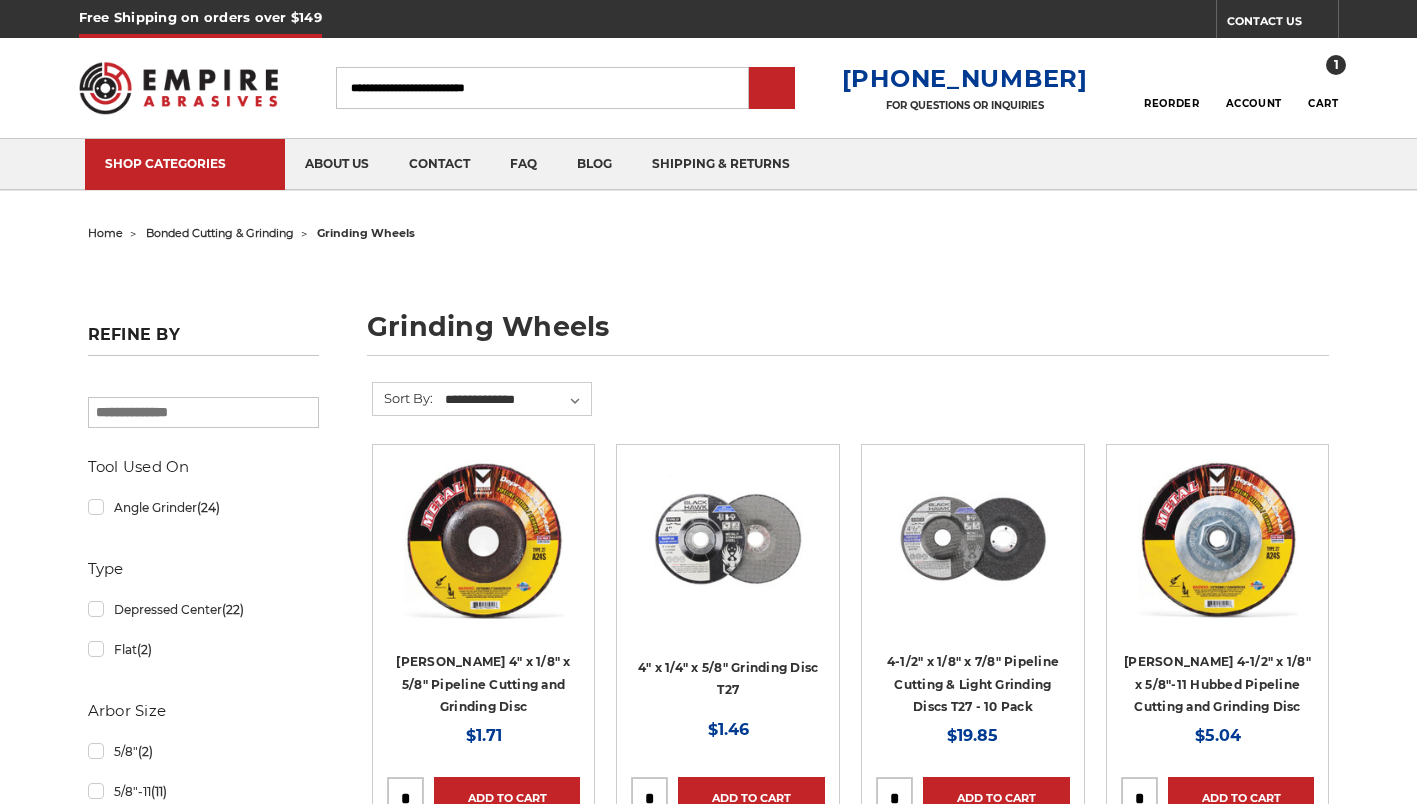 scroll, scrollTop: 0, scrollLeft: 0, axis: both 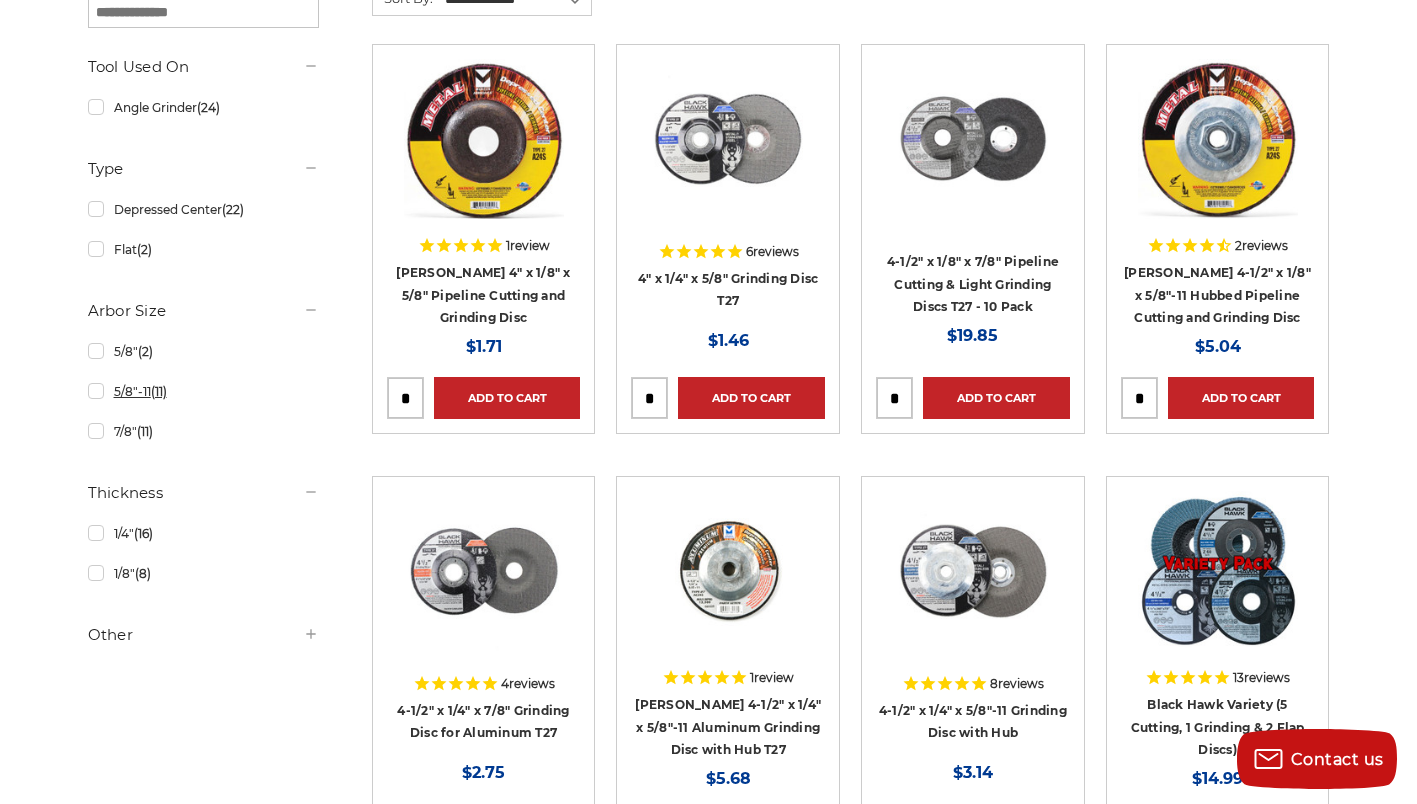 click on "5/8"-11
(11)" at bounding box center [204, 391] 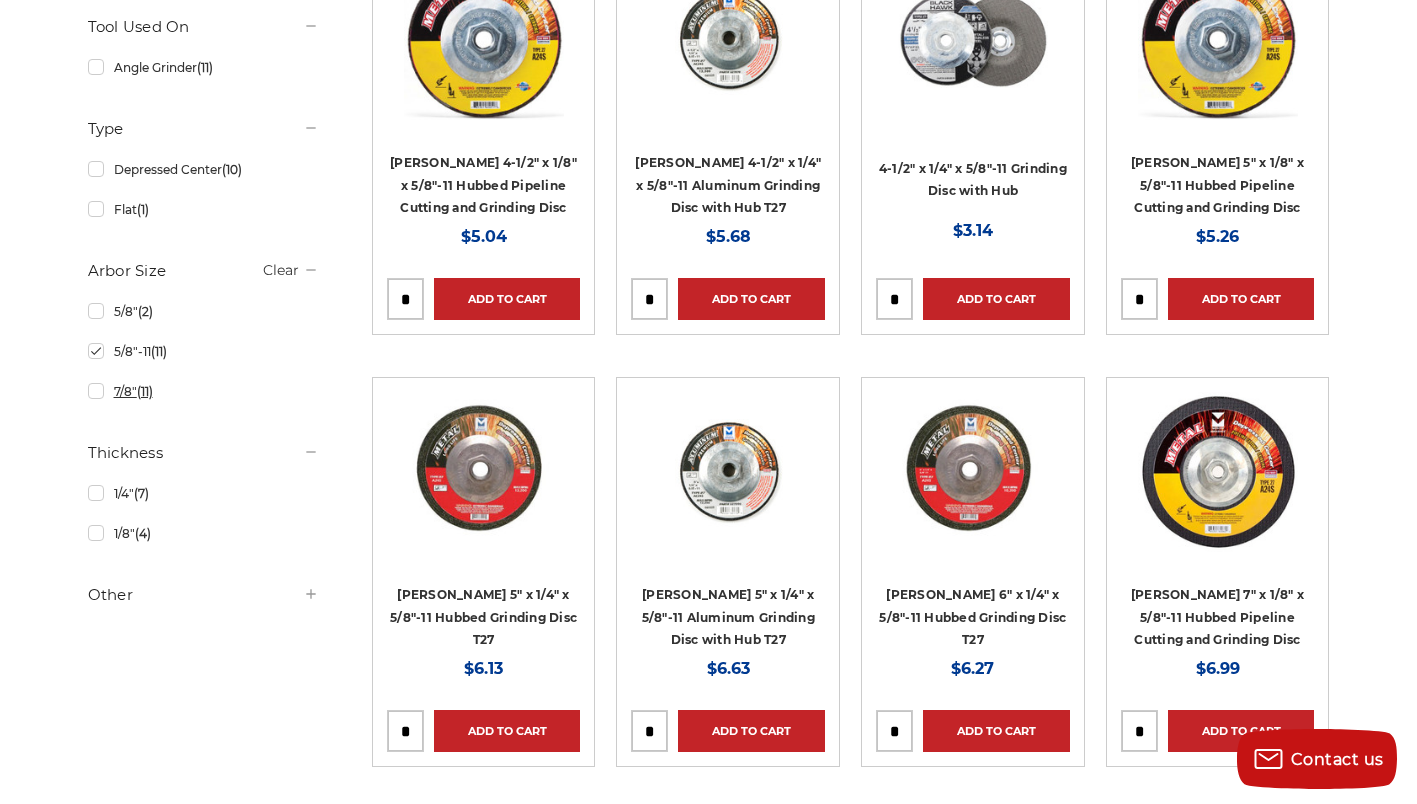 scroll, scrollTop: 600, scrollLeft: 0, axis: vertical 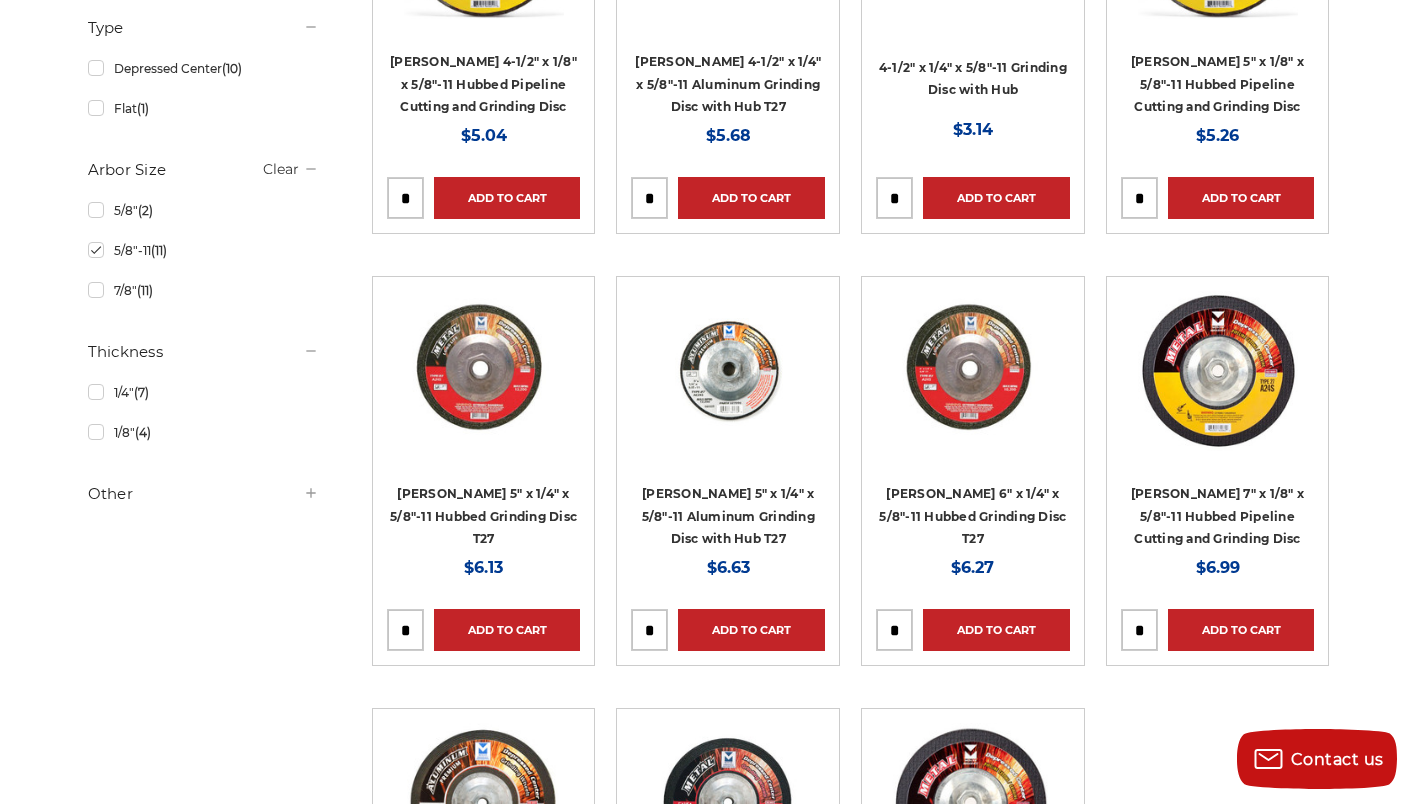 click on "Other" at bounding box center (204, 494) 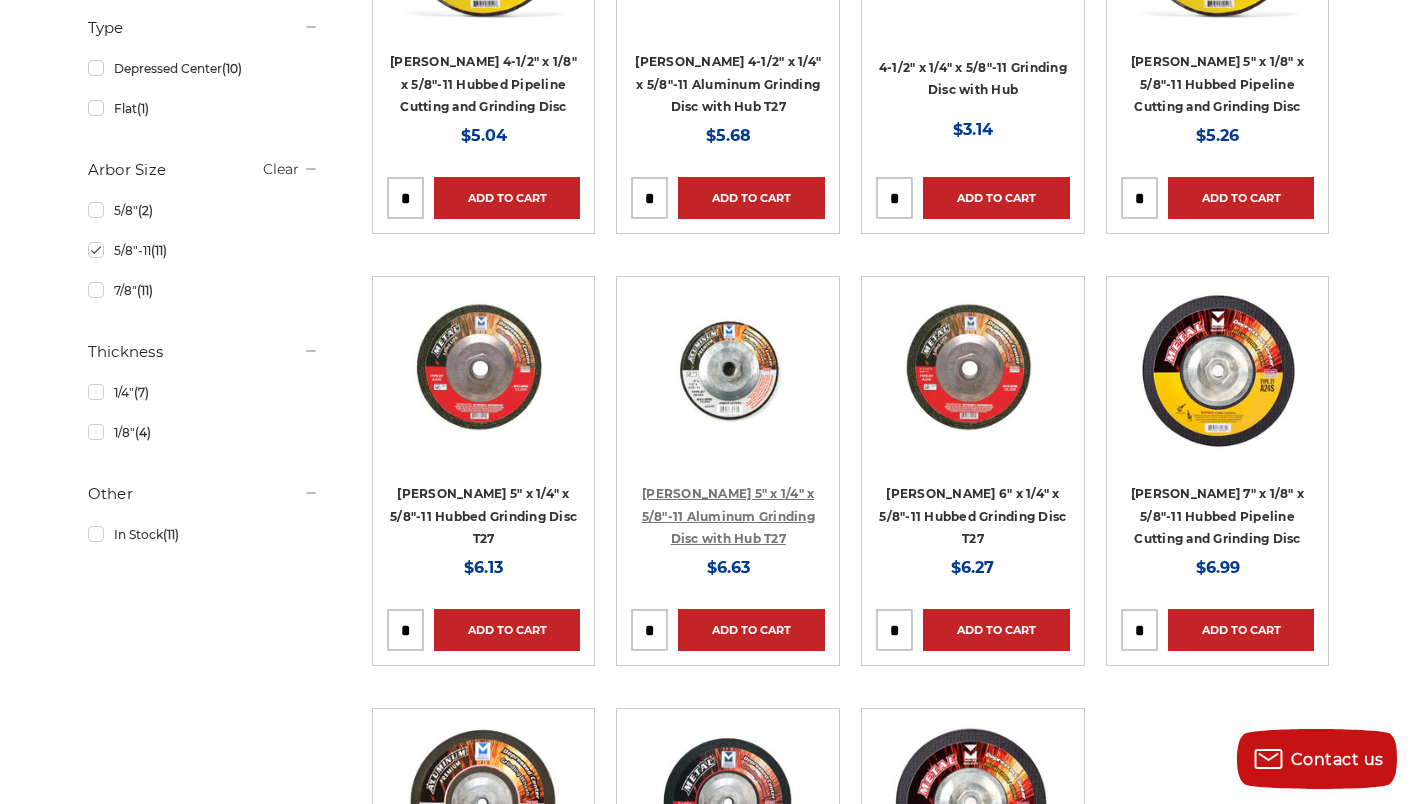 click on "[PERSON_NAME] 5" x 1/4" x 5/8"-11 Aluminum Grinding Disc with Hub T27" at bounding box center [728, 516] 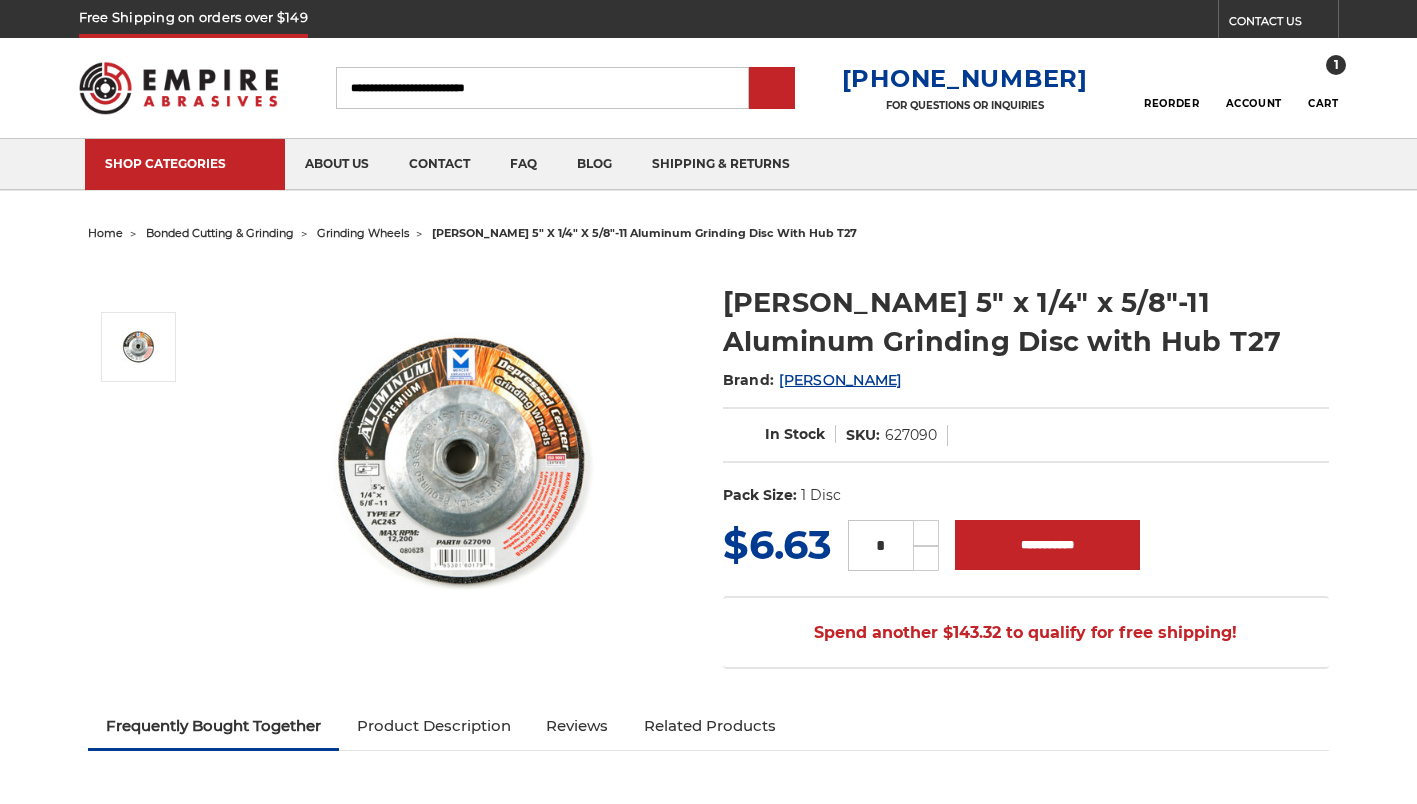 scroll, scrollTop: 0, scrollLeft: 0, axis: both 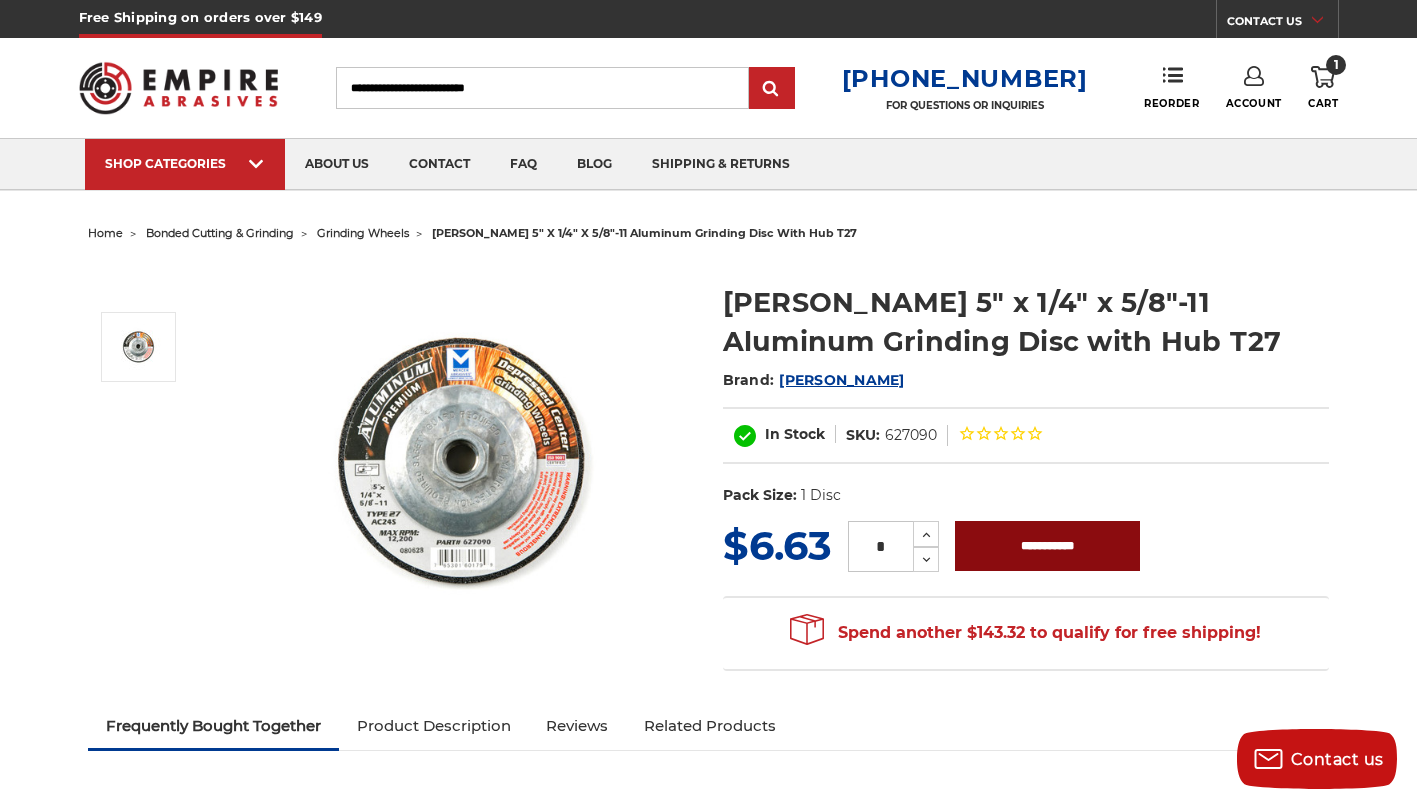 click on "**********" at bounding box center (1047, 546) 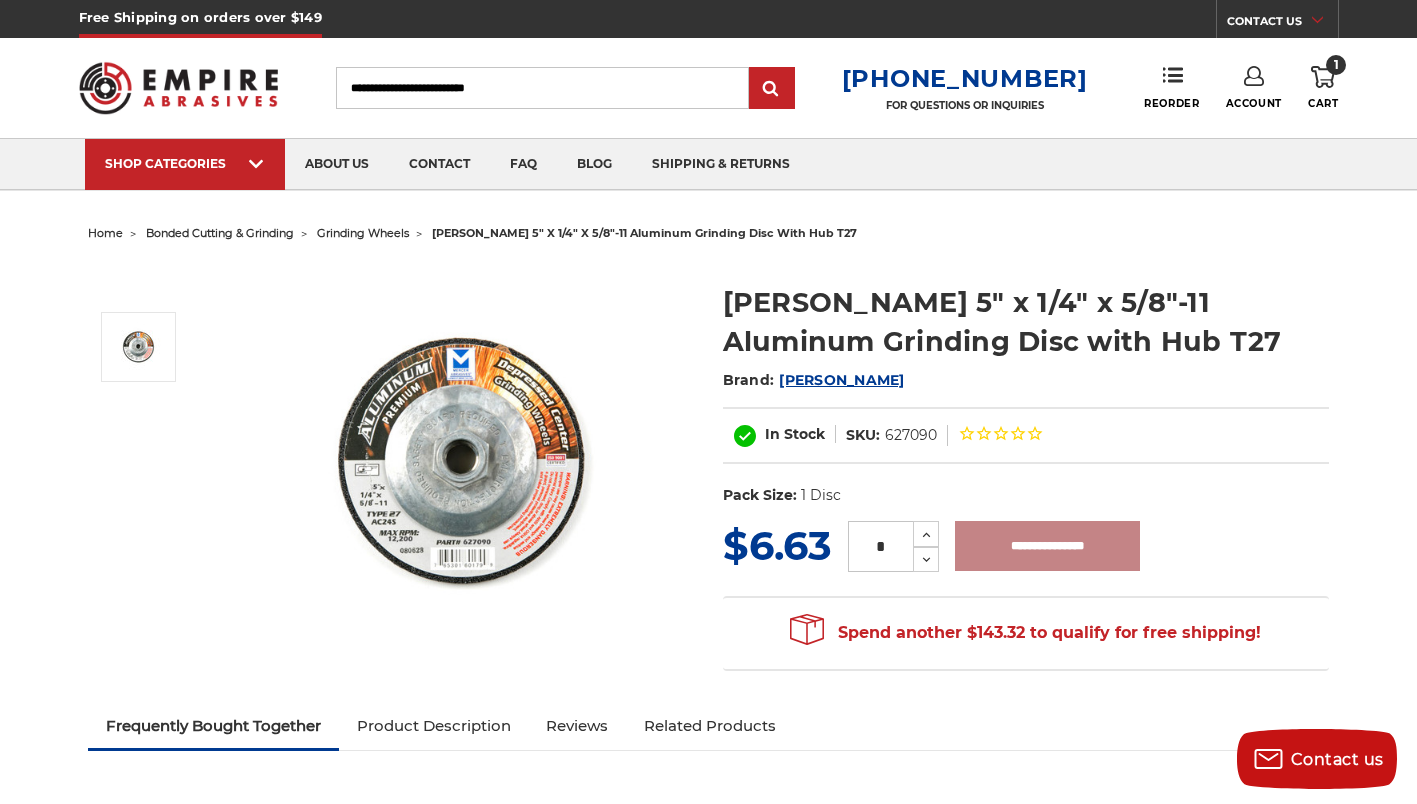 type on "**********" 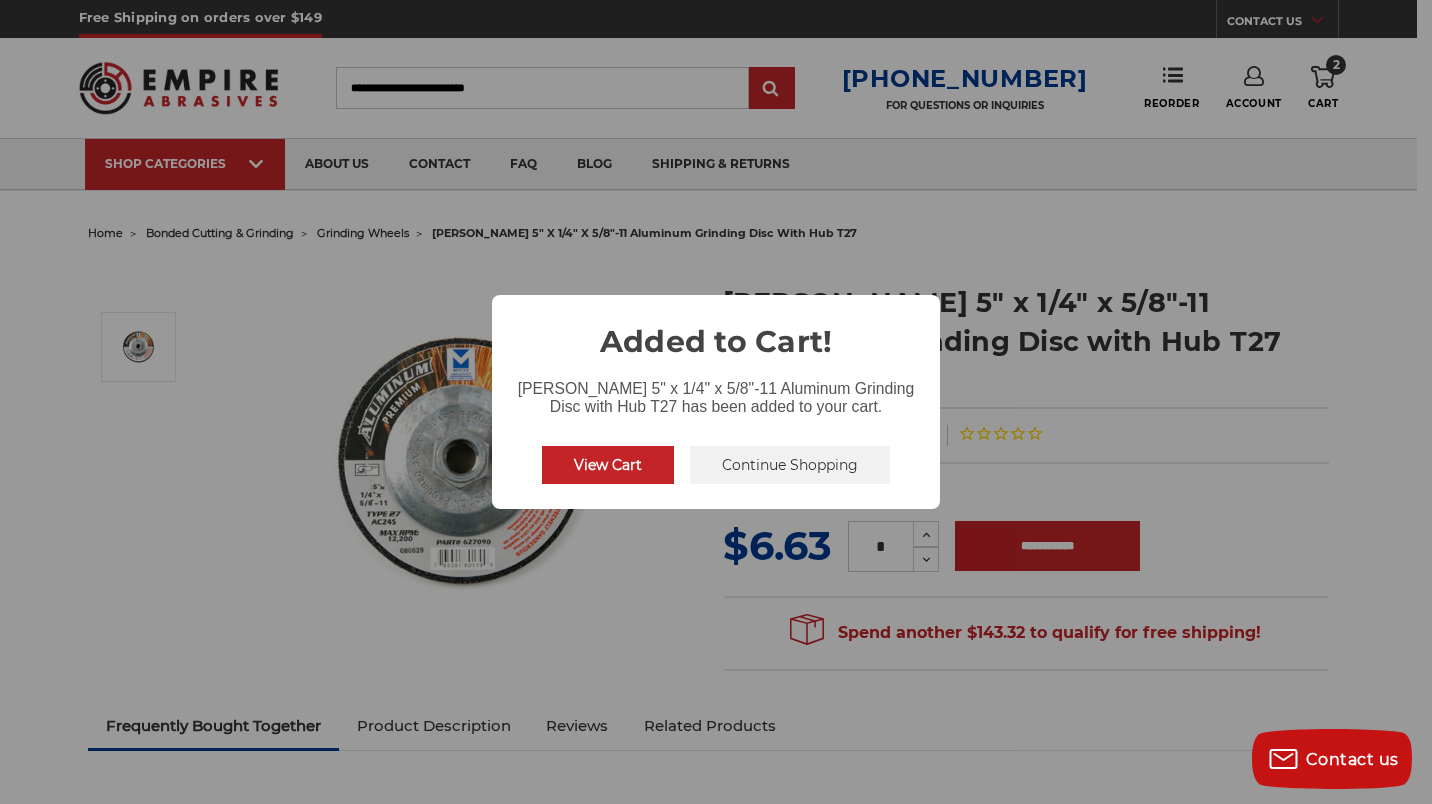 click on "View Cart" at bounding box center (608, 465) 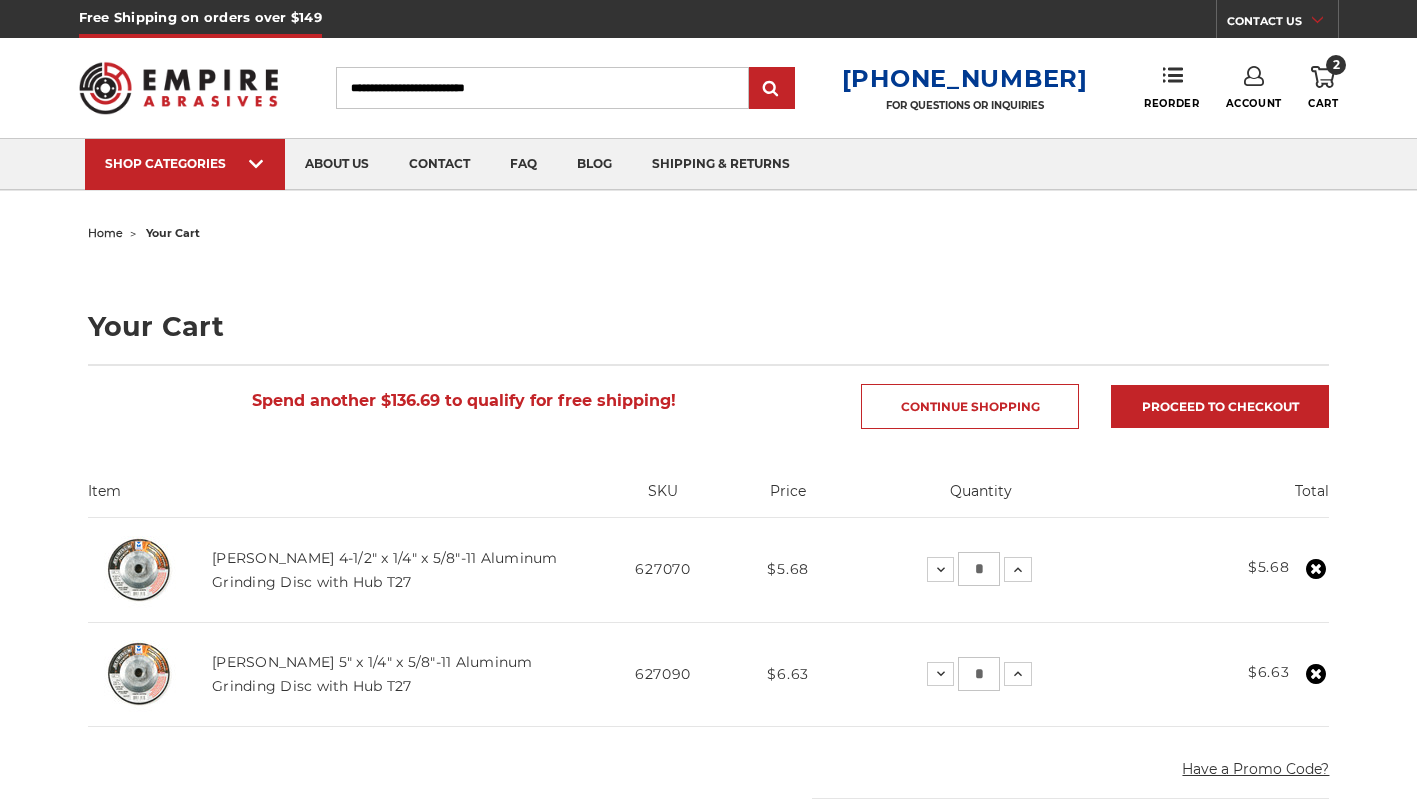 scroll, scrollTop: 0, scrollLeft: 0, axis: both 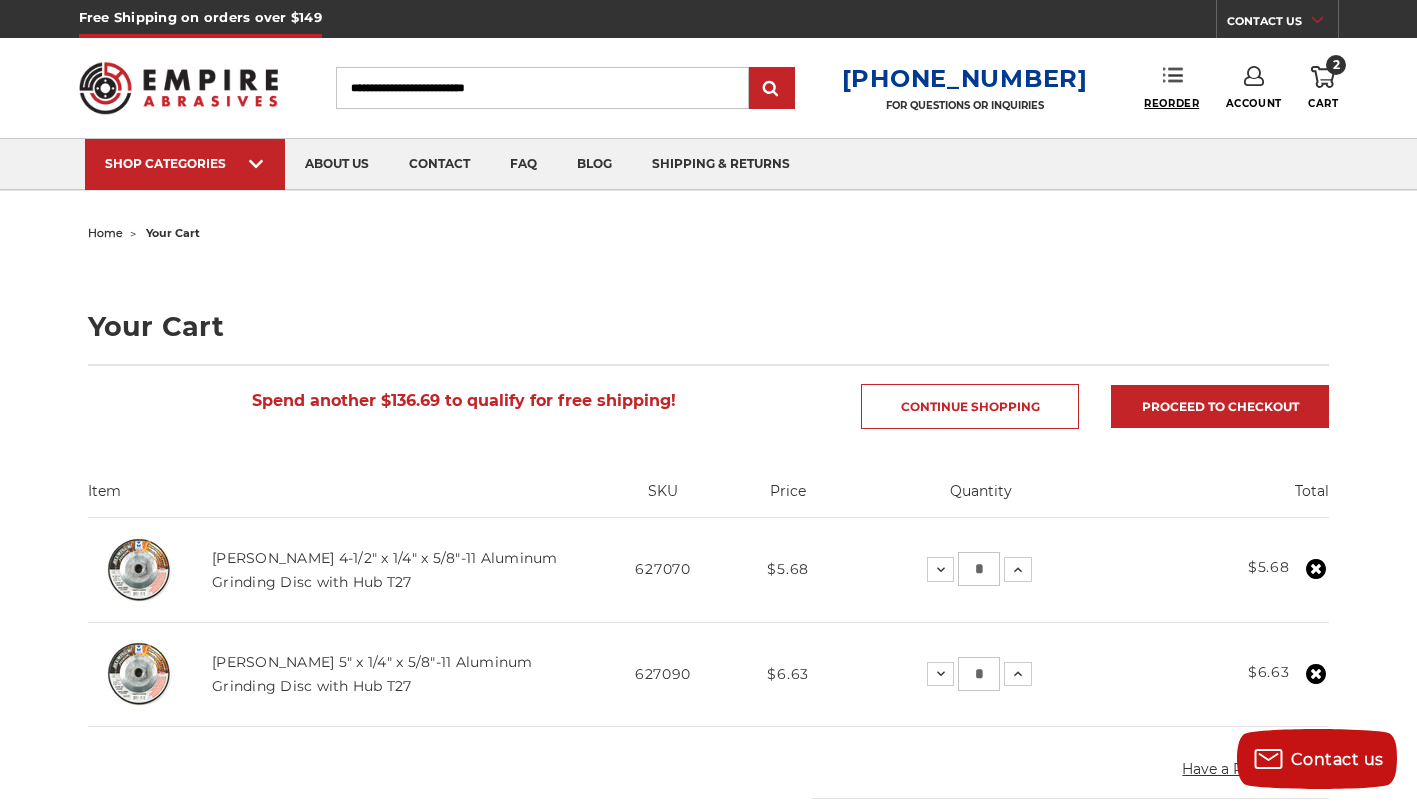 click on "Reorder" at bounding box center [1171, 103] 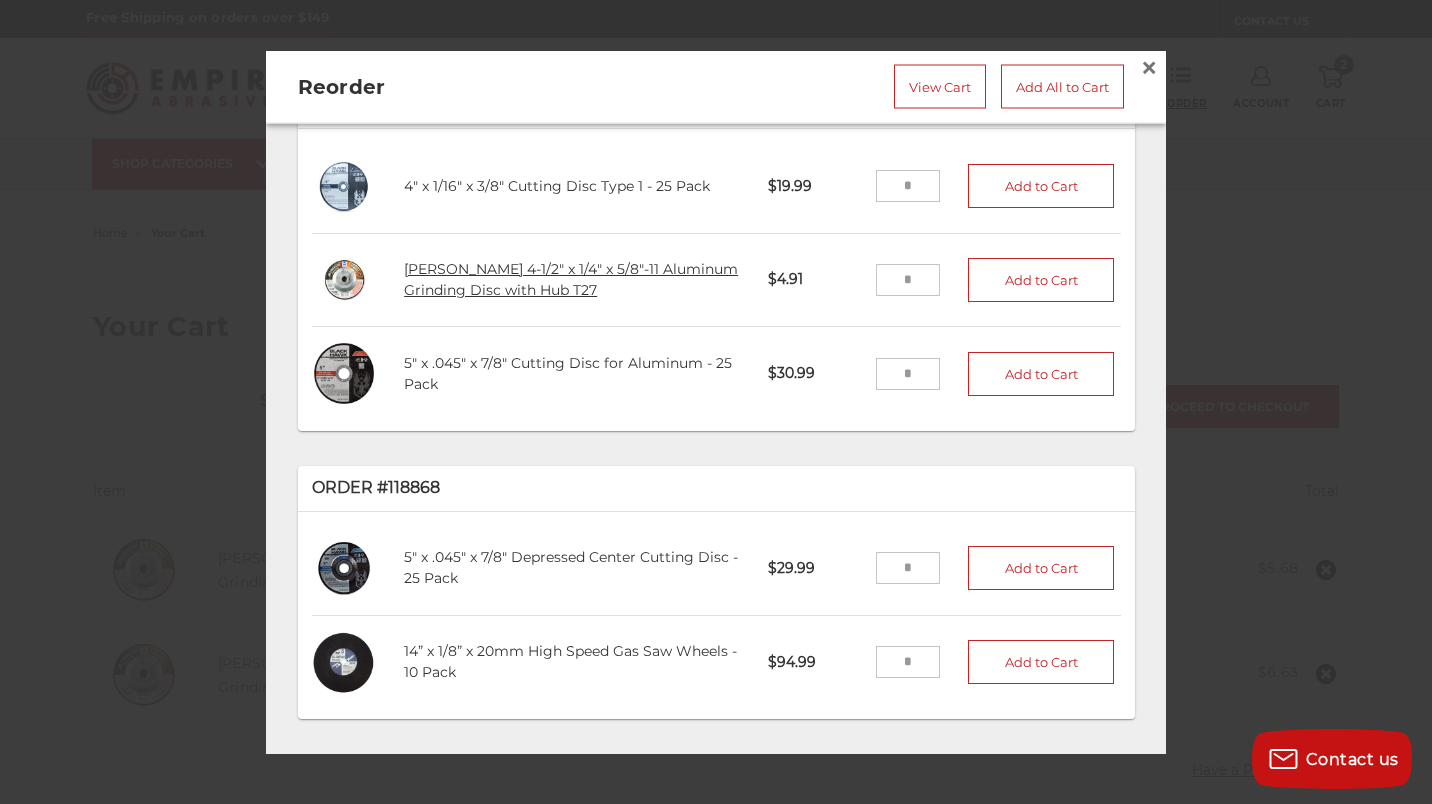 scroll, scrollTop: 614, scrollLeft: 0, axis: vertical 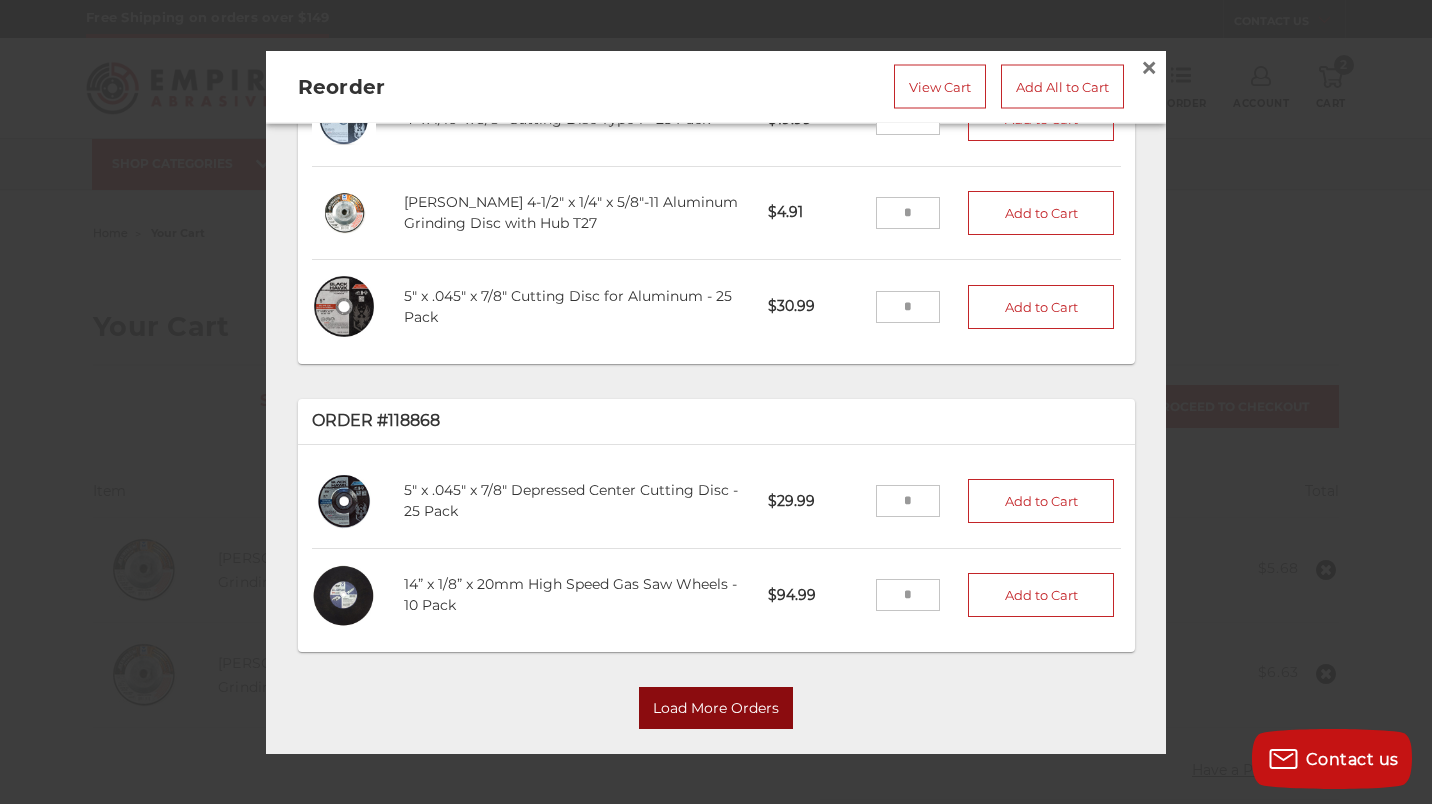 click on "Load More Orders" at bounding box center (716, 708) 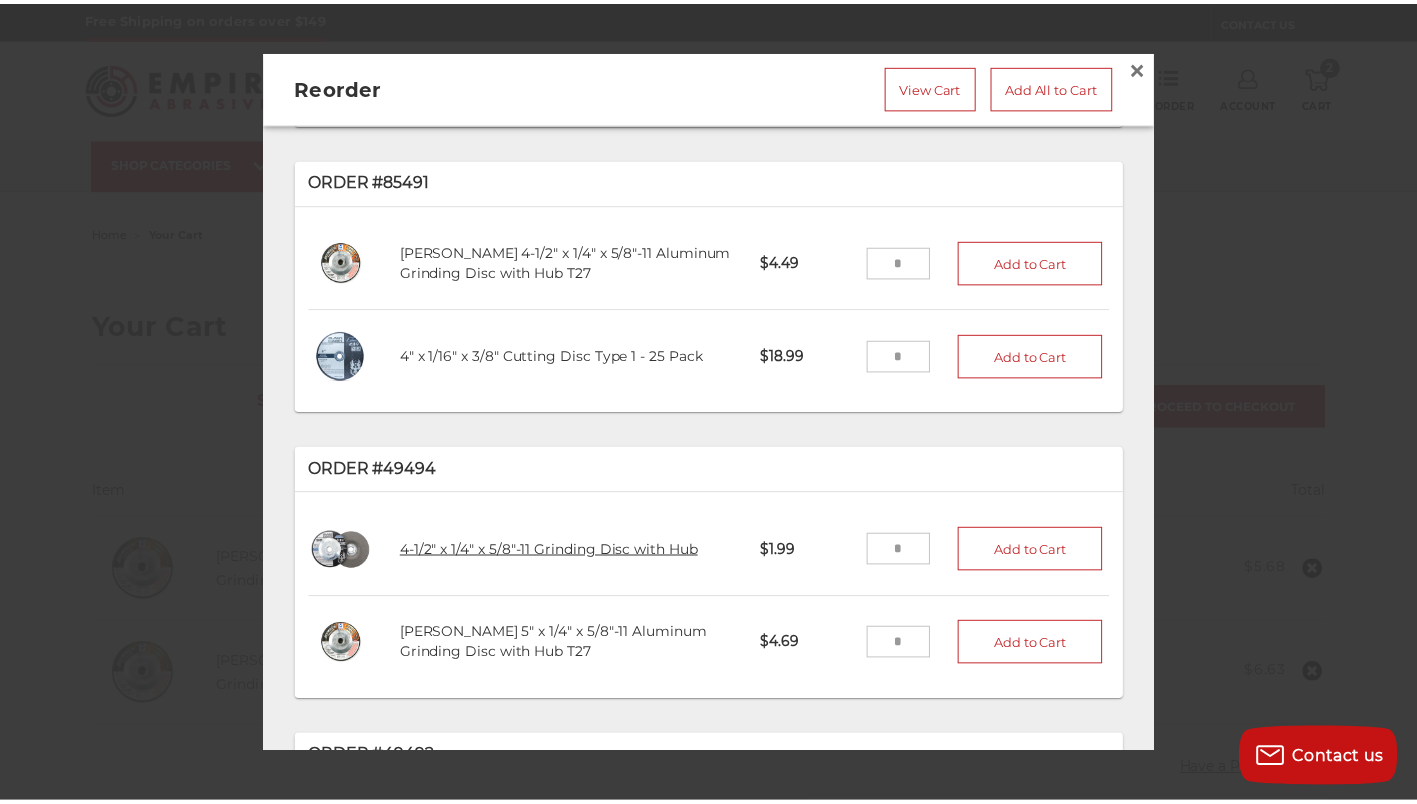 scroll, scrollTop: 1258, scrollLeft: 0, axis: vertical 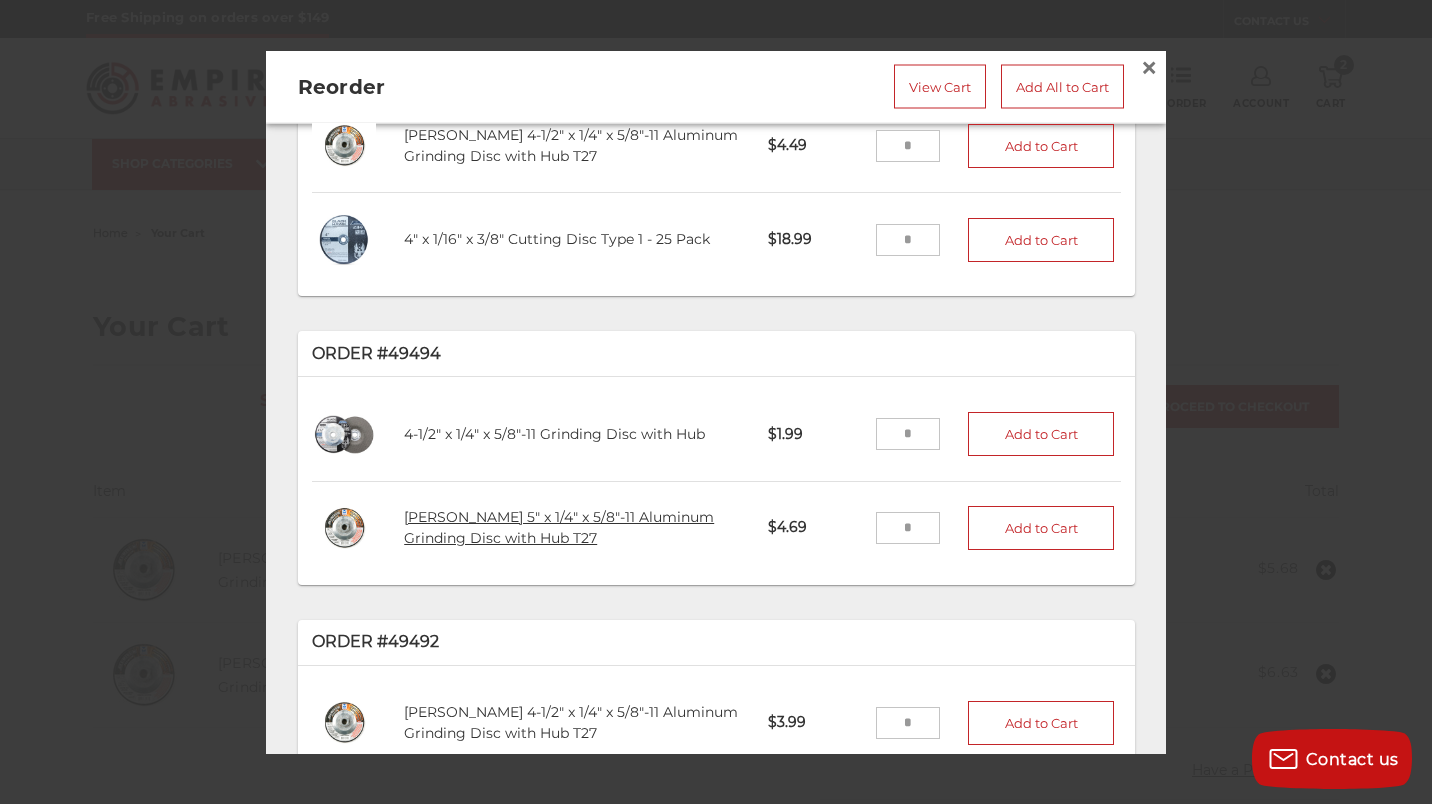 click on "[PERSON_NAME] 5" x 1/4" x 5/8"-11 Aluminum Grinding Disc with Hub T27" at bounding box center (559, 527) 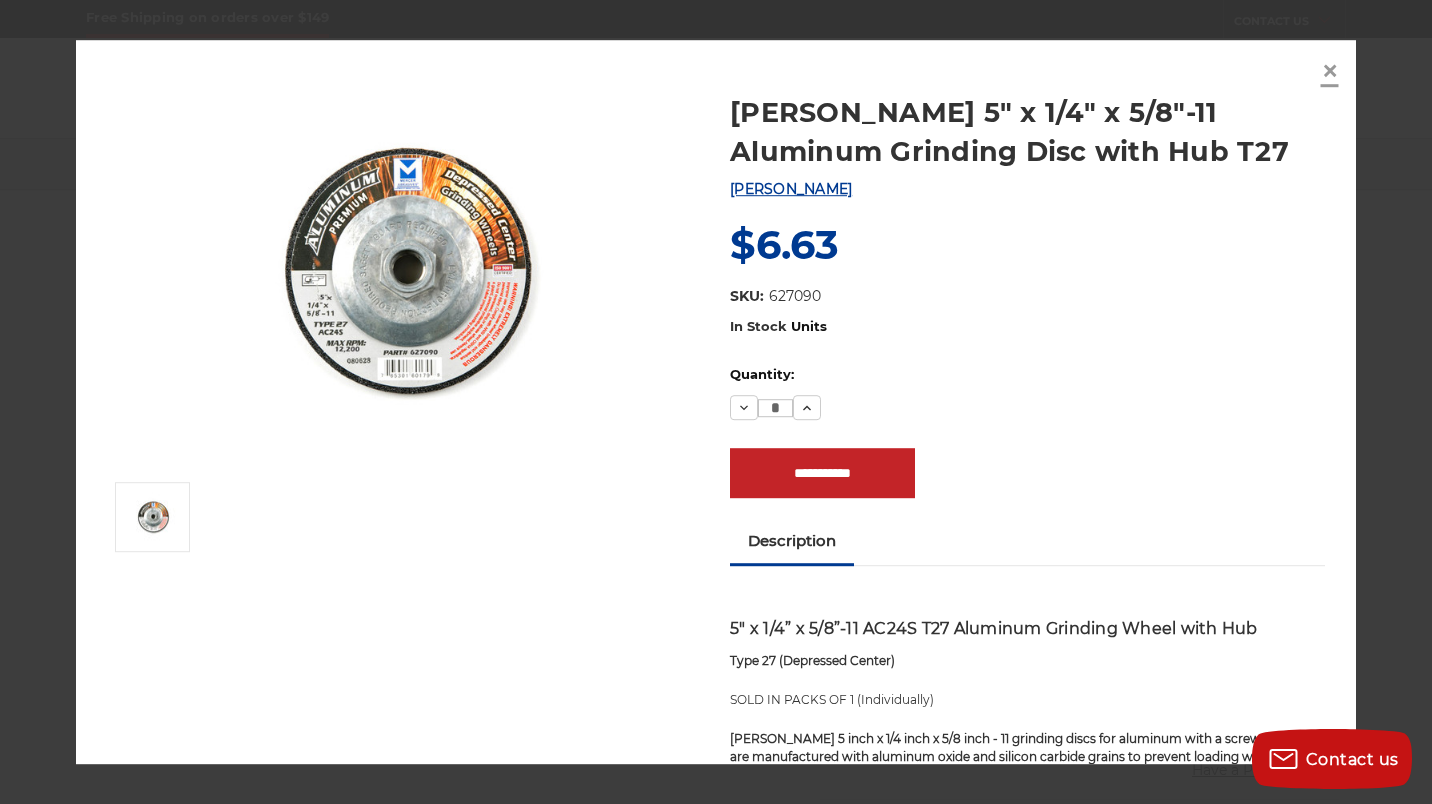 click on "×" at bounding box center [1330, 70] 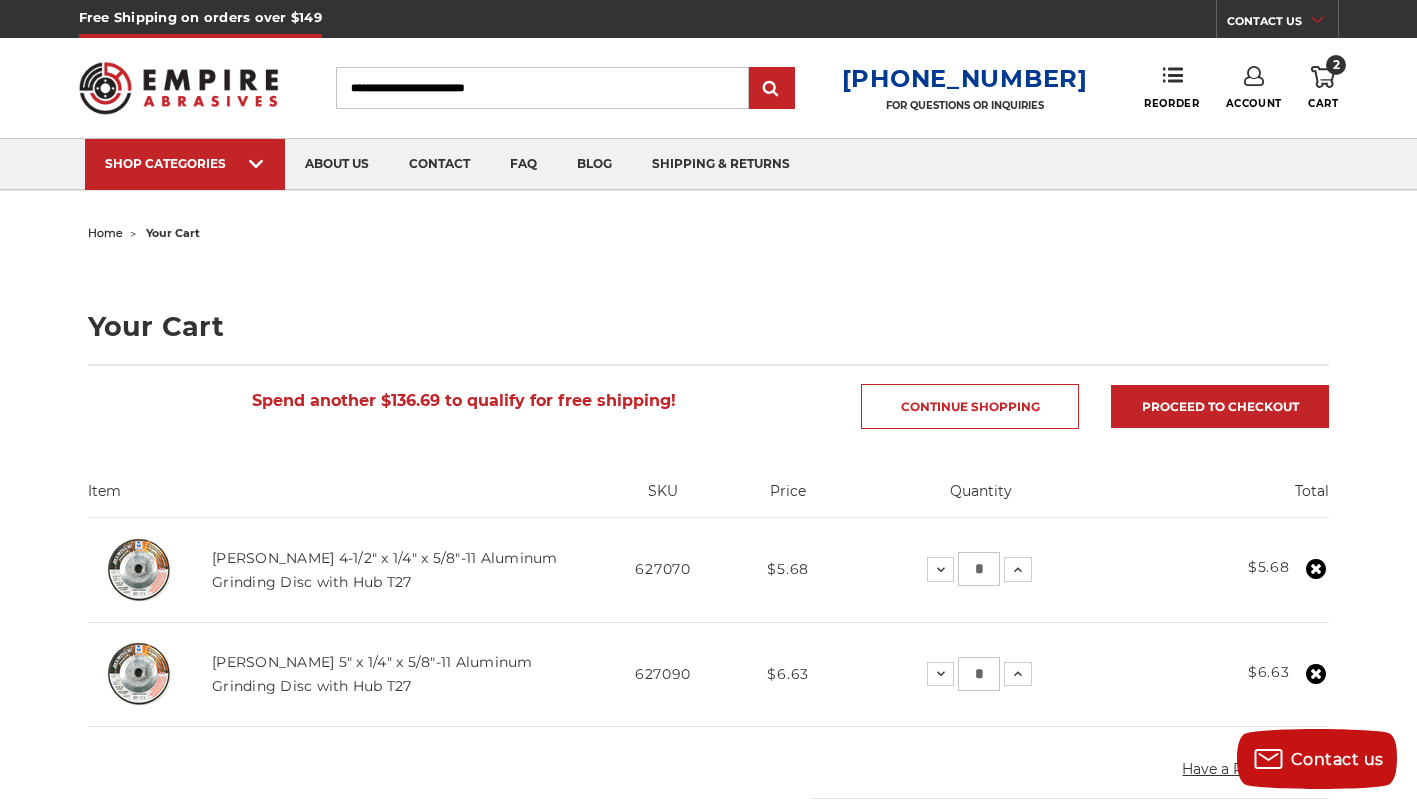 click 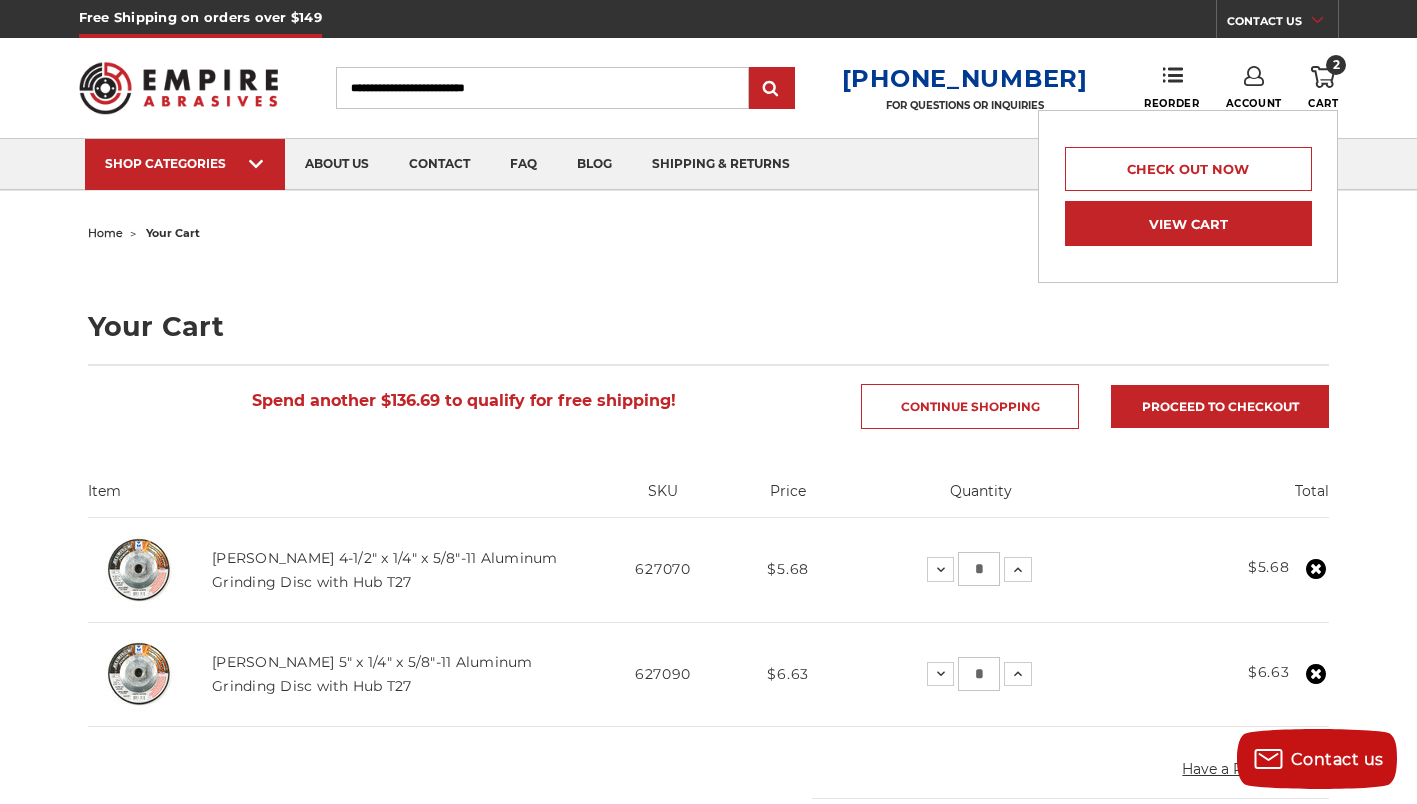 click on "View Cart" at bounding box center [1188, 223] 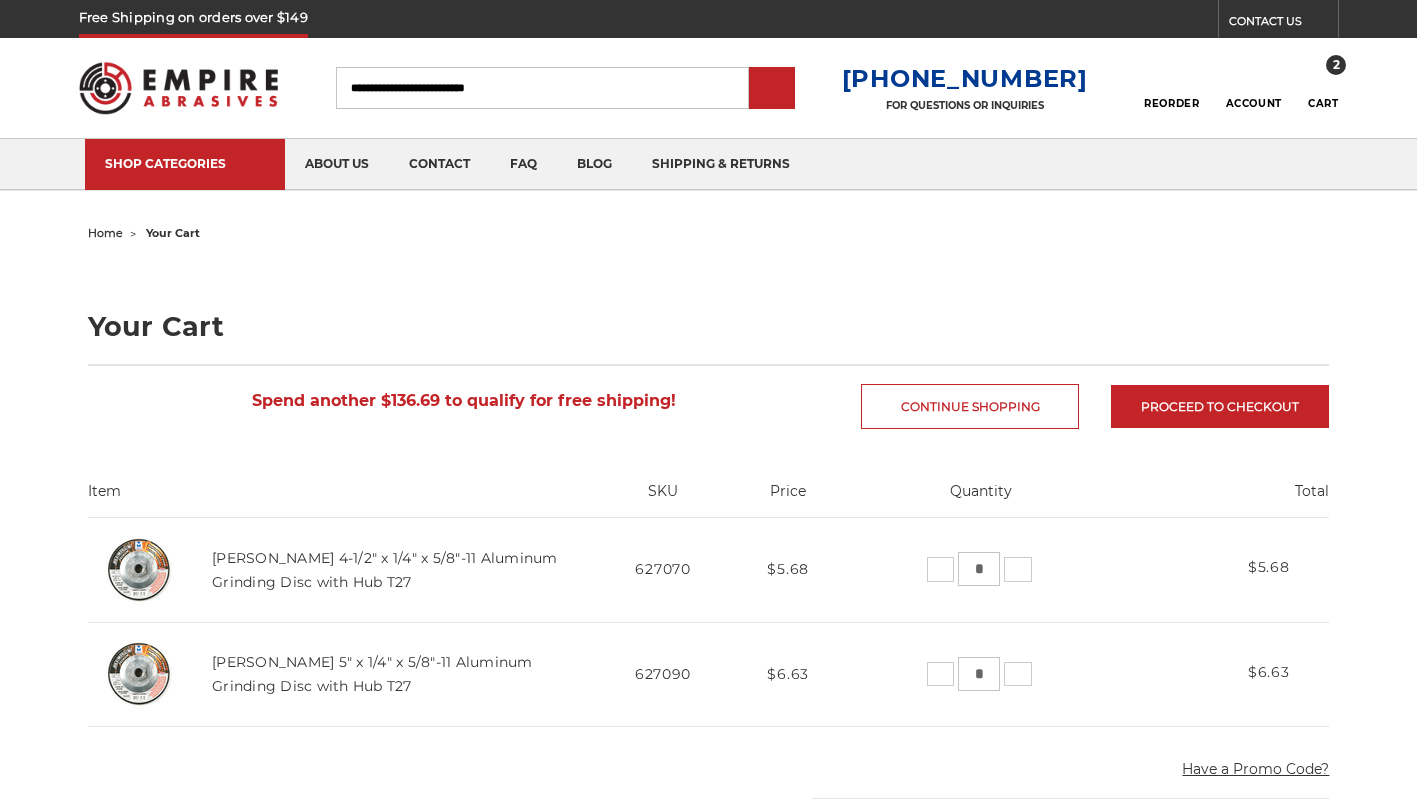 scroll, scrollTop: 0, scrollLeft: 0, axis: both 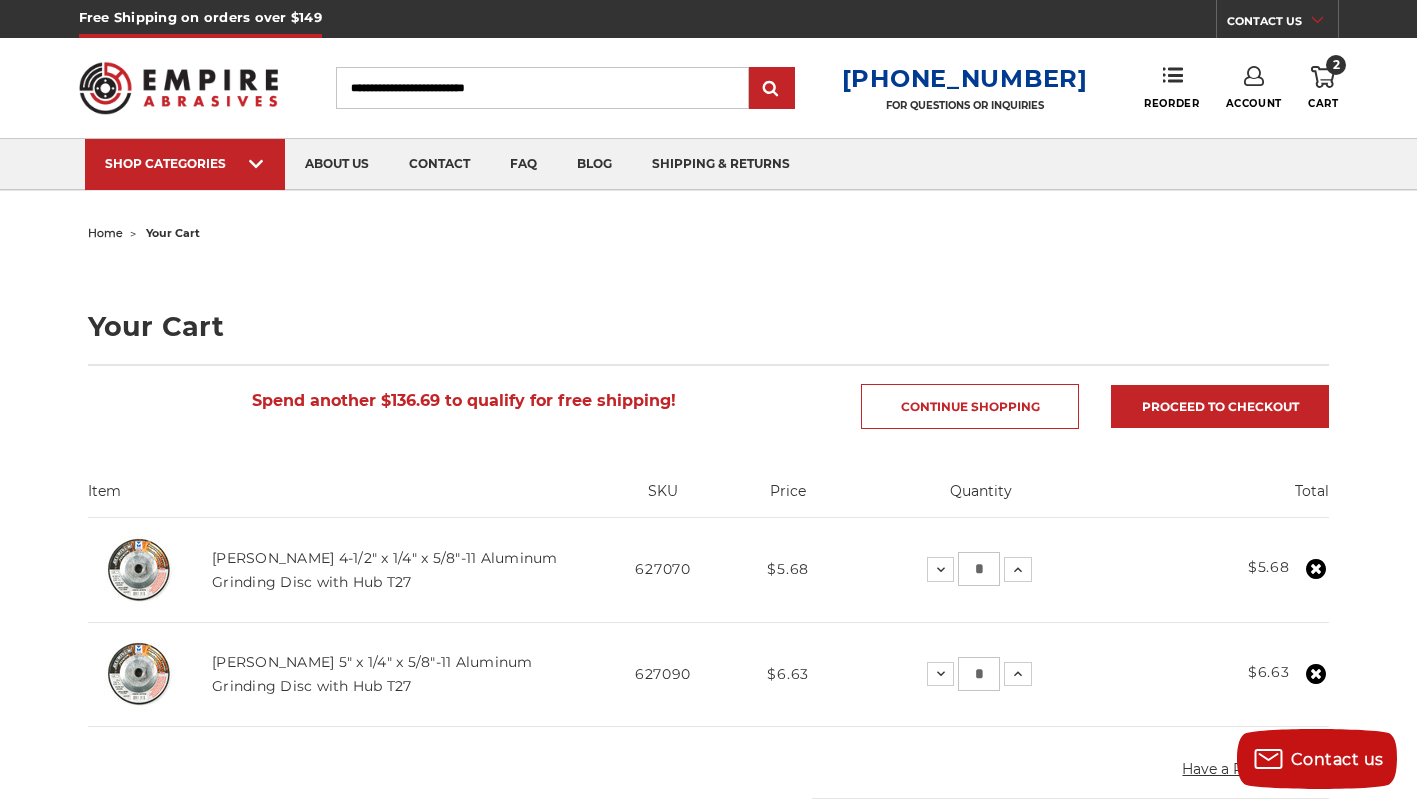 click 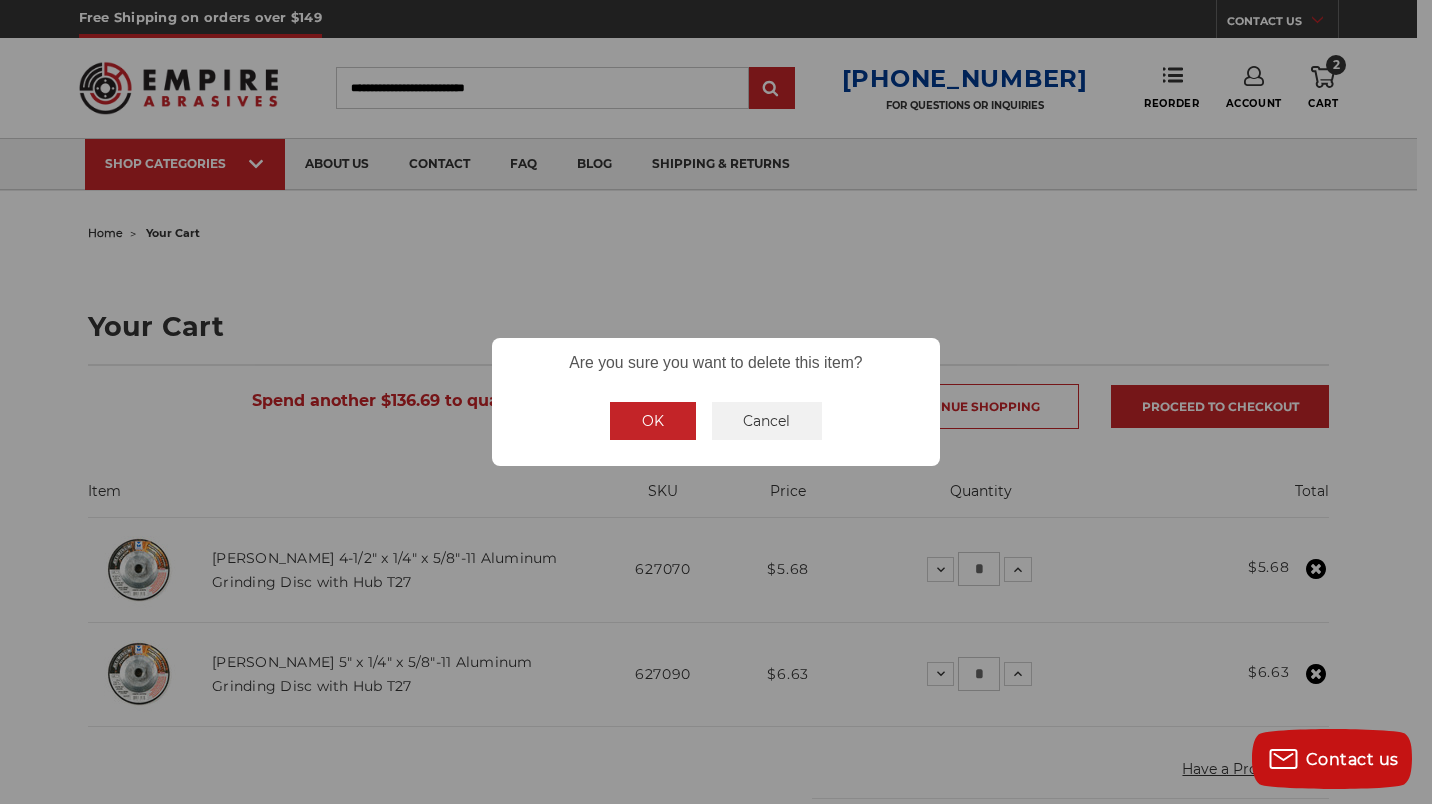 click on "OK" at bounding box center [653, 421] 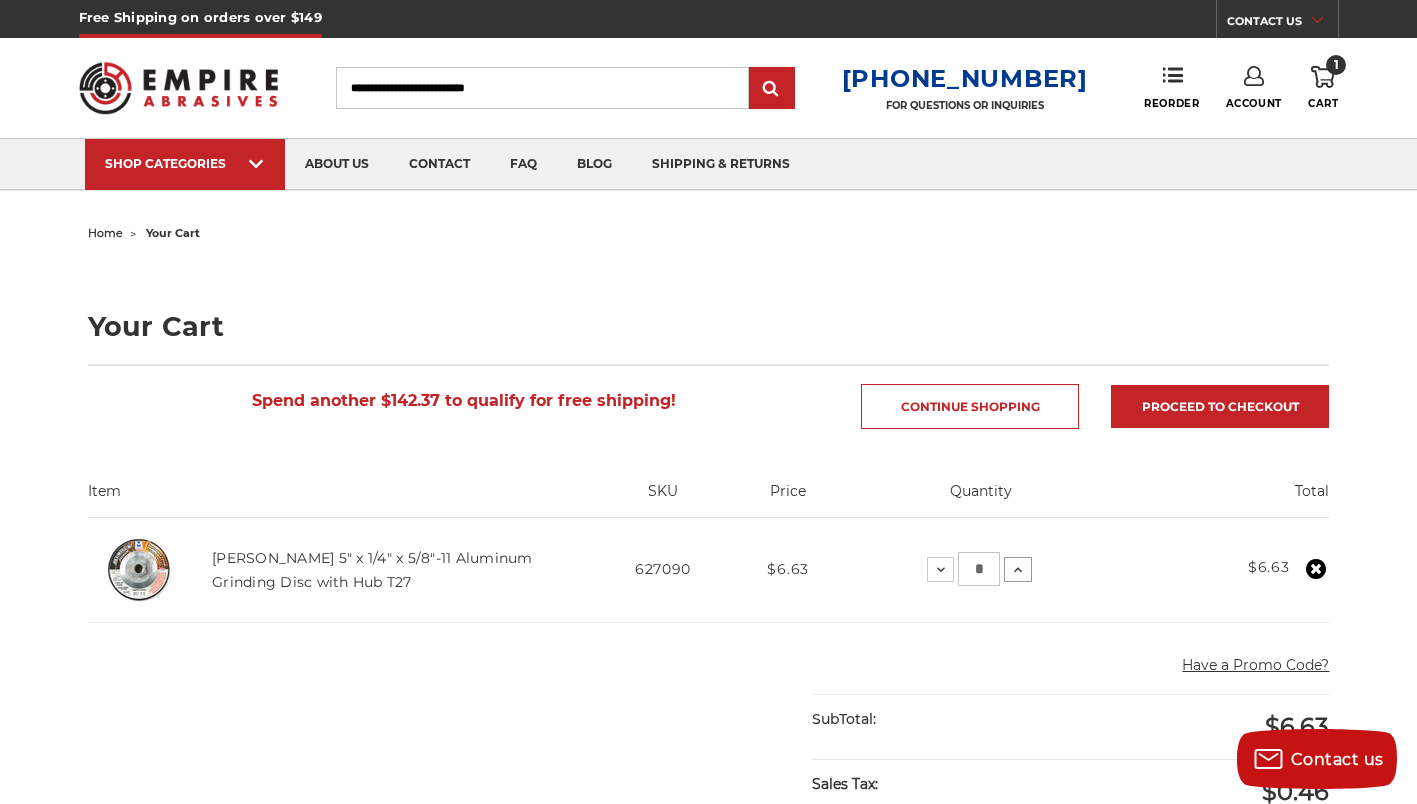 click 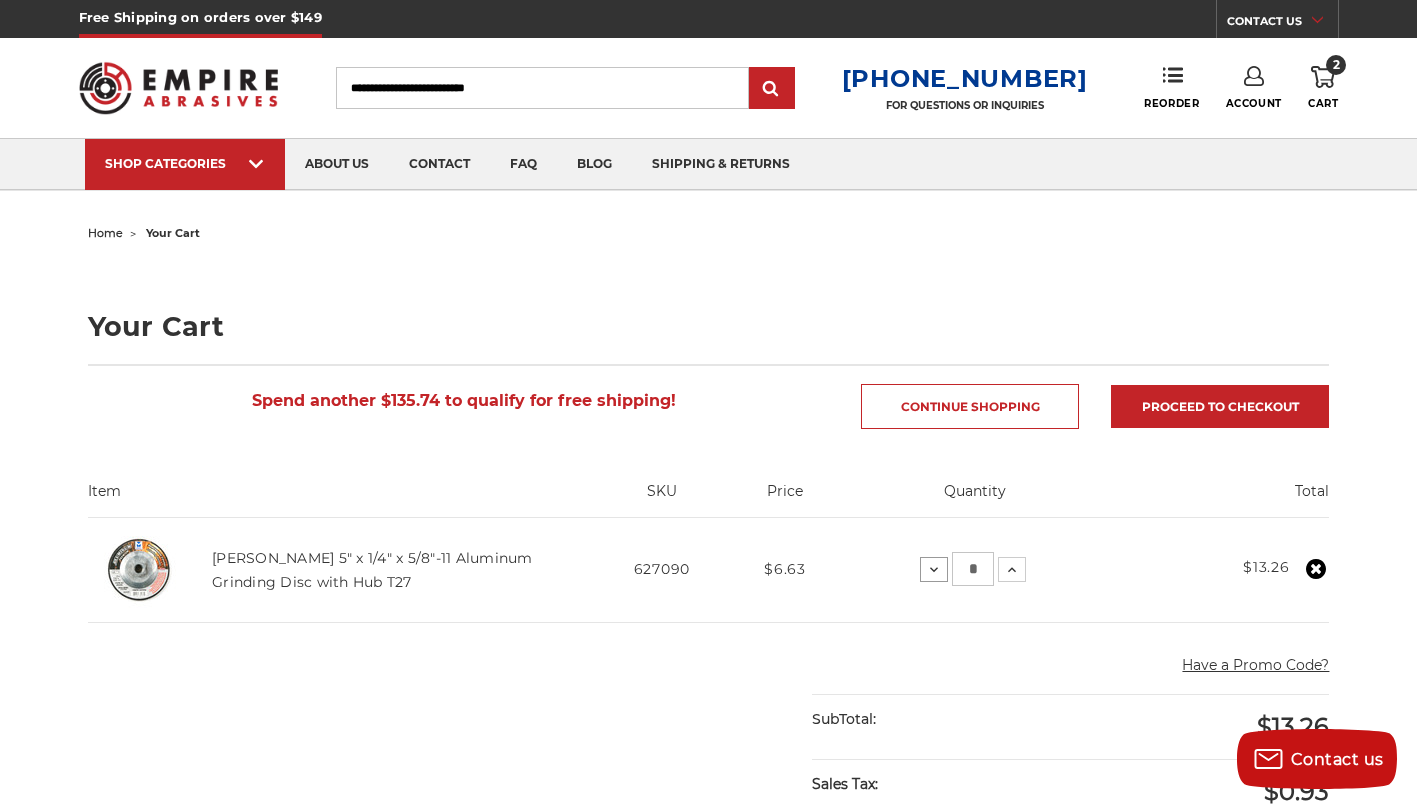 drag, startPoint x: 986, startPoint y: 573, endPoint x: 927, endPoint y: 575, distance: 59.03389 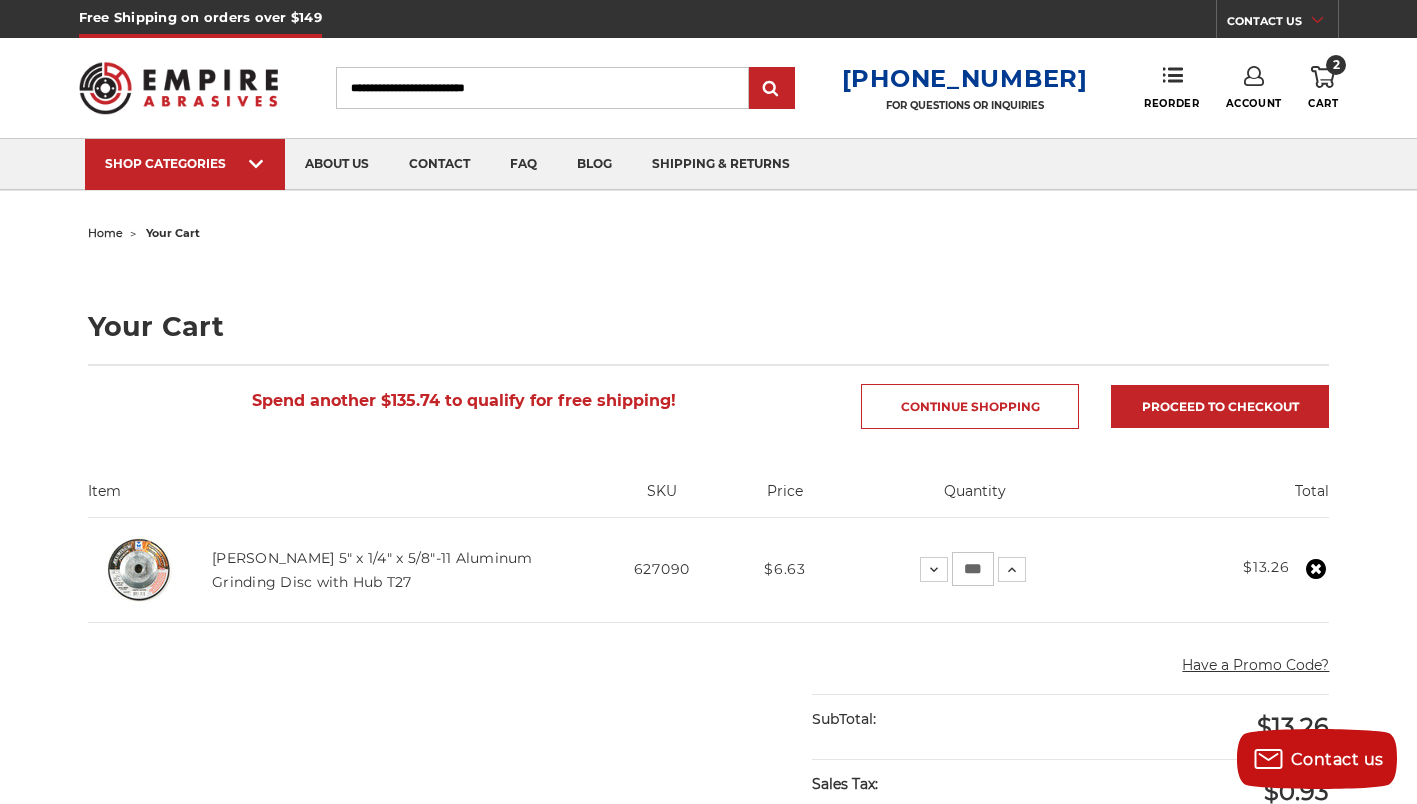 type on "***" 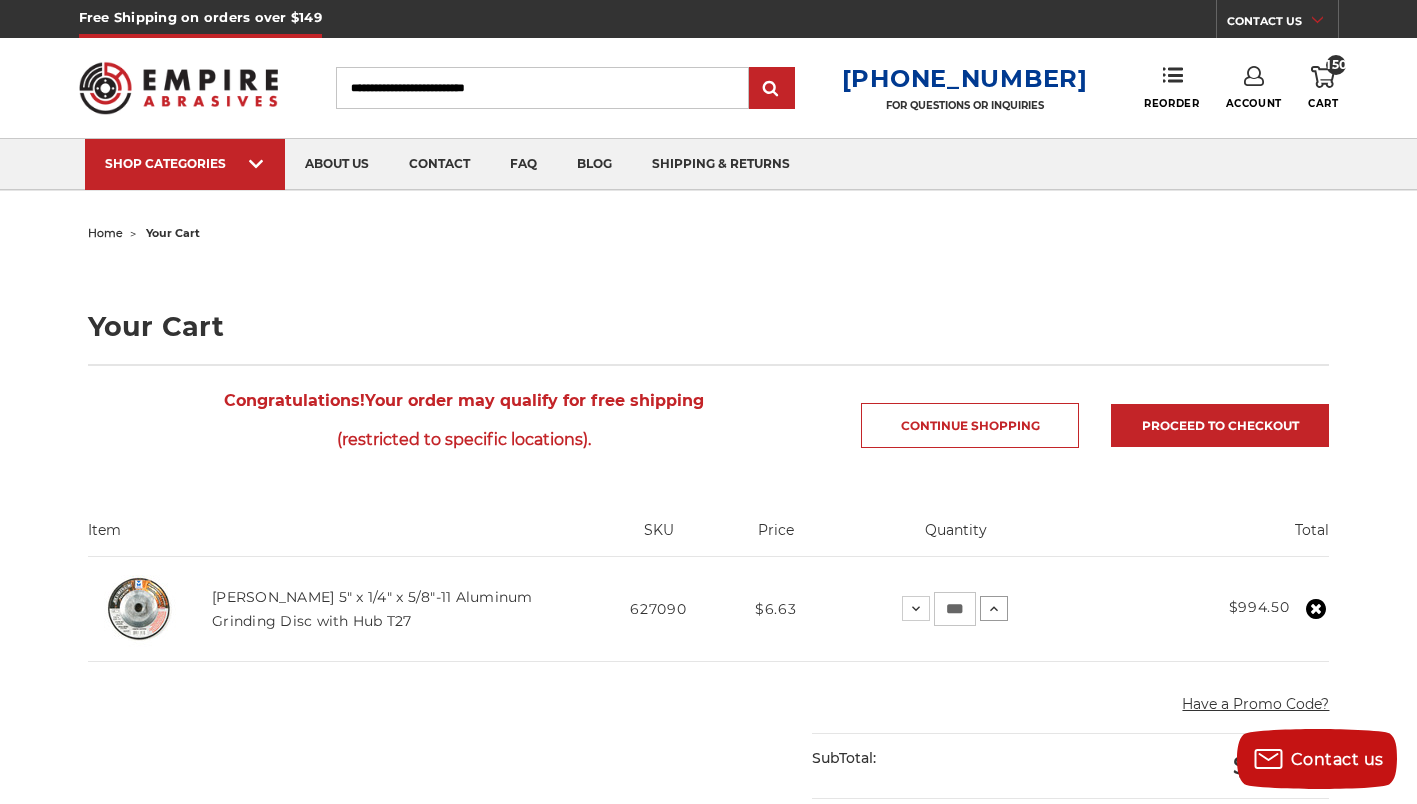 click 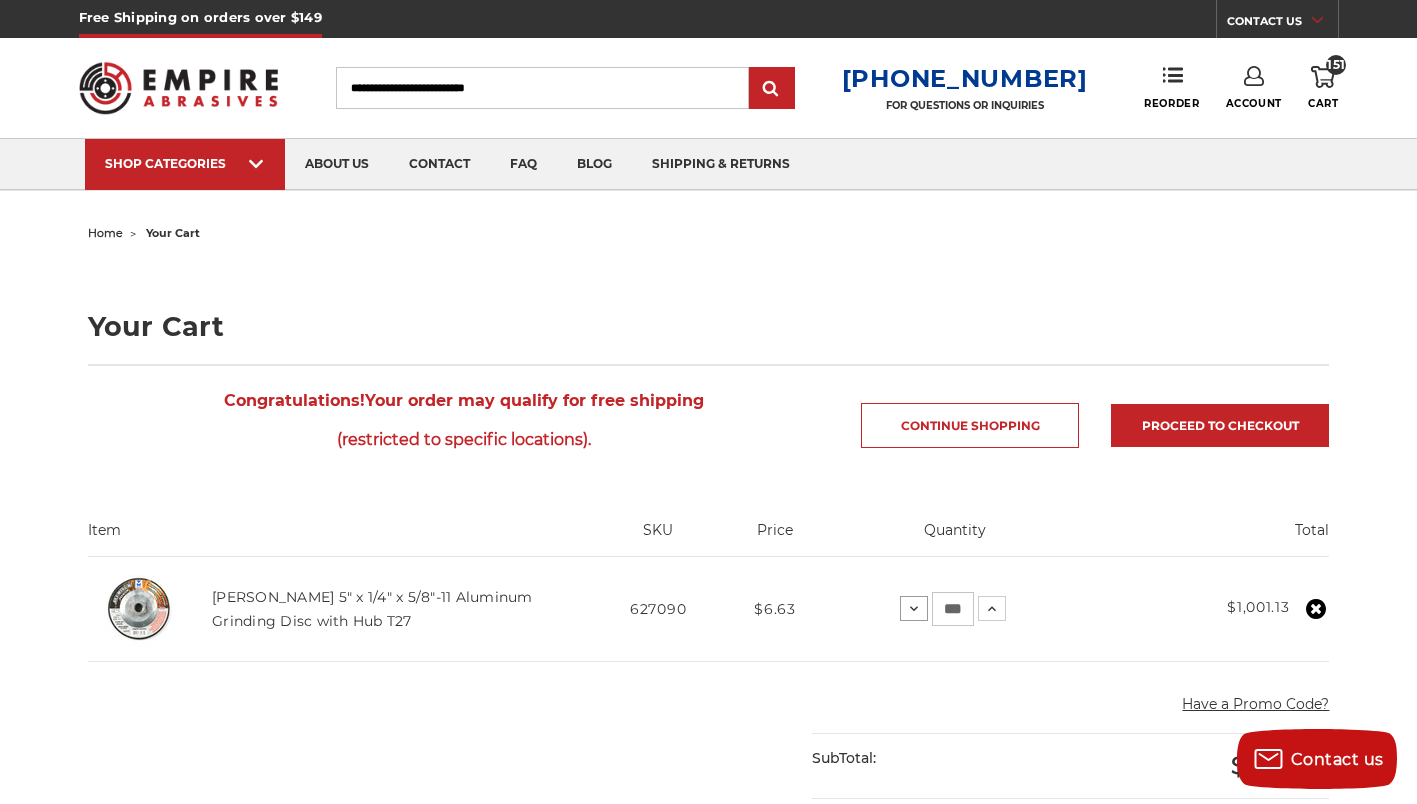 drag, startPoint x: 962, startPoint y: 607, endPoint x: 917, endPoint y: 607, distance: 45 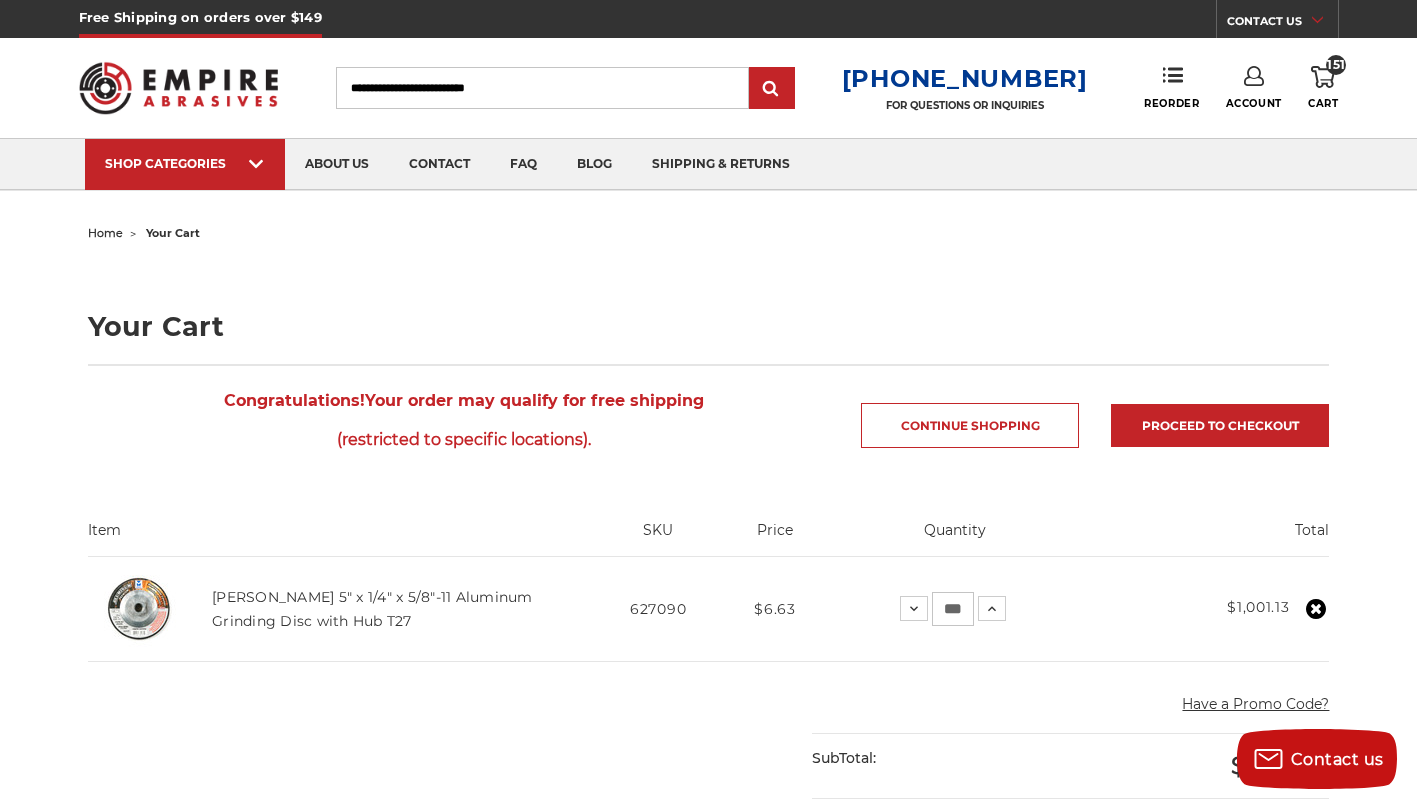 type on "***" 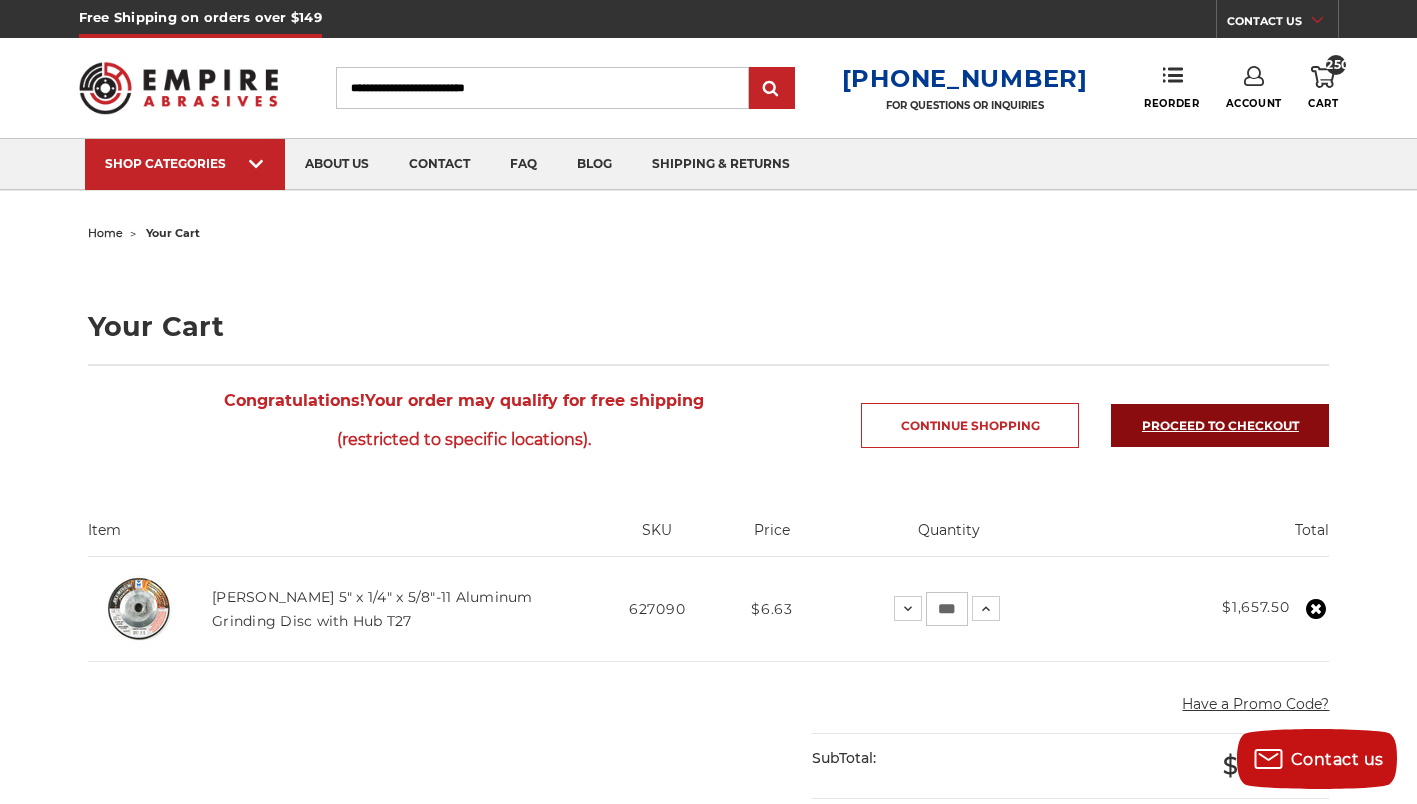 click on "Proceed to checkout" at bounding box center [1220, 425] 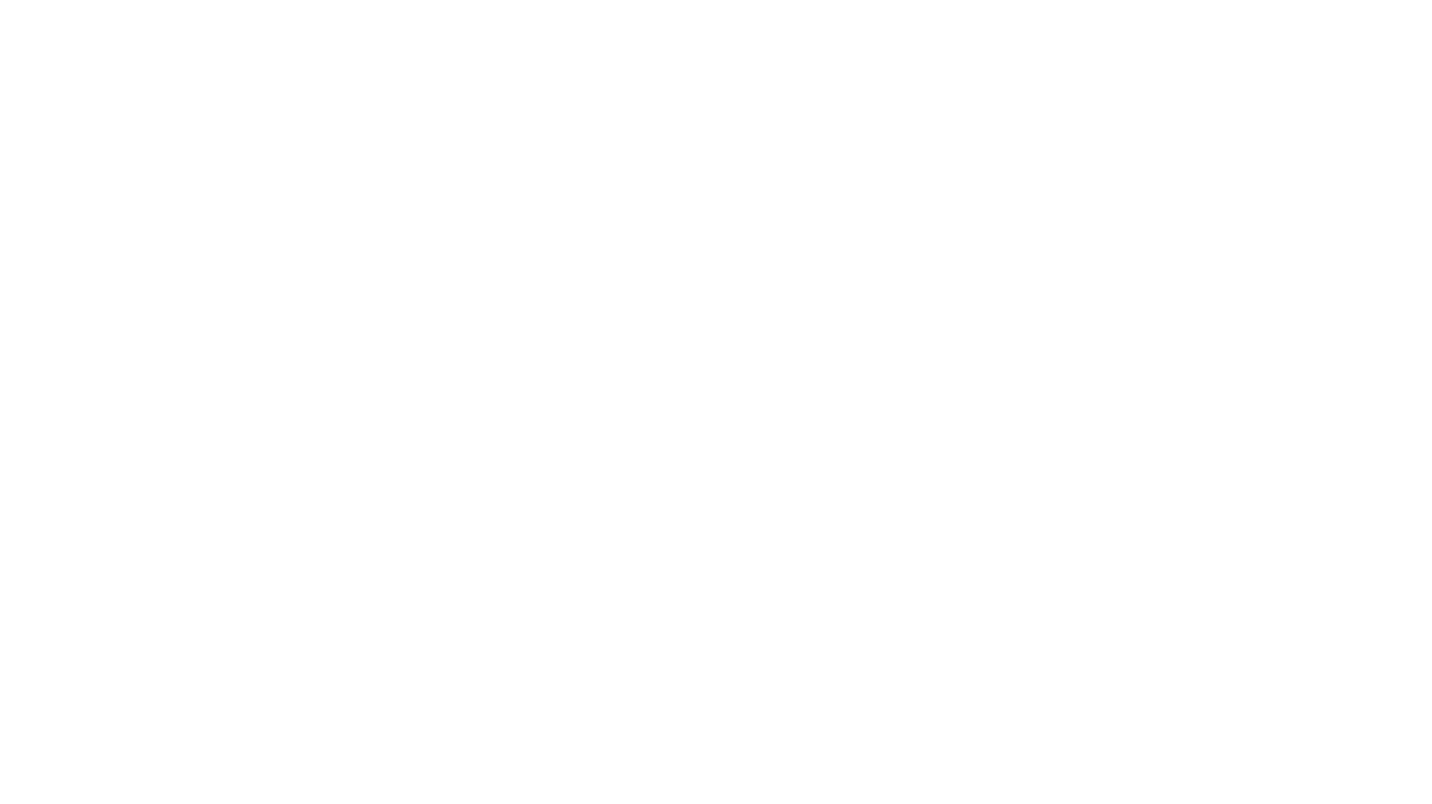 scroll, scrollTop: 0, scrollLeft: 0, axis: both 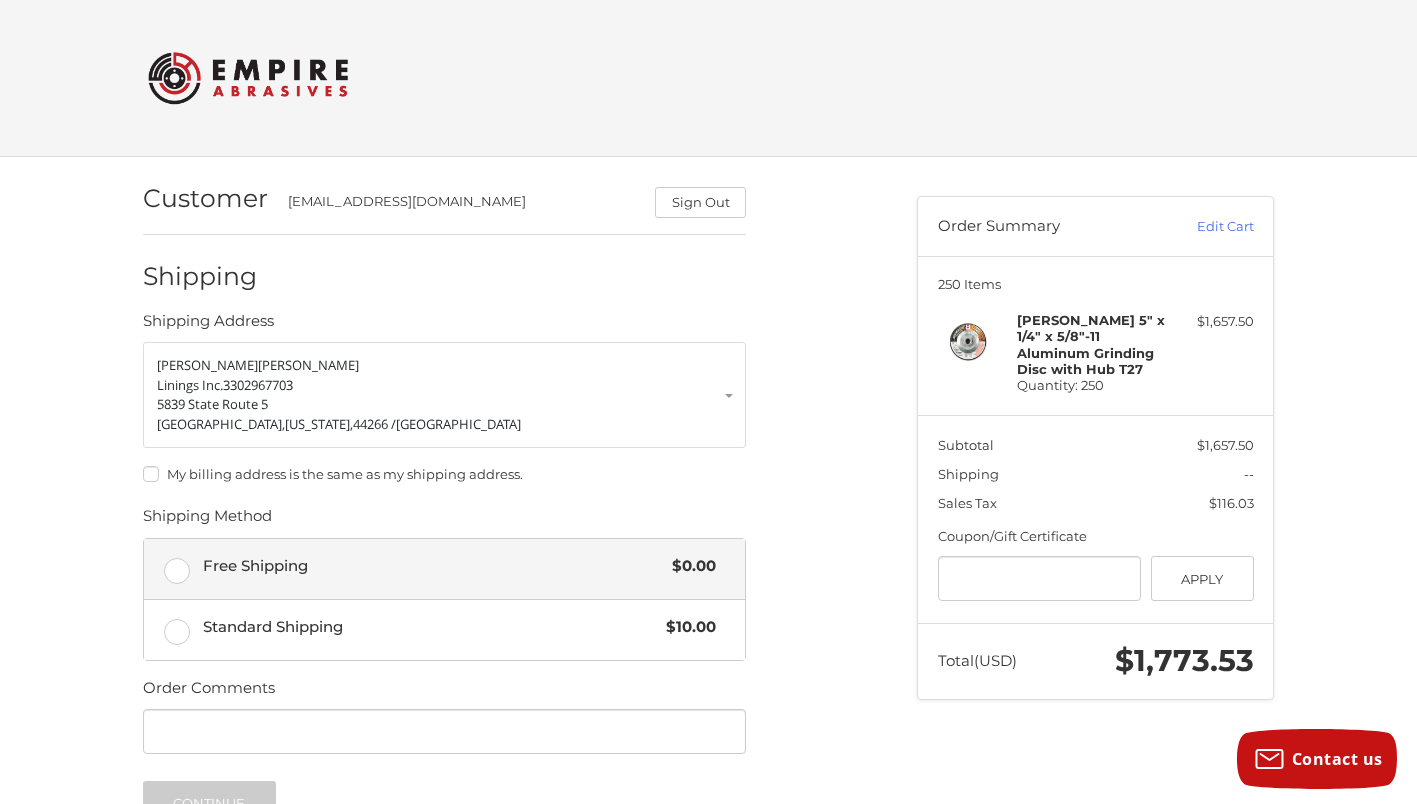 click on "Free Shipping $0.00" at bounding box center (444, 569) 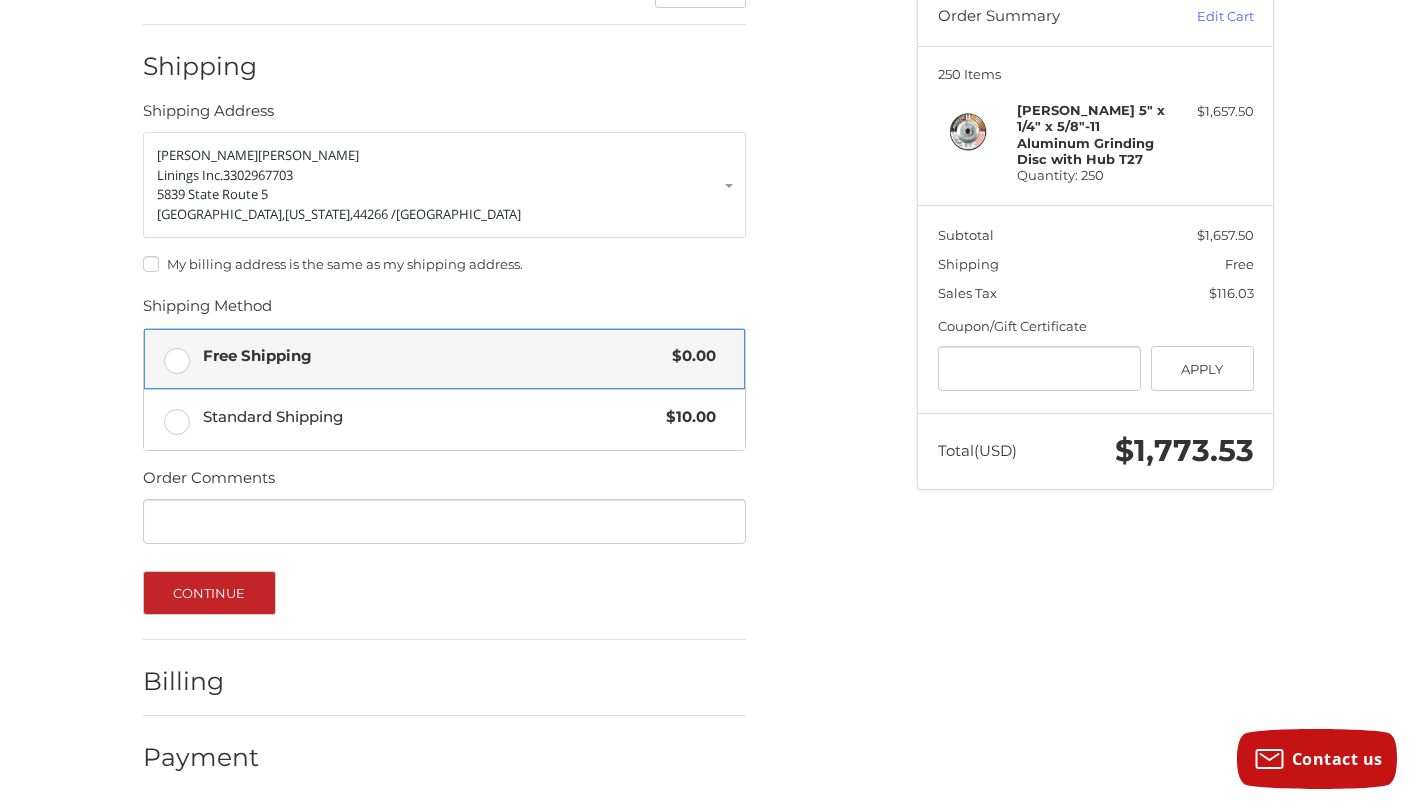 scroll, scrollTop: 218, scrollLeft: 0, axis: vertical 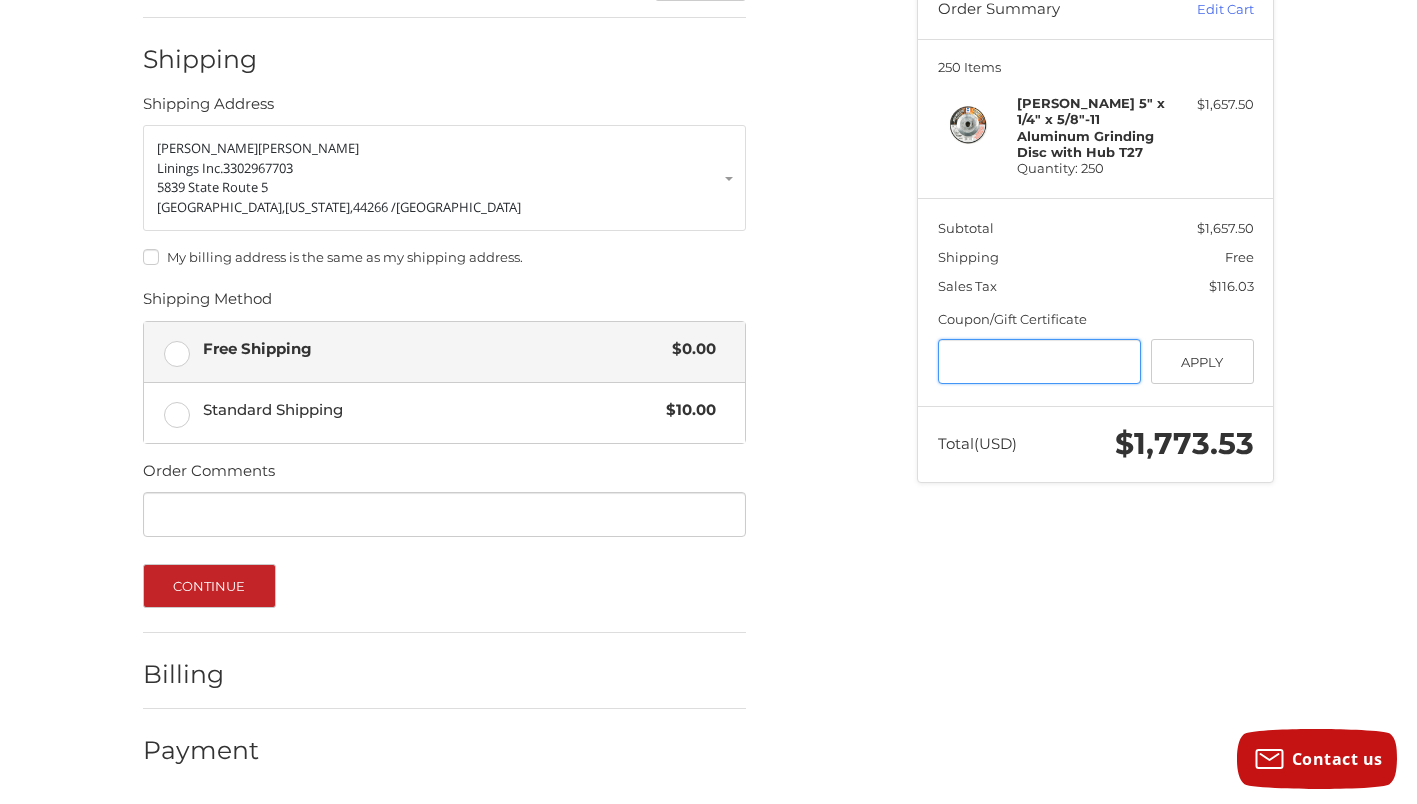 click at bounding box center [1040, 361] 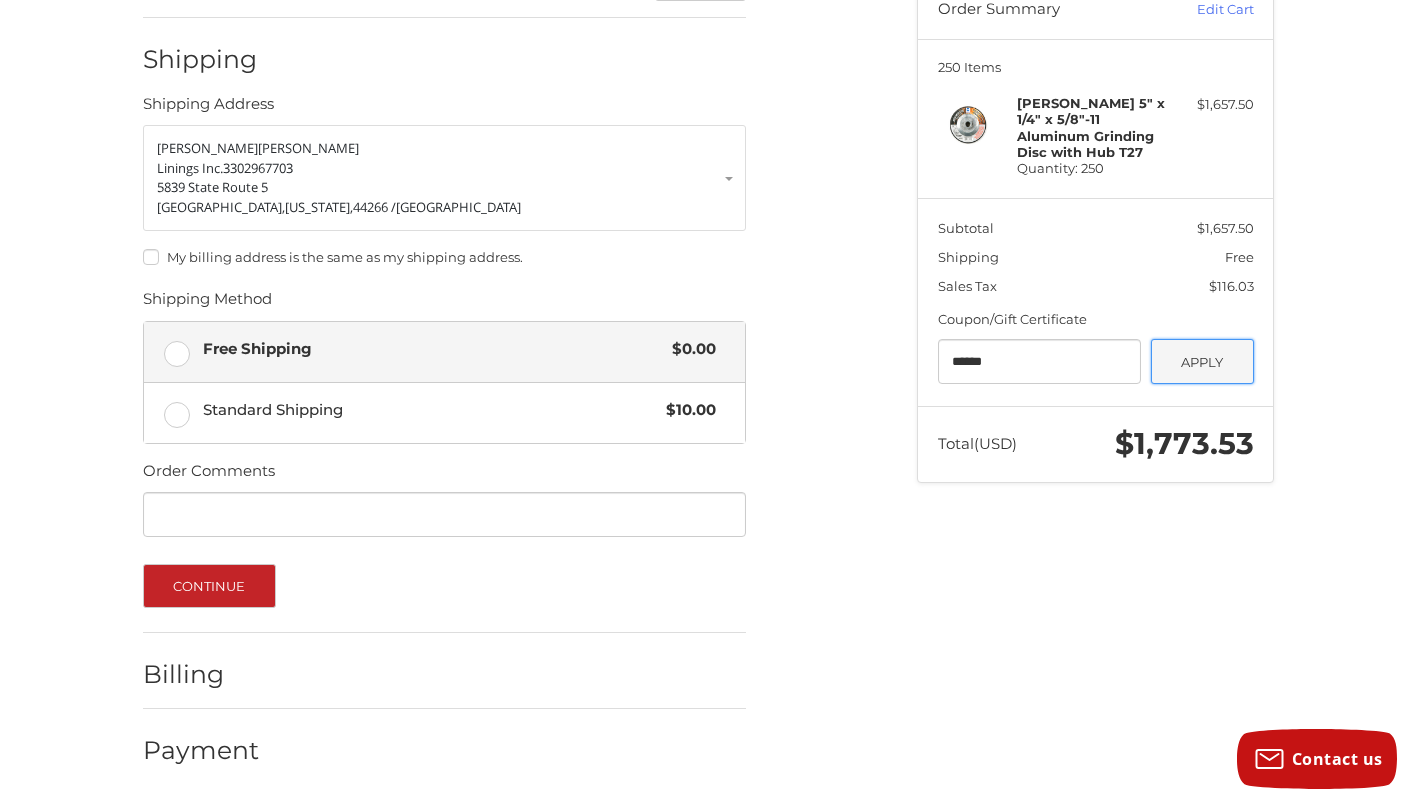 click on "Apply" at bounding box center [1202, 361] 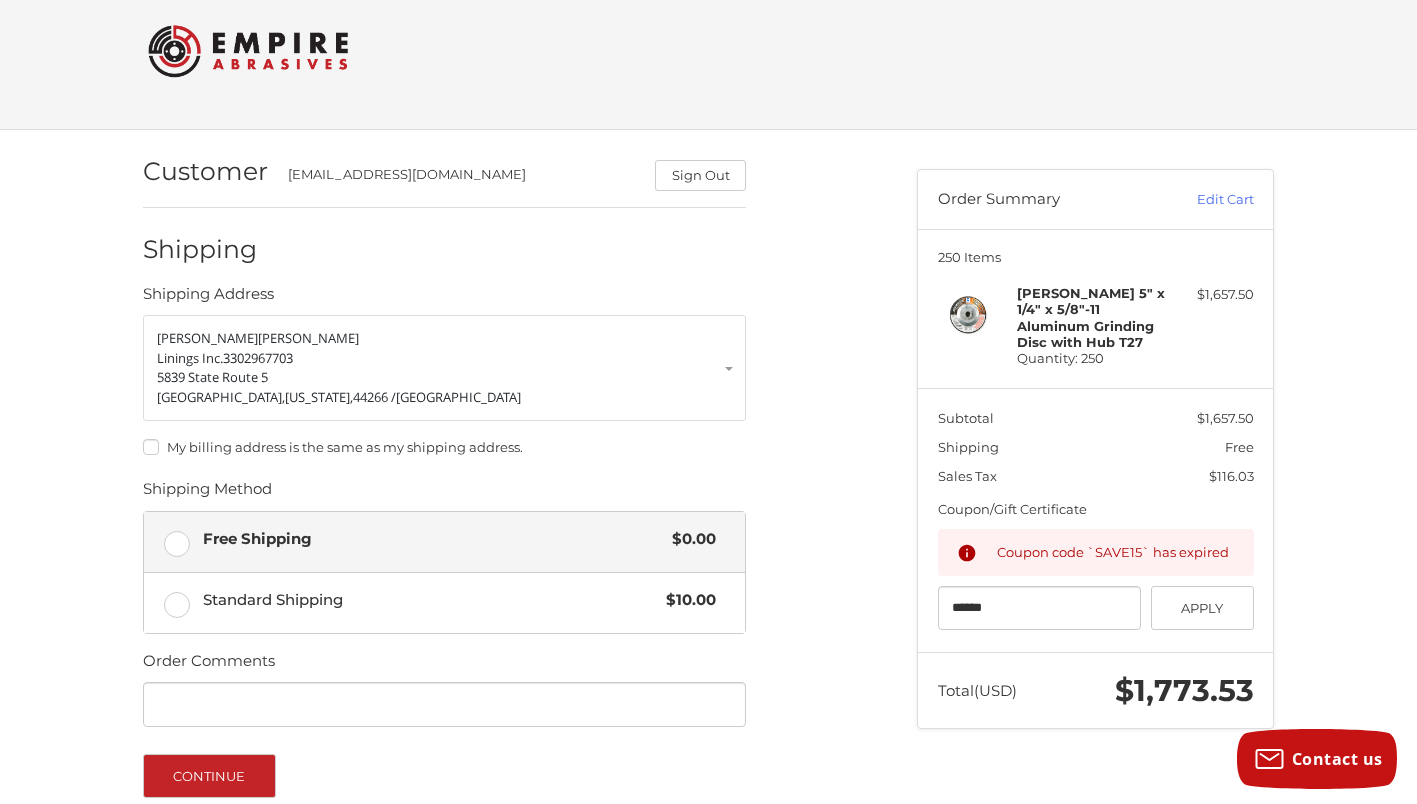 scroll, scrollTop: 0, scrollLeft: 0, axis: both 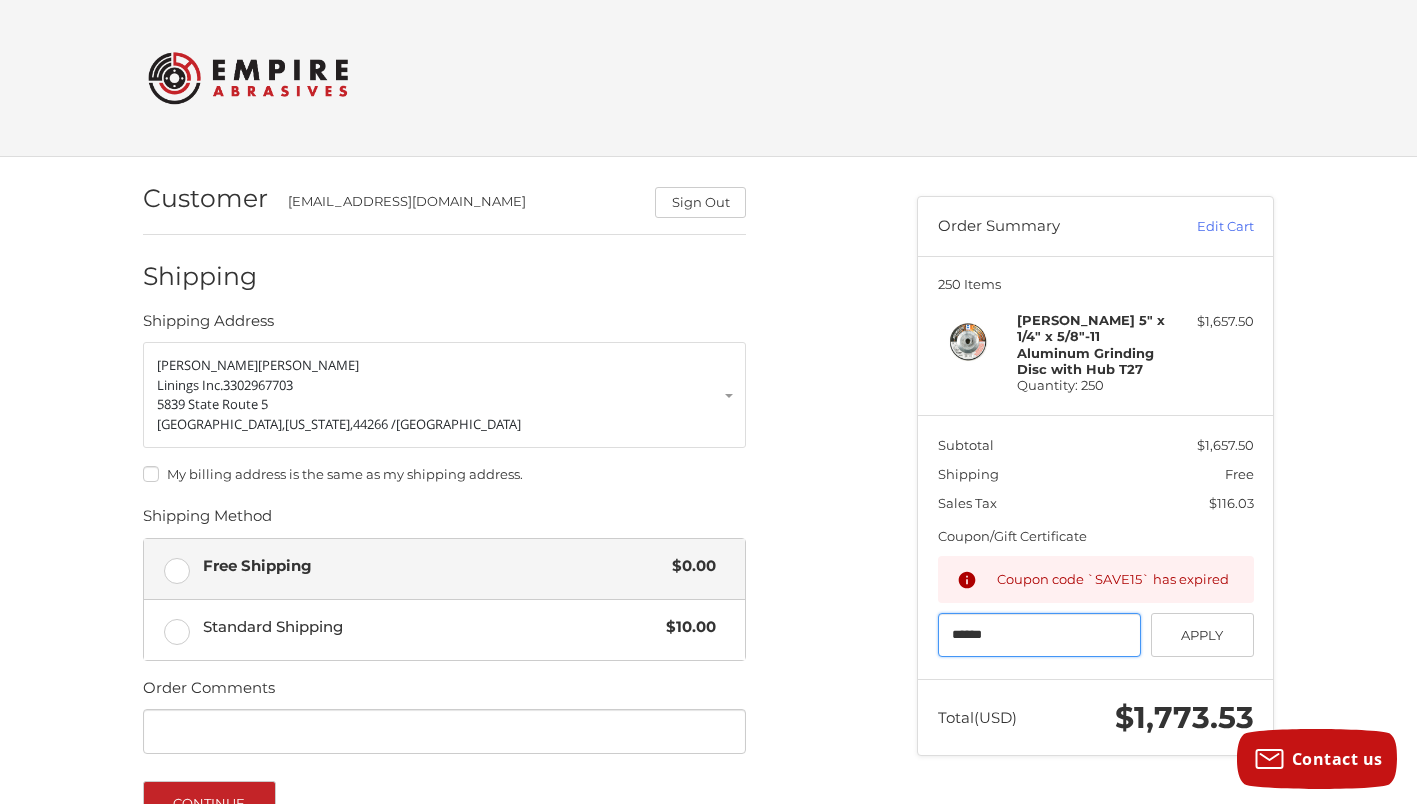 click on "******" at bounding box center (1040, 635) 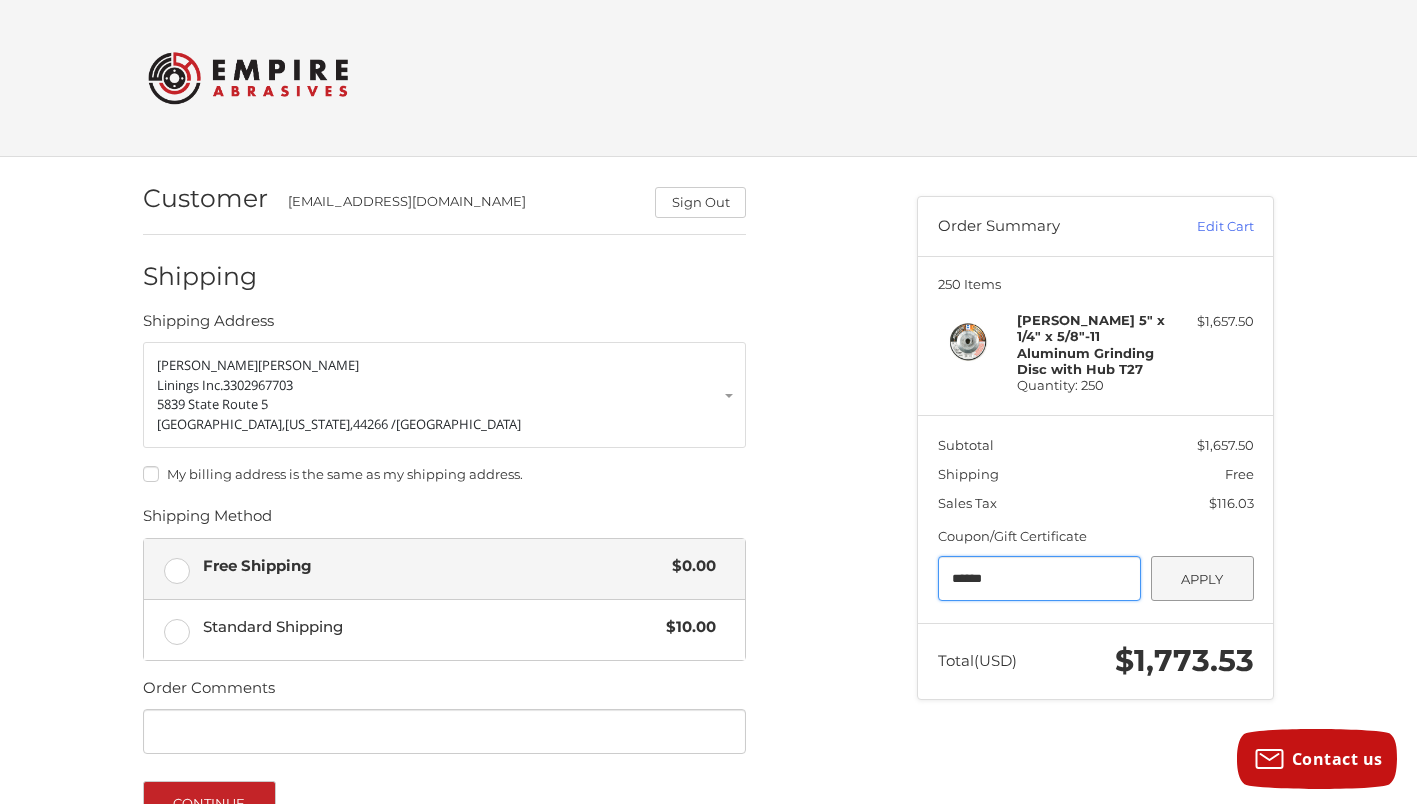 type on "******" 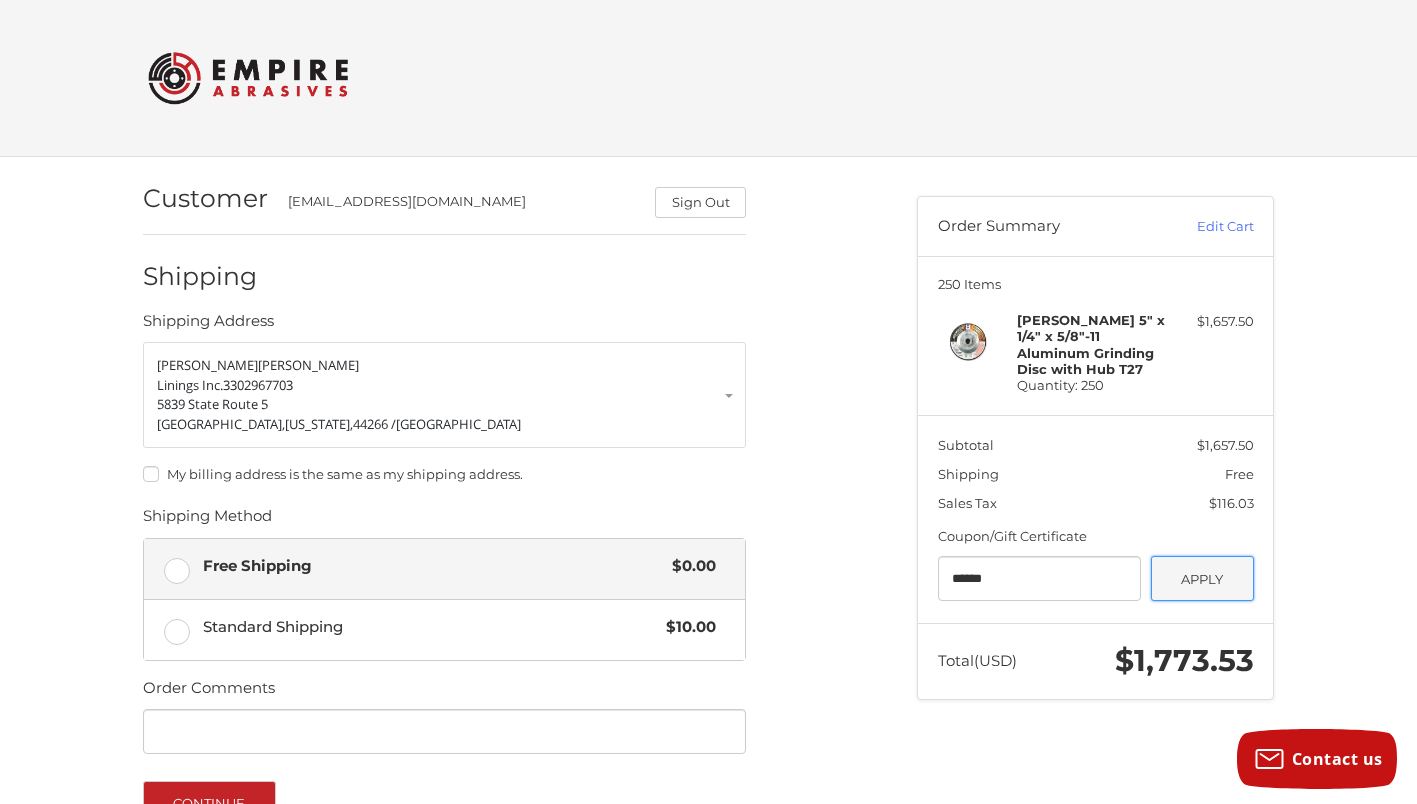 click on "Apply" at bounding box center (1202, 578) 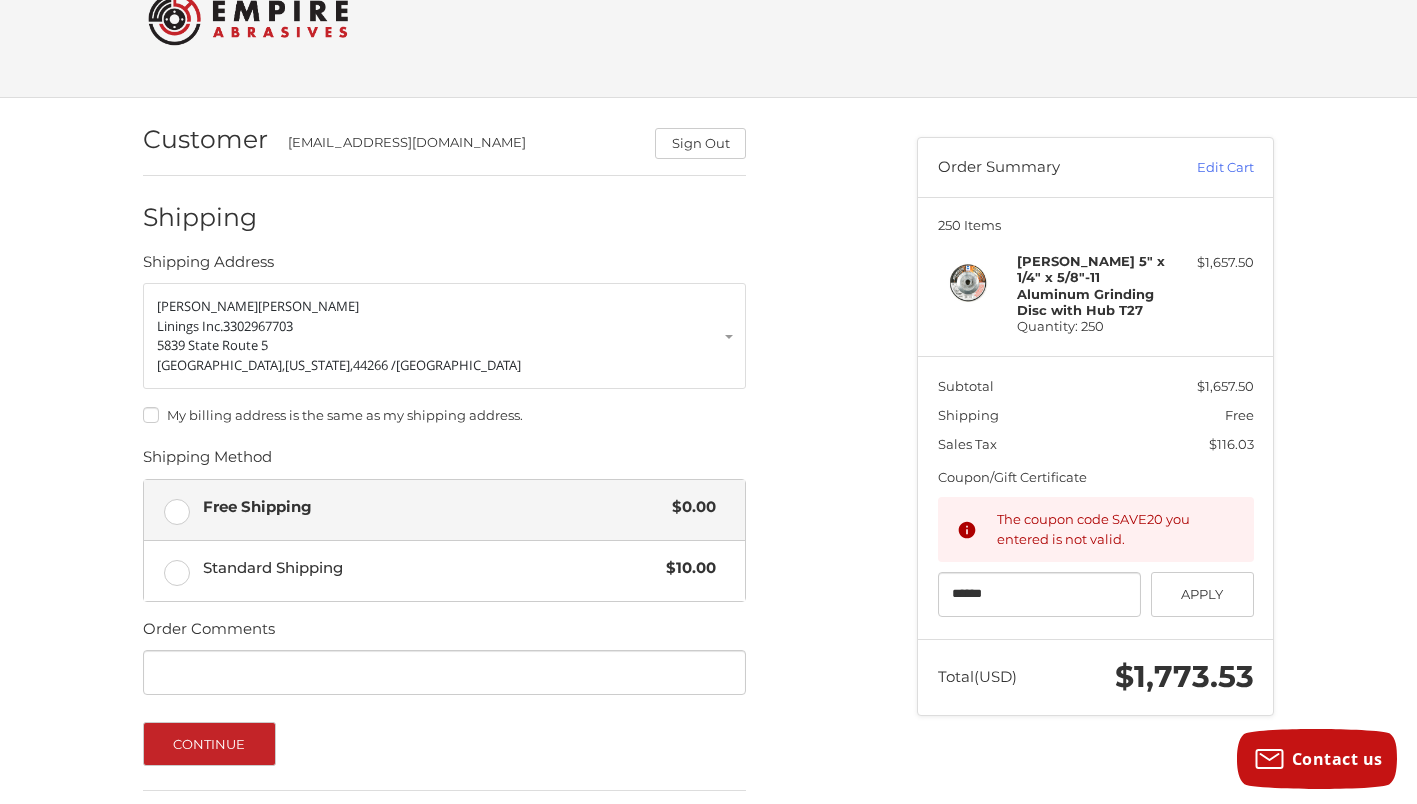 scroll, scrollTop: 0, scrollLeft: 0, axis: both 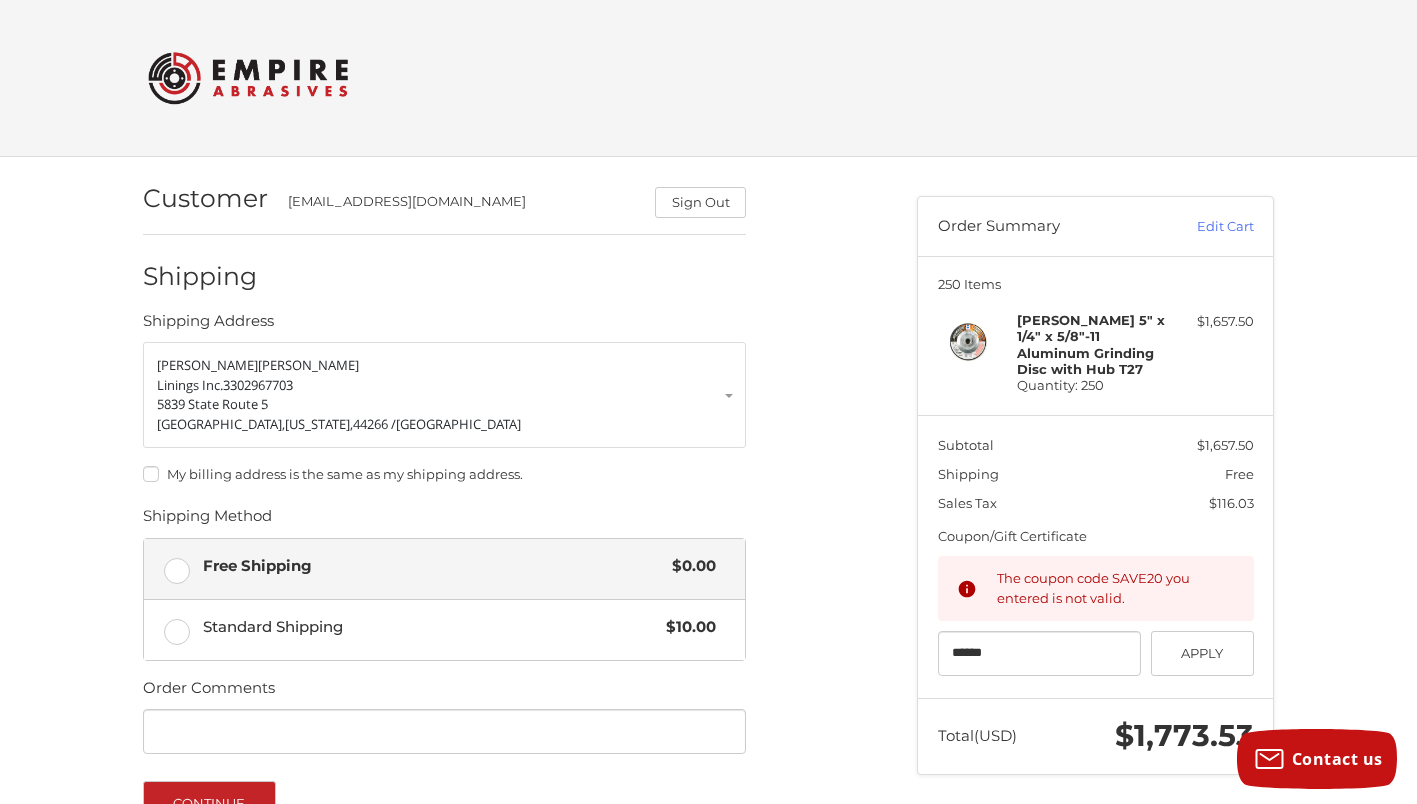 click at bounding box center (248, 78) 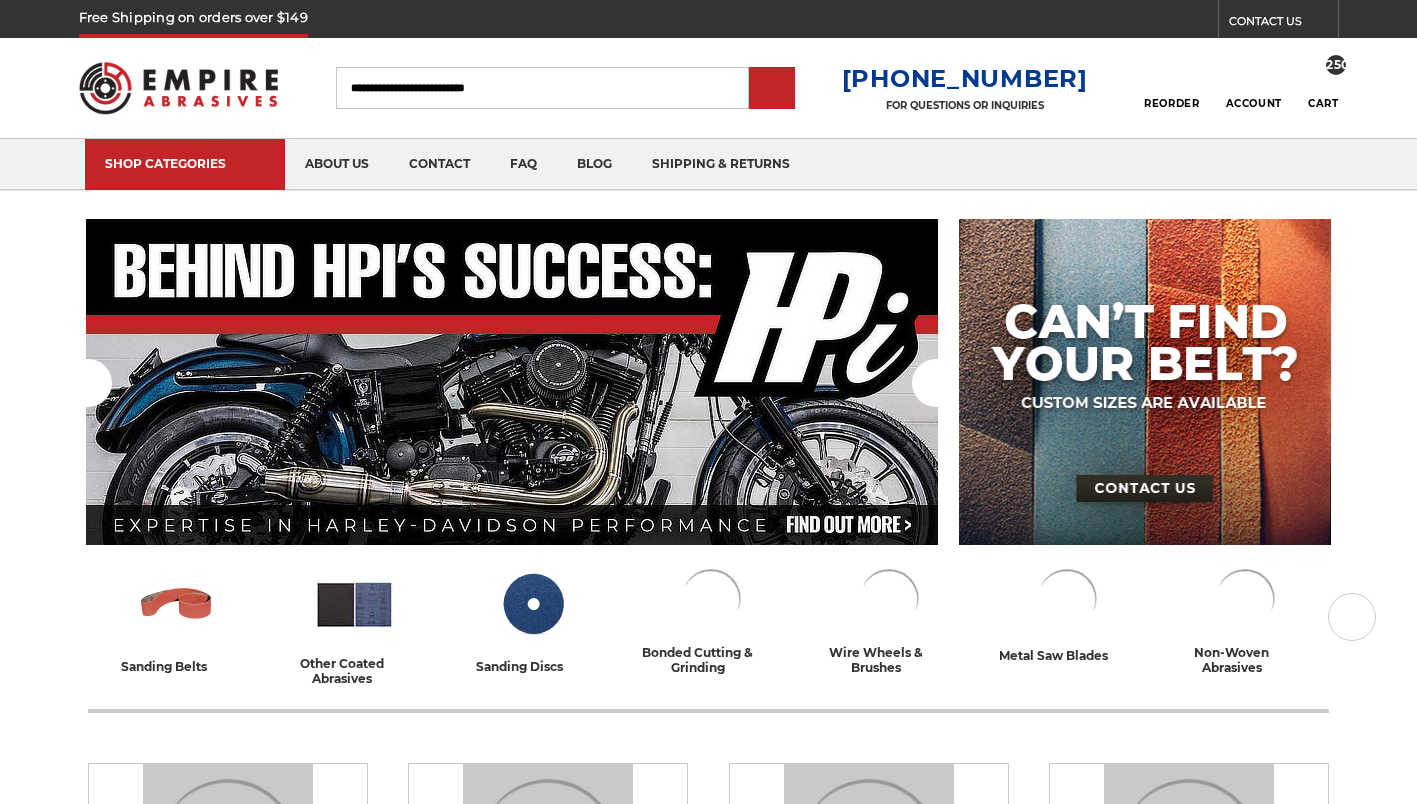 scroll, scrollTop: 0, scrollLeft: 0, axis: both 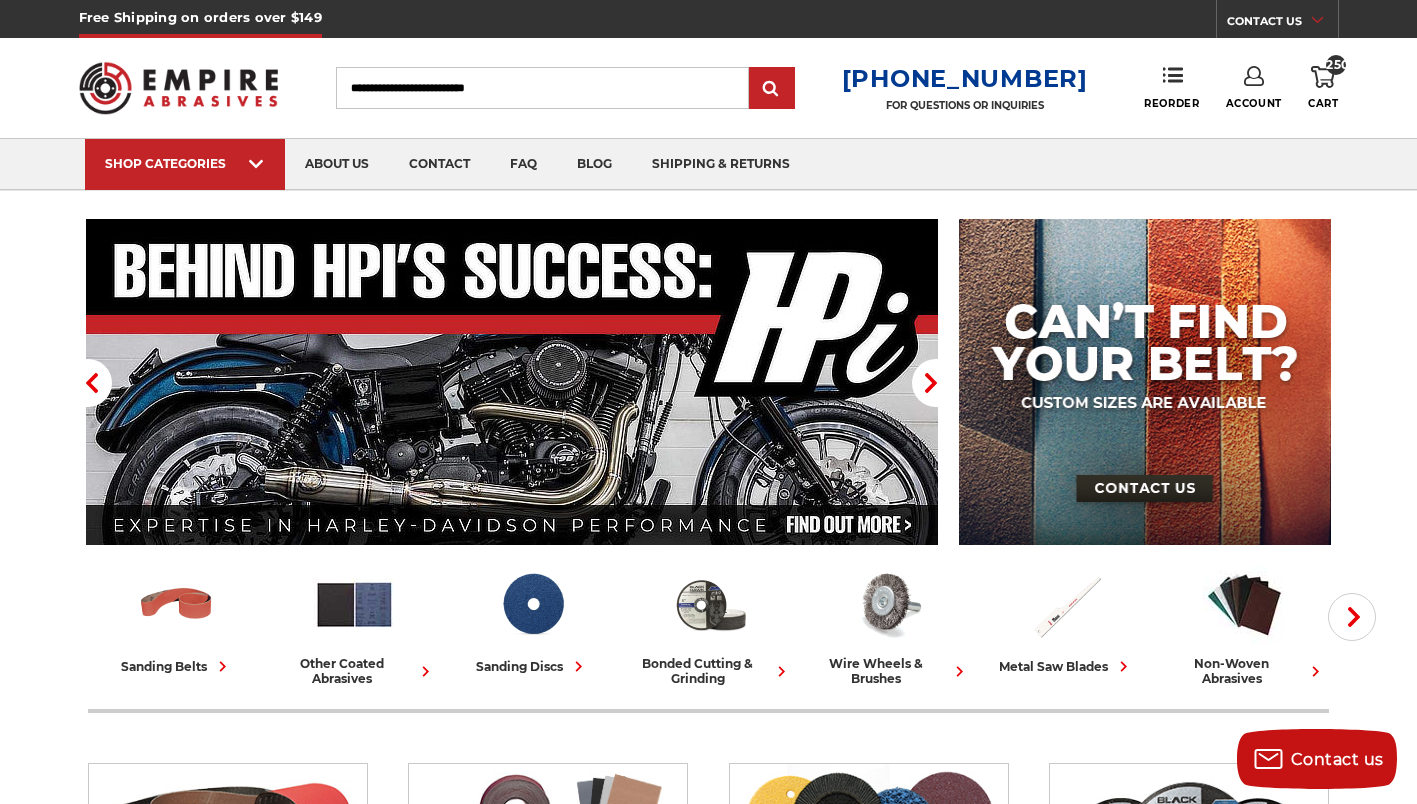 click on "Account" at bounding box center [1254, 88] 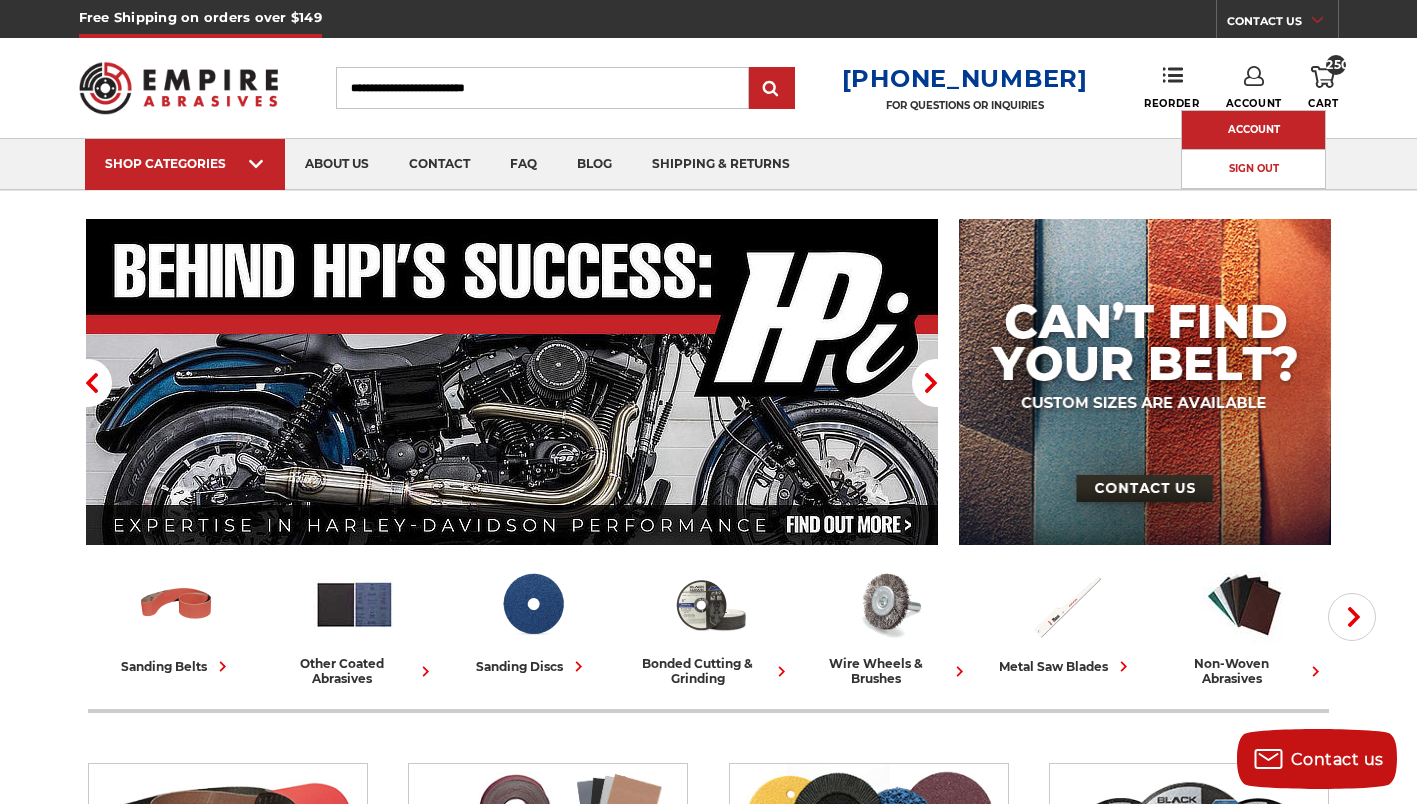 click on "Account" at bounding box center (1253, 130) 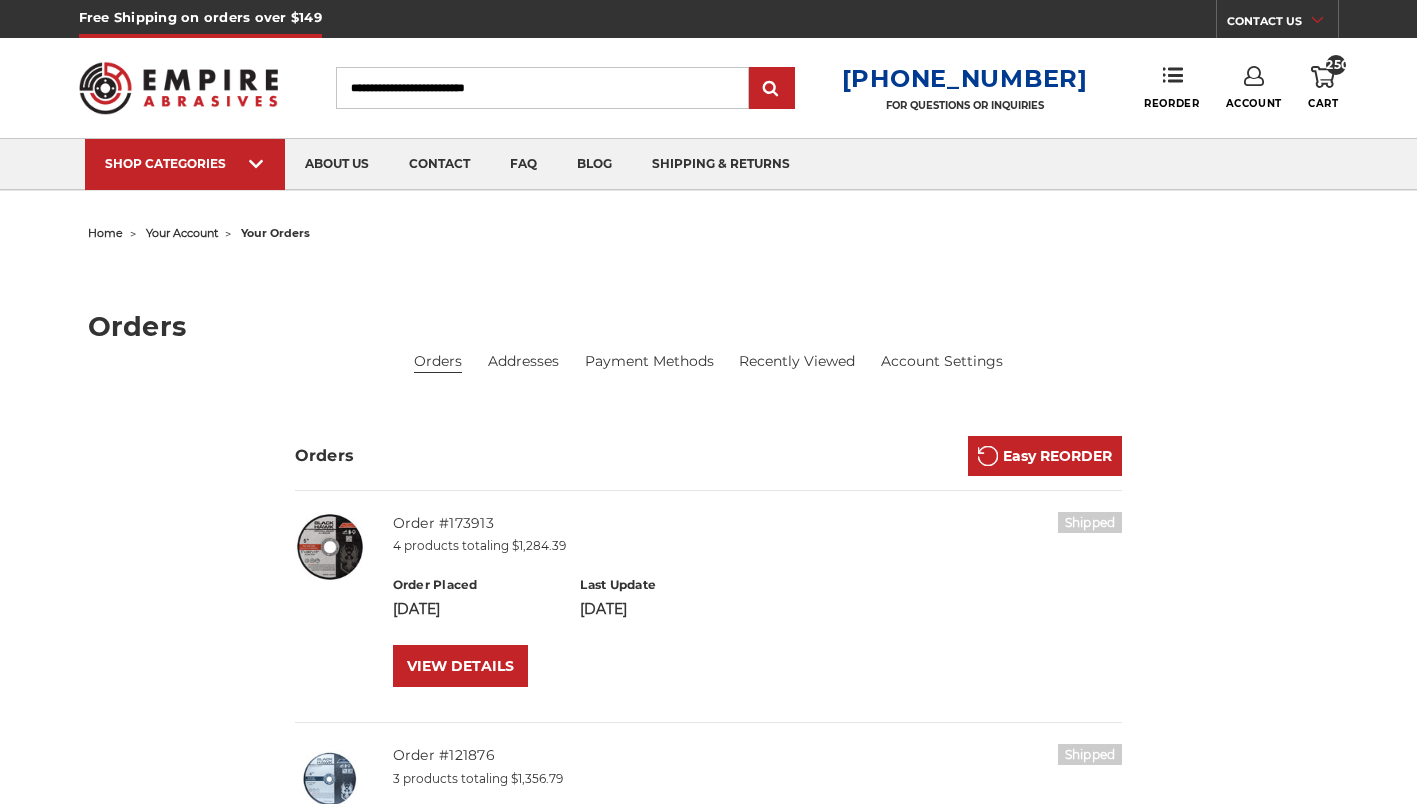 scroll, scrollTop: 0, scrollLeft: 0, axis: both 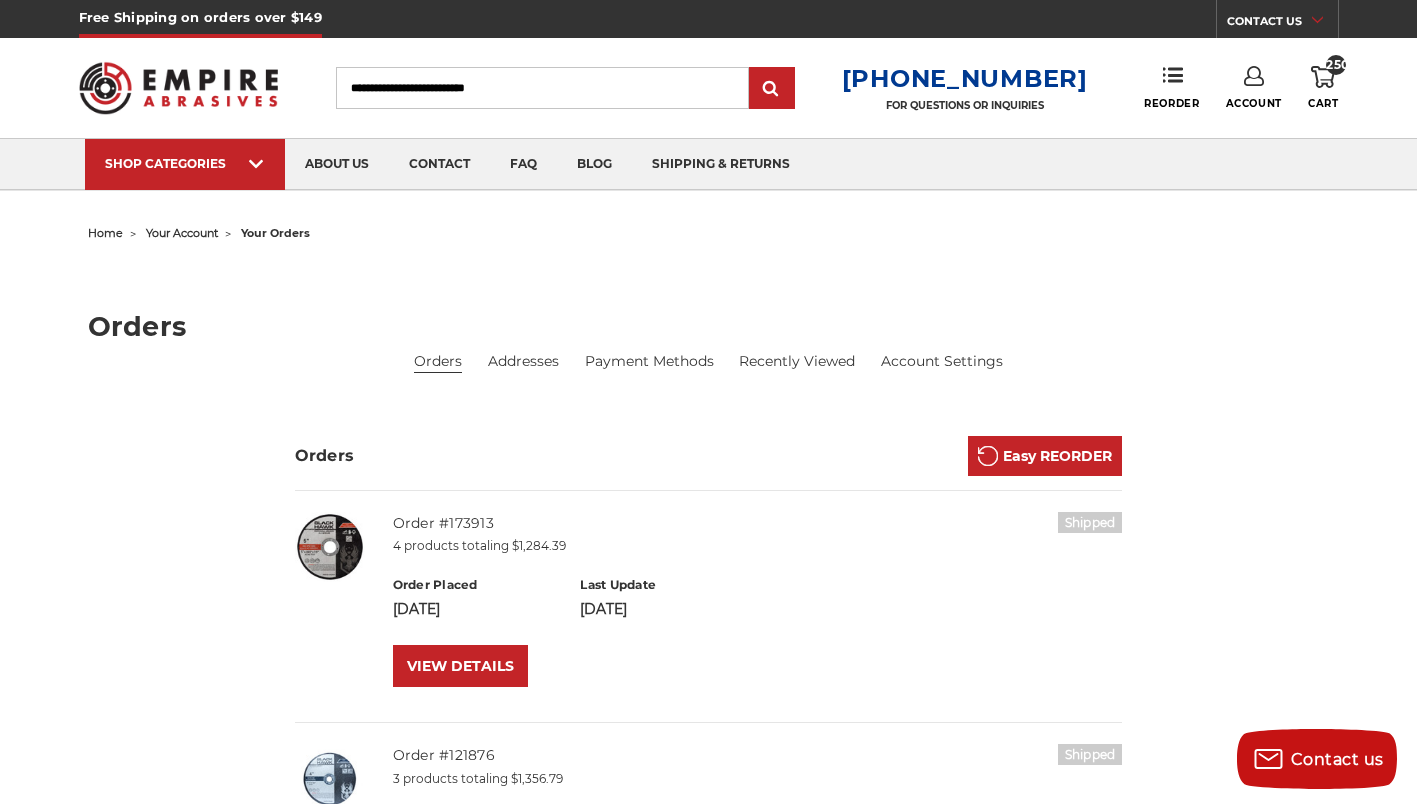 click 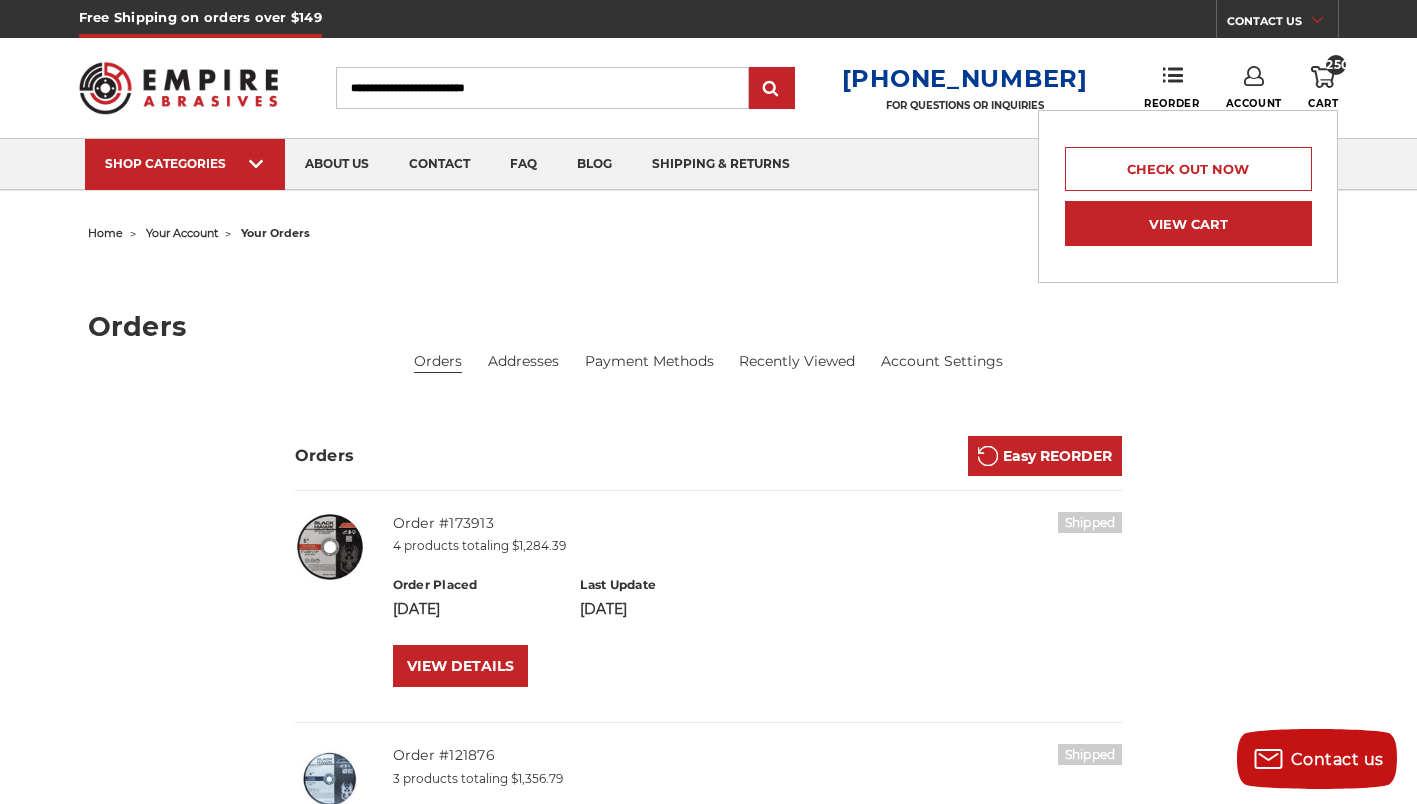 click on "View Cart" at bounding box center [1188, 223] 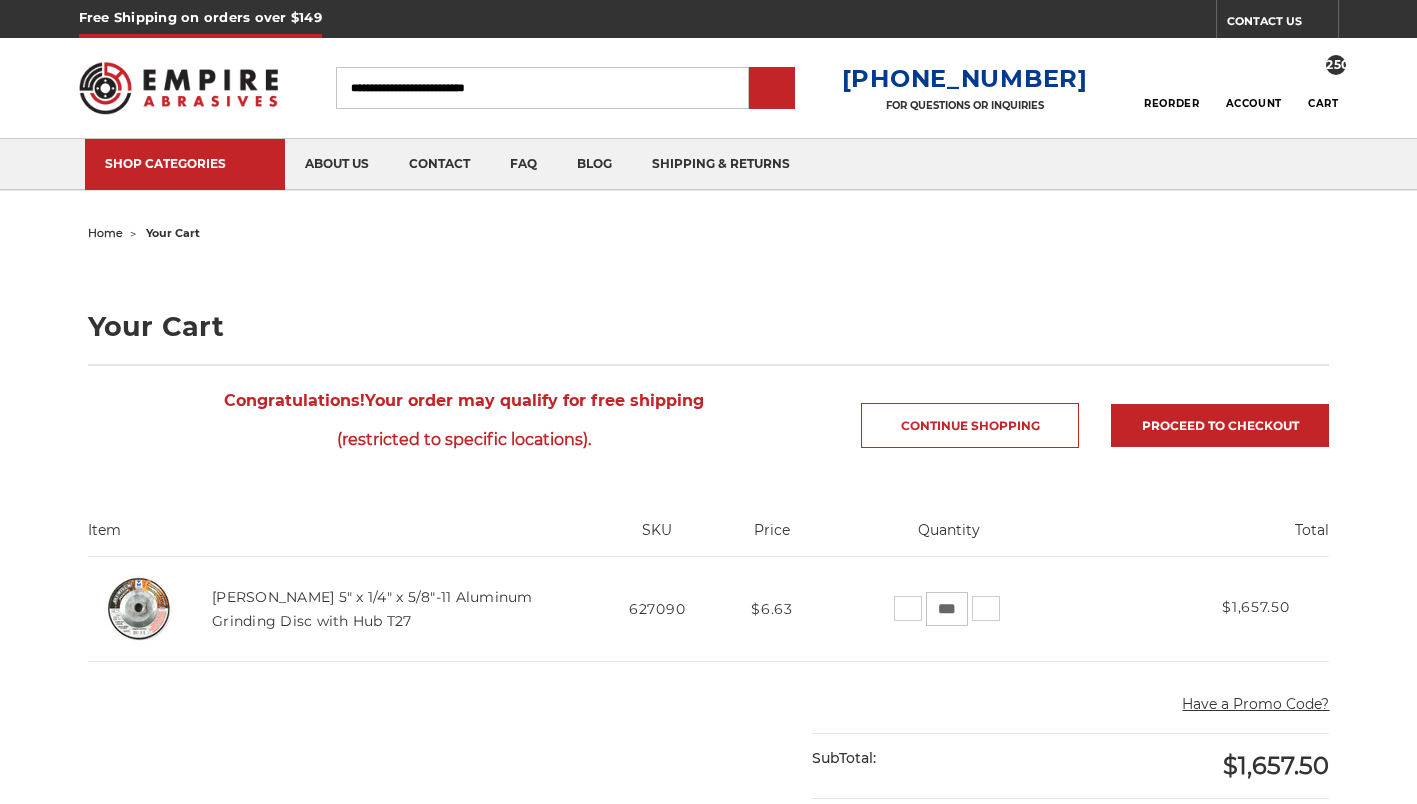 scroll, scrollTop: 0, scrollLeft: 0, axis: both 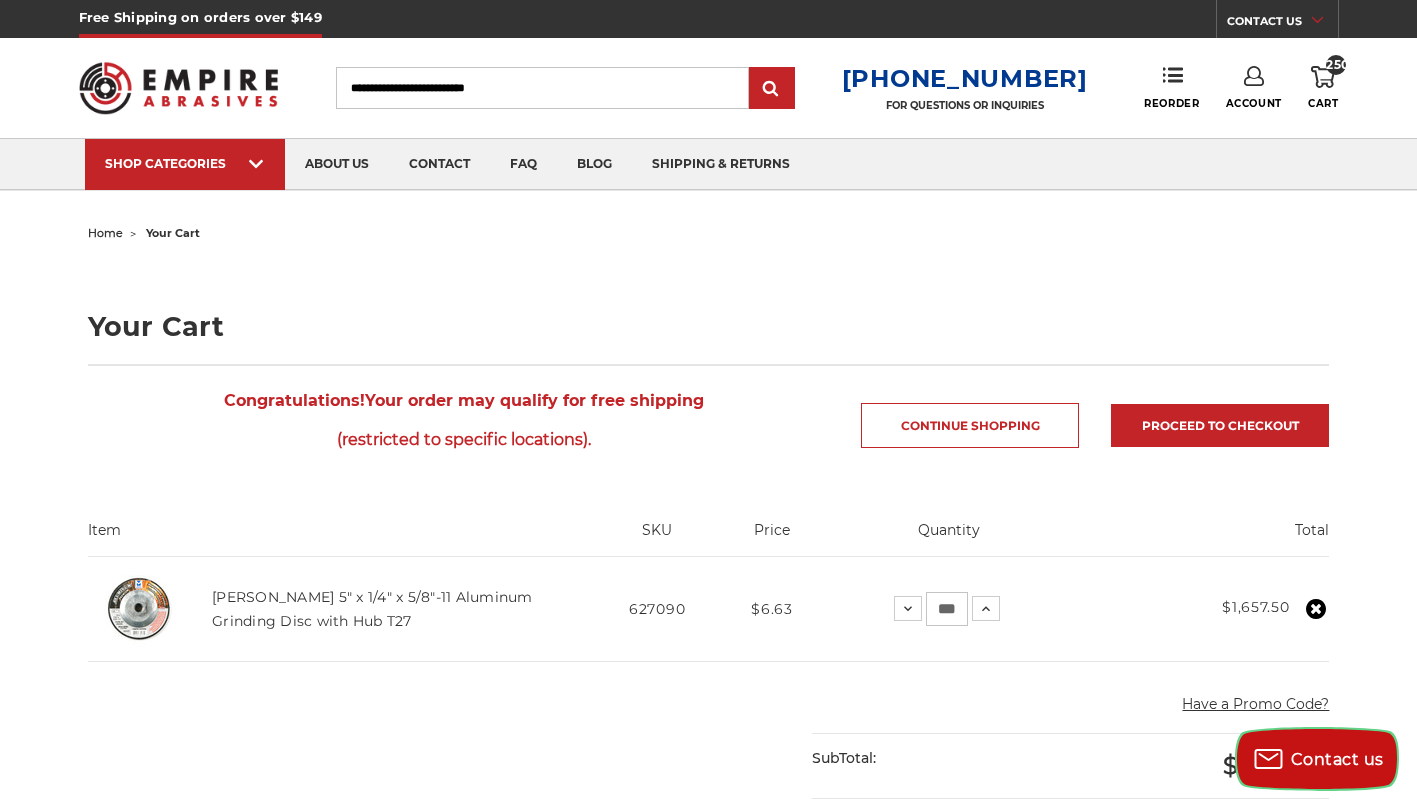 click on "Contact us" at bounding box center (1337, 759) 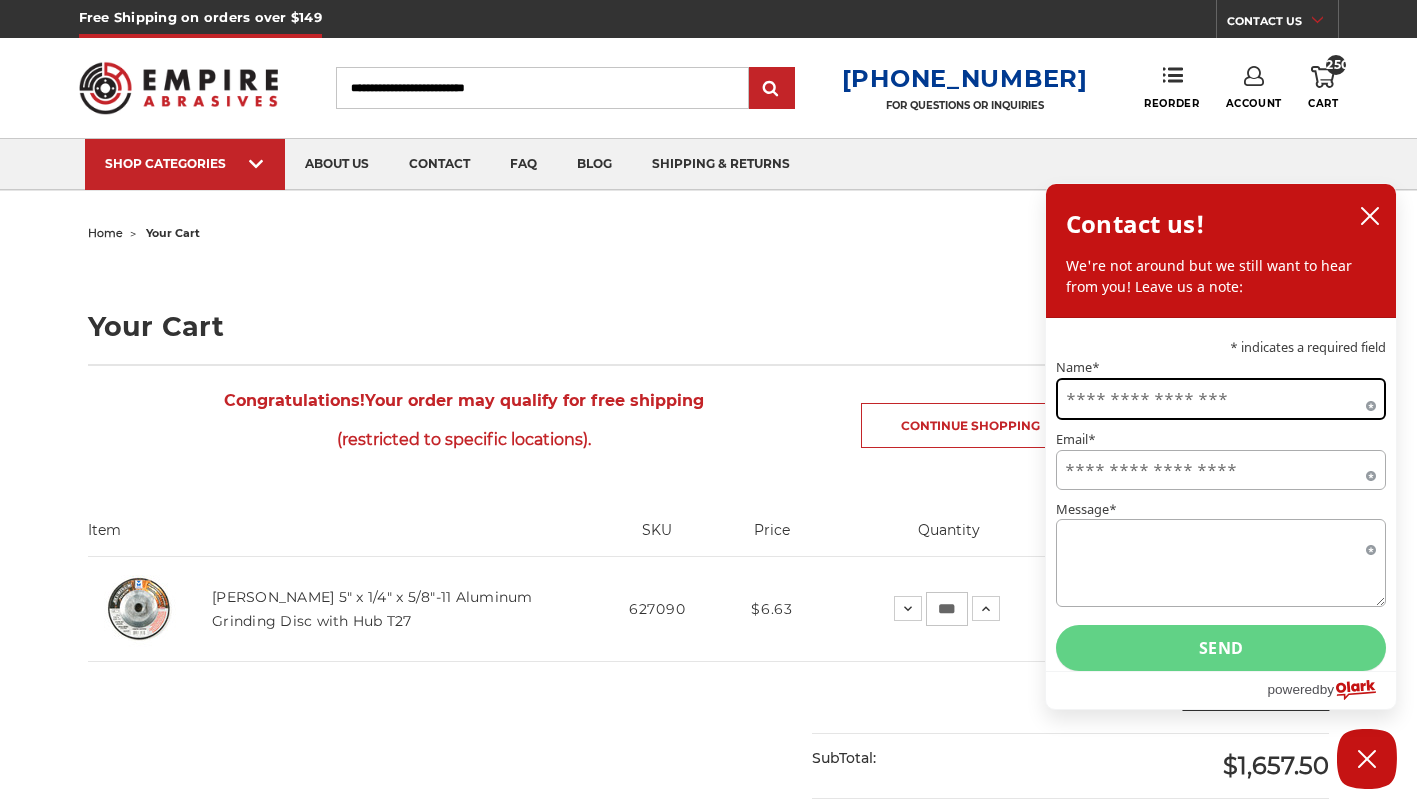 click on "Name*" at bounding box center (1221, 399) 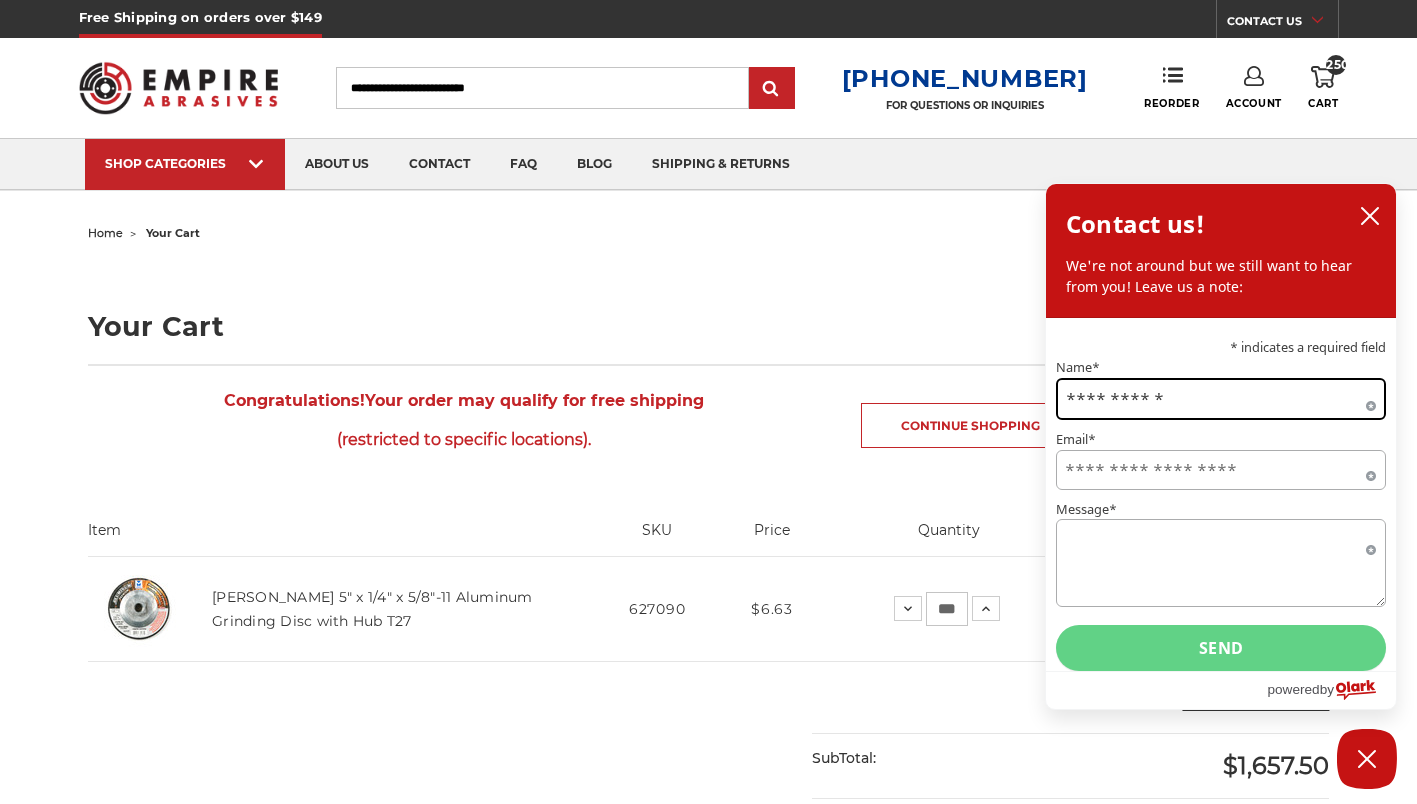 type on "**********" 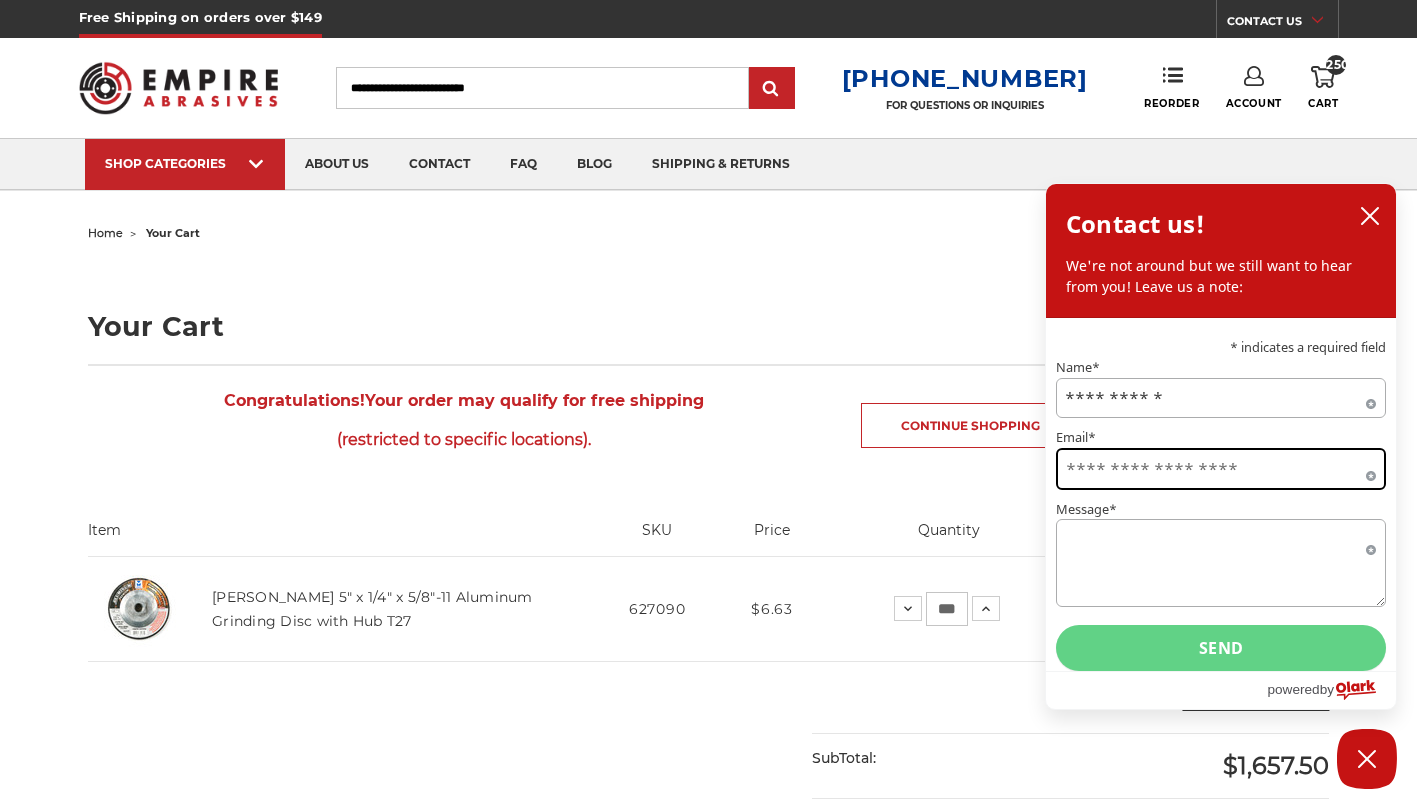 click on "Email*" at bounding box center [1221, 469] 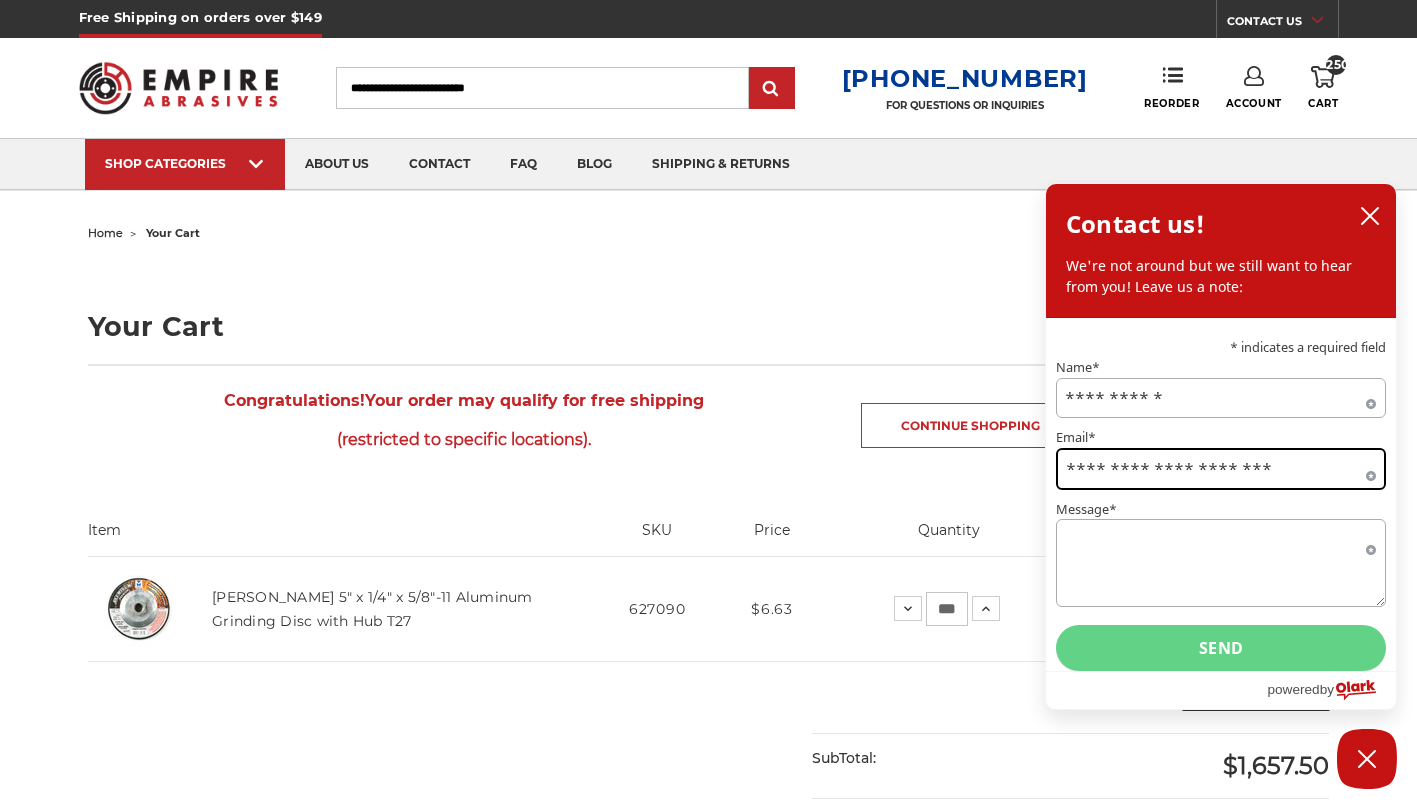 type on "**********" 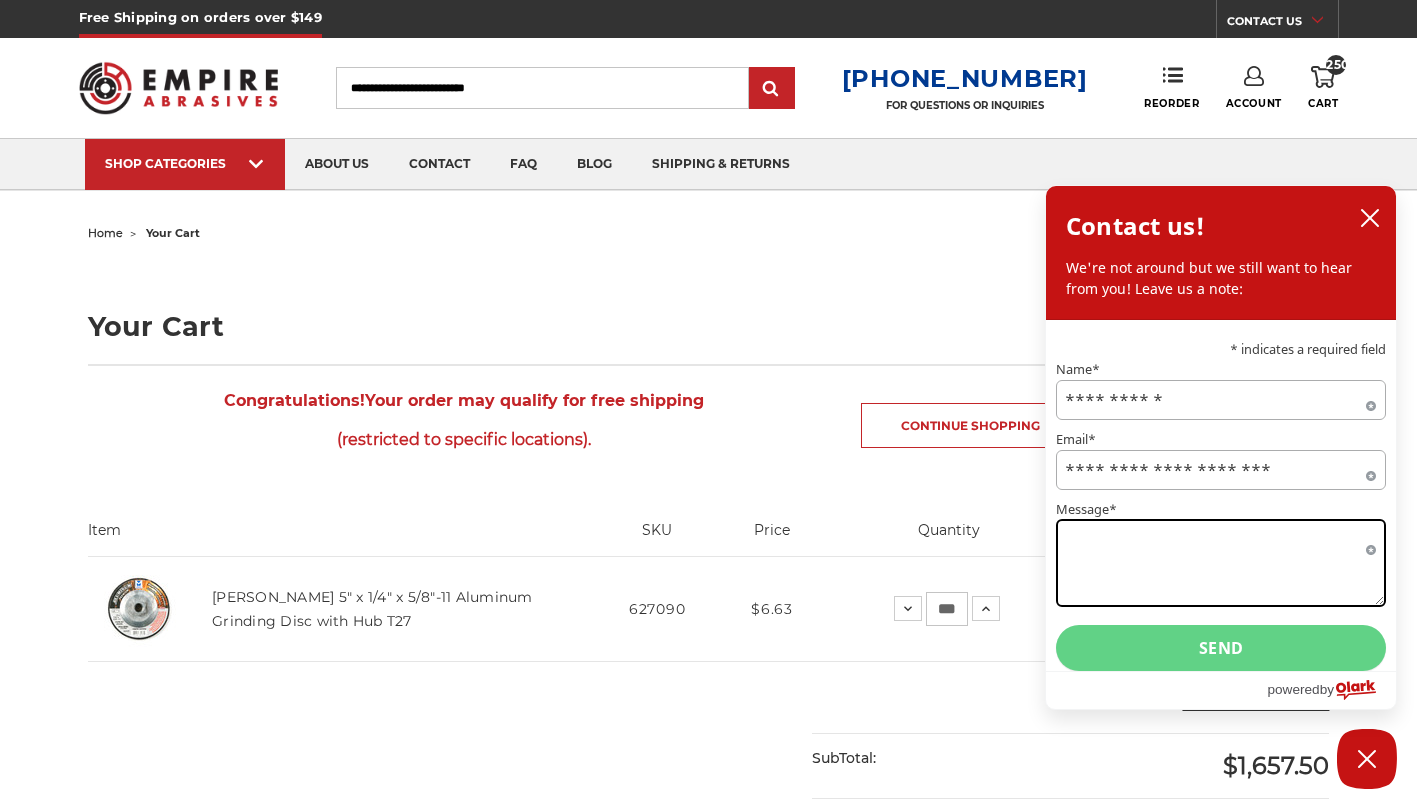 click on "Message*" at bounding box center (1221, 563) 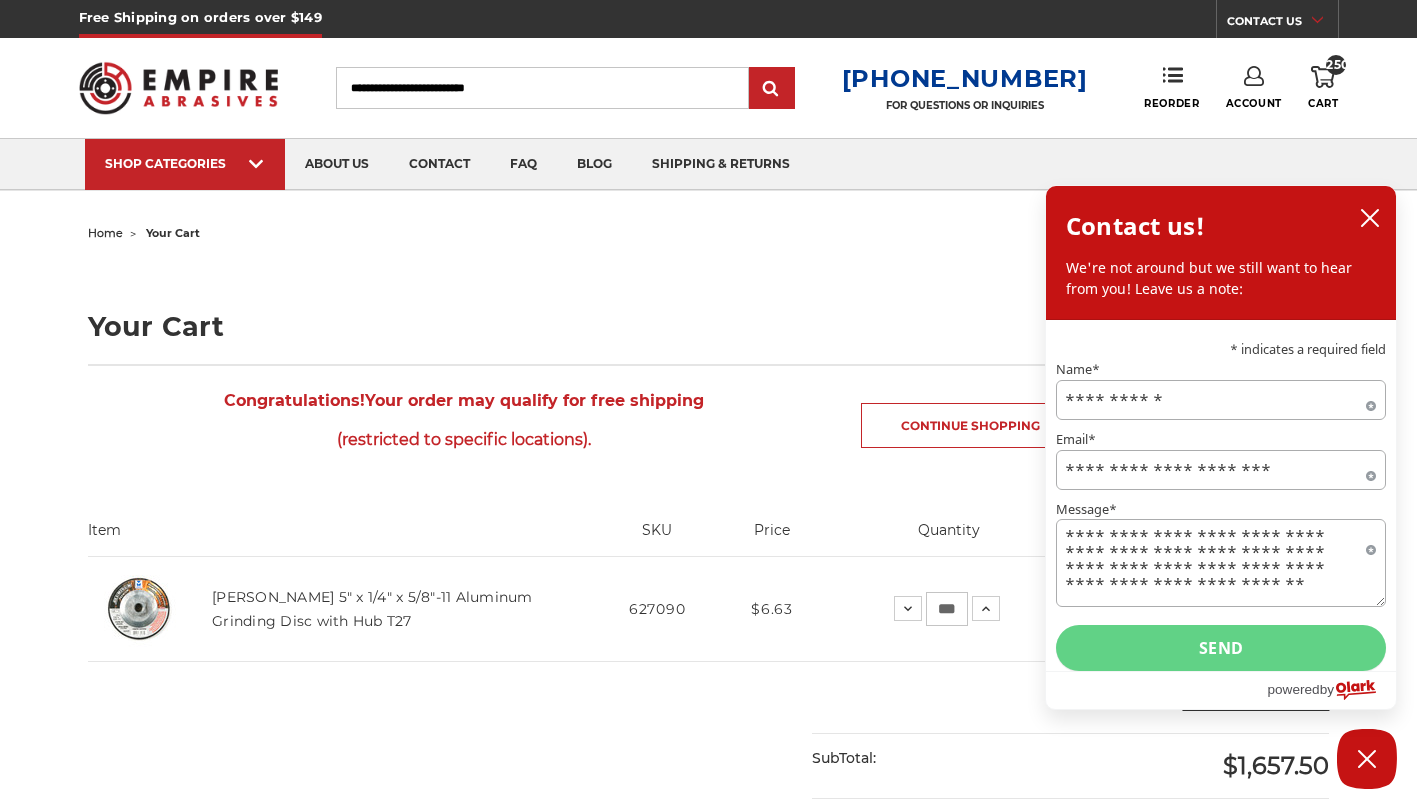 drag, startPoint x: 1146, startPoint y: 574, endPoint x: 1033, endPoint y: 575, distance: 113.004425 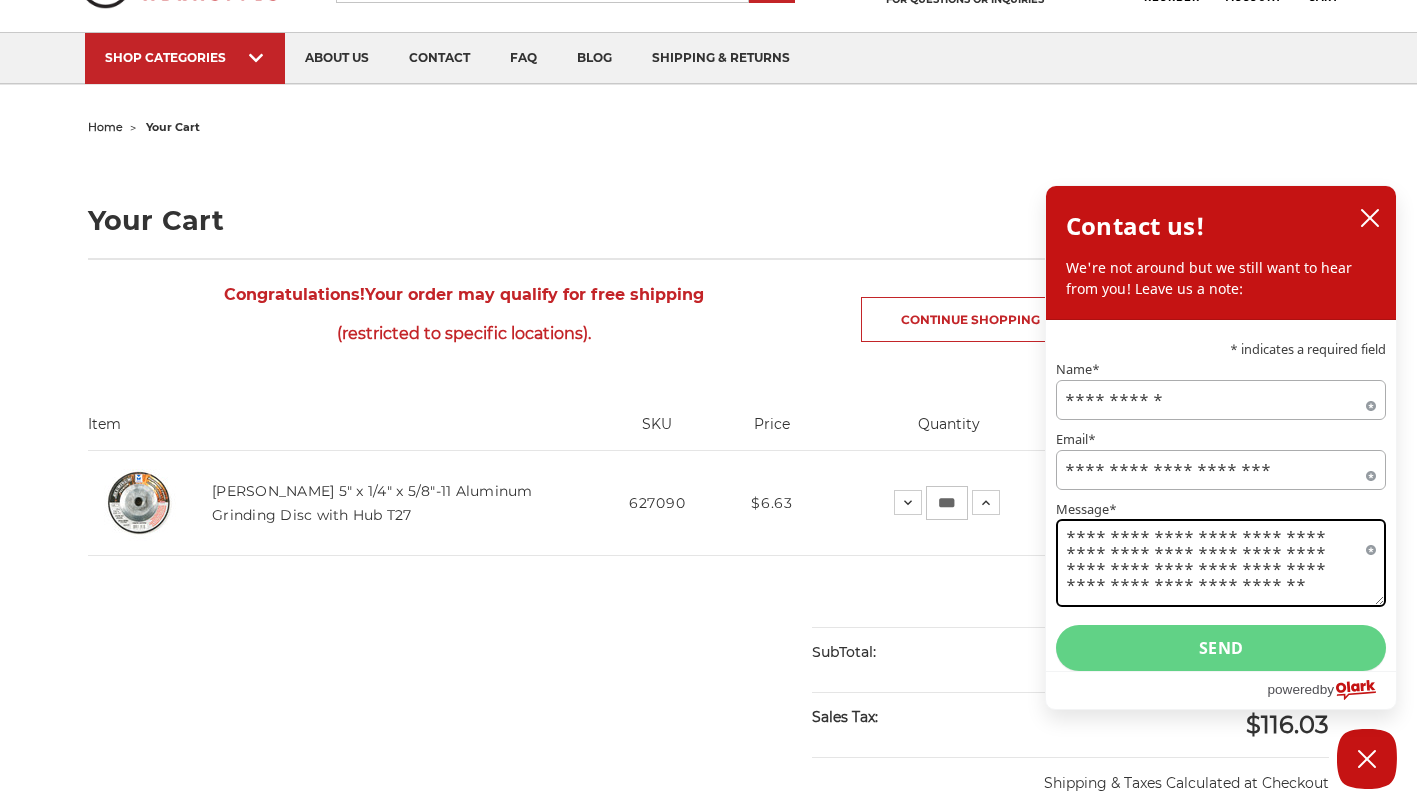scroll, scrollTop: 300, scrollLeft: 0, axis: vertical 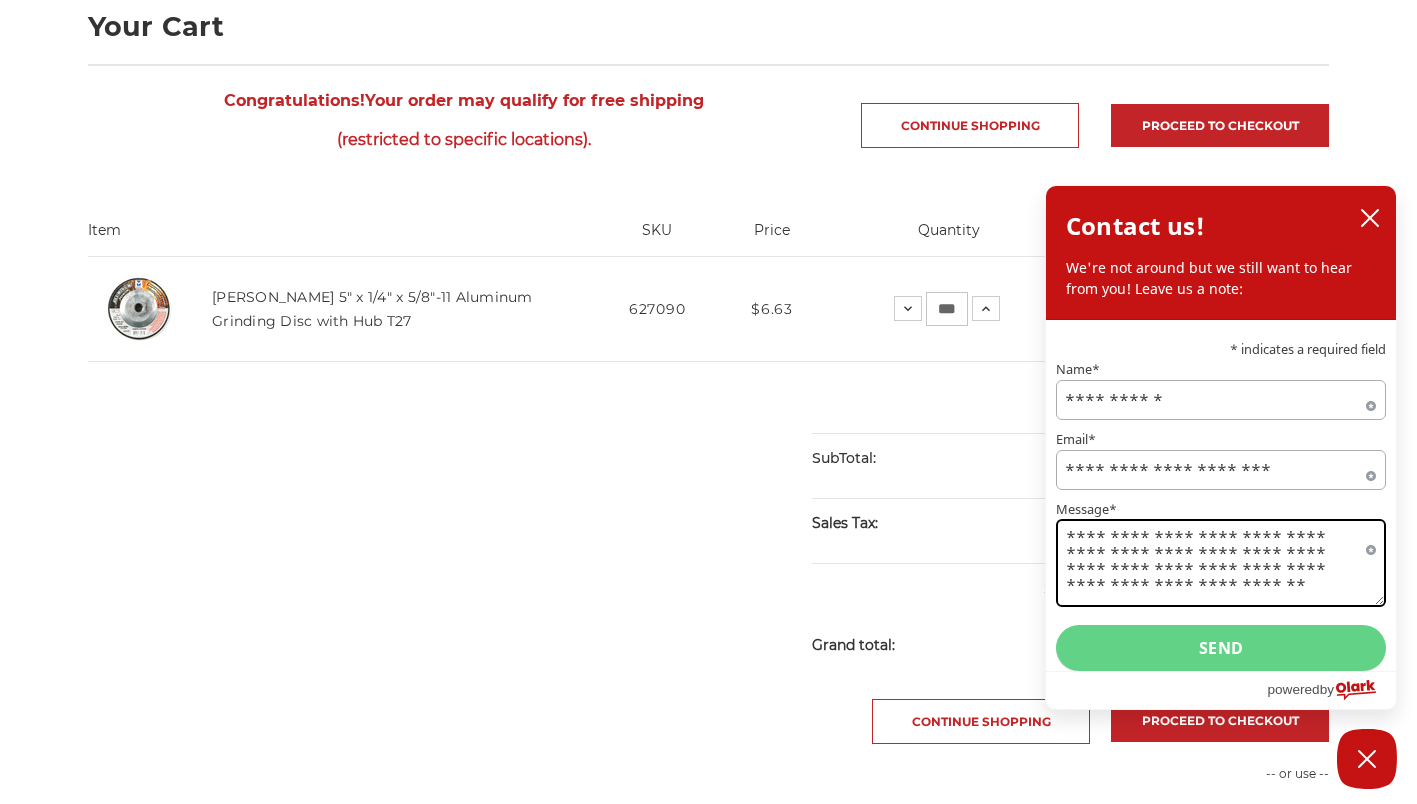 type on "**********" 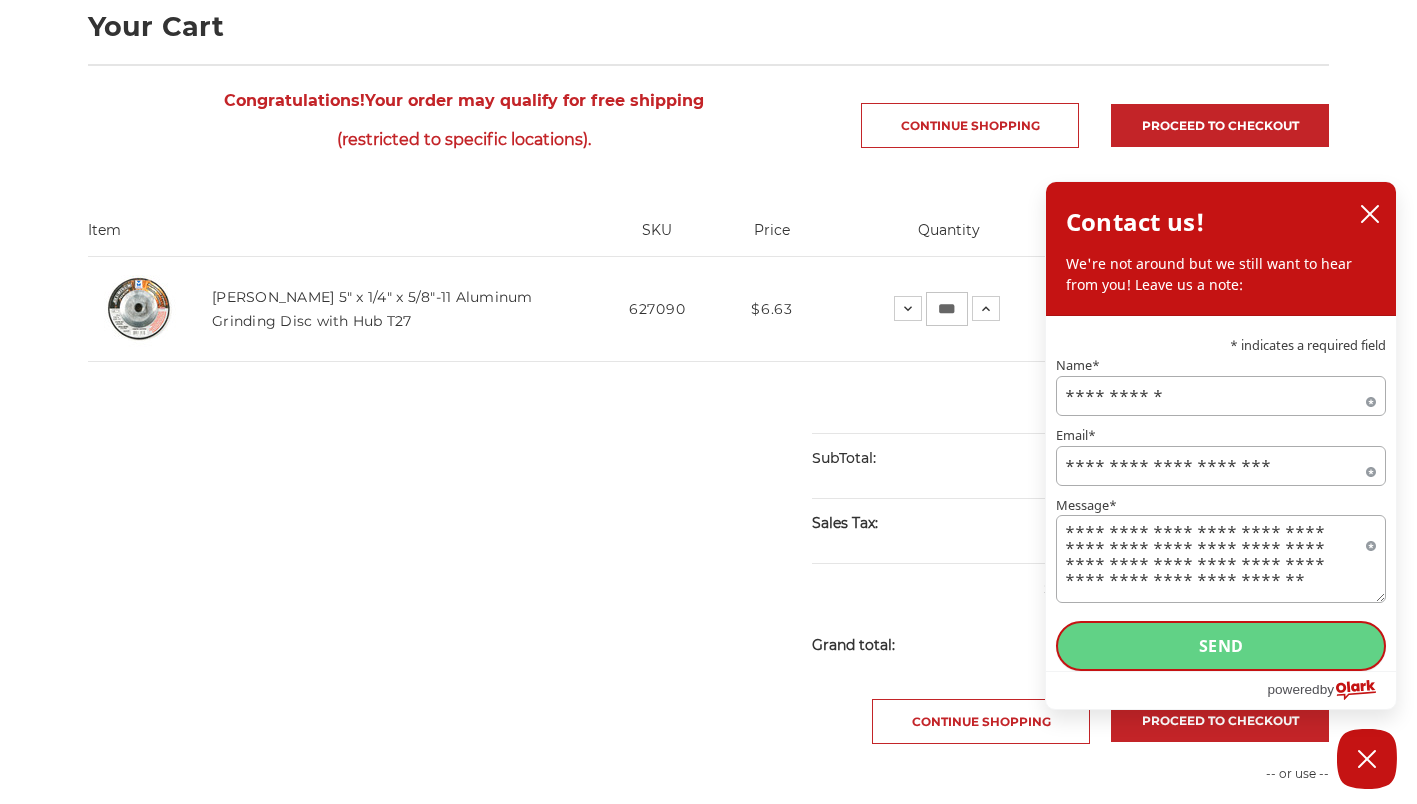 click on "Send" at bounding box center [1221, 646] 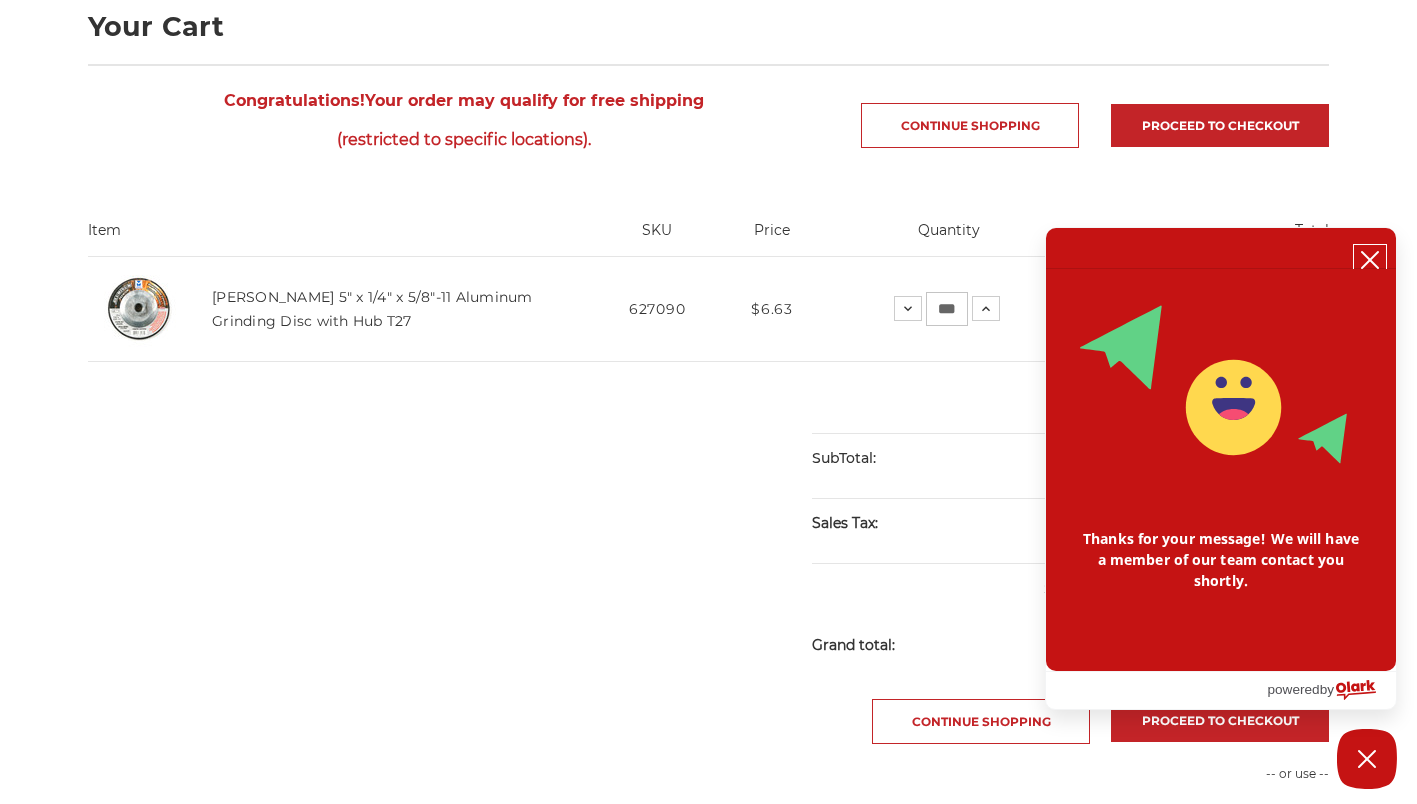 click 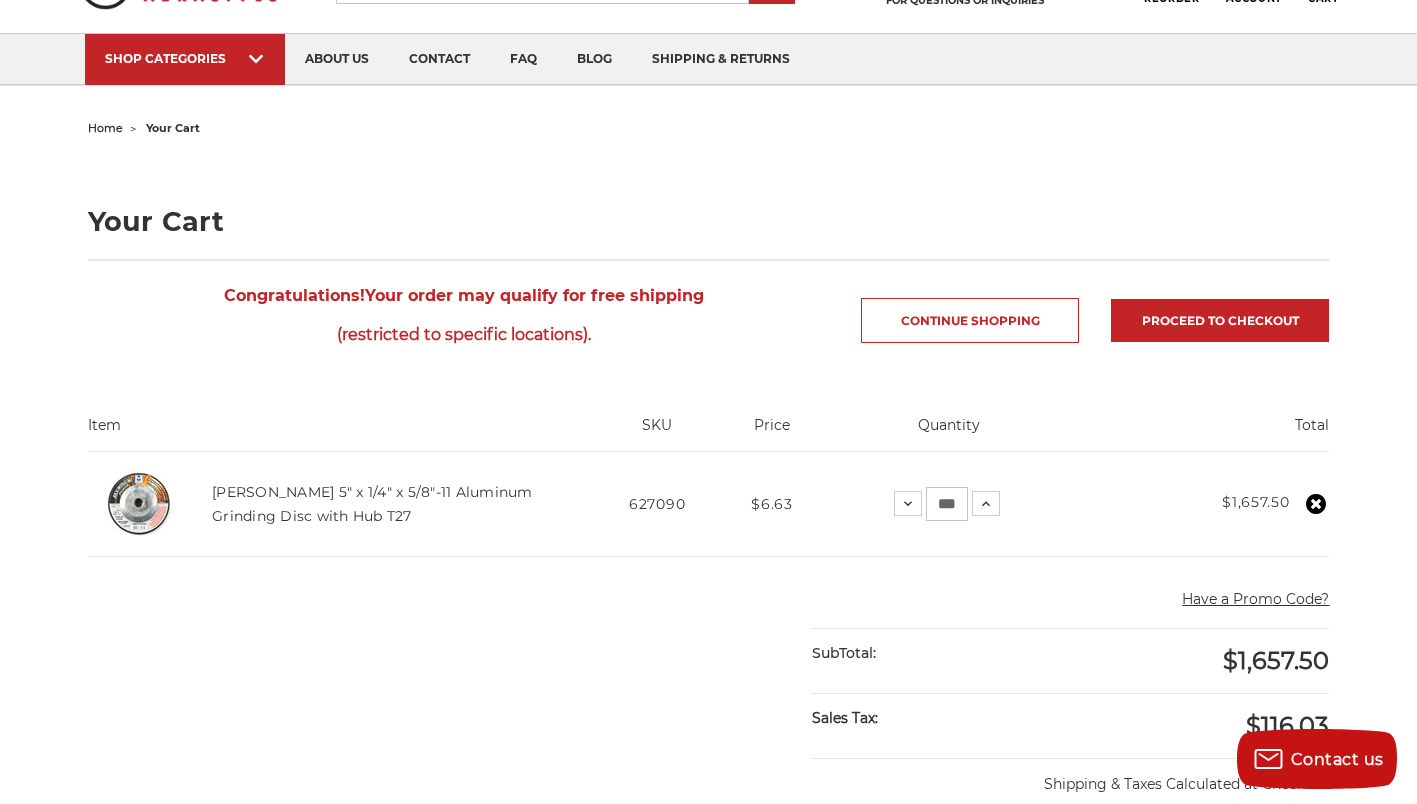 scroll, scrollTop: 100, scrollLeft: 0, axis: vertical 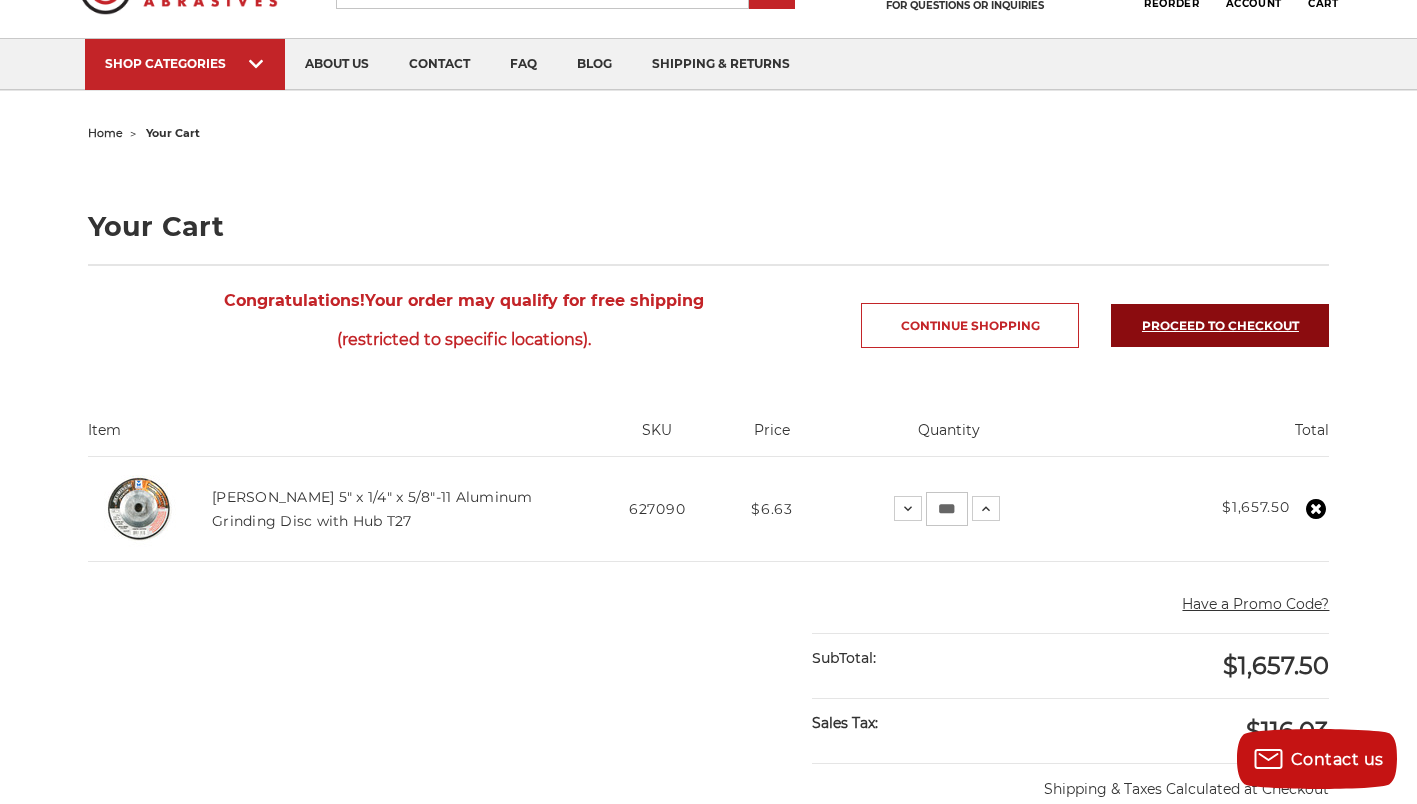 click on "Proceed to checkout" at bounding box center [1220, 325] 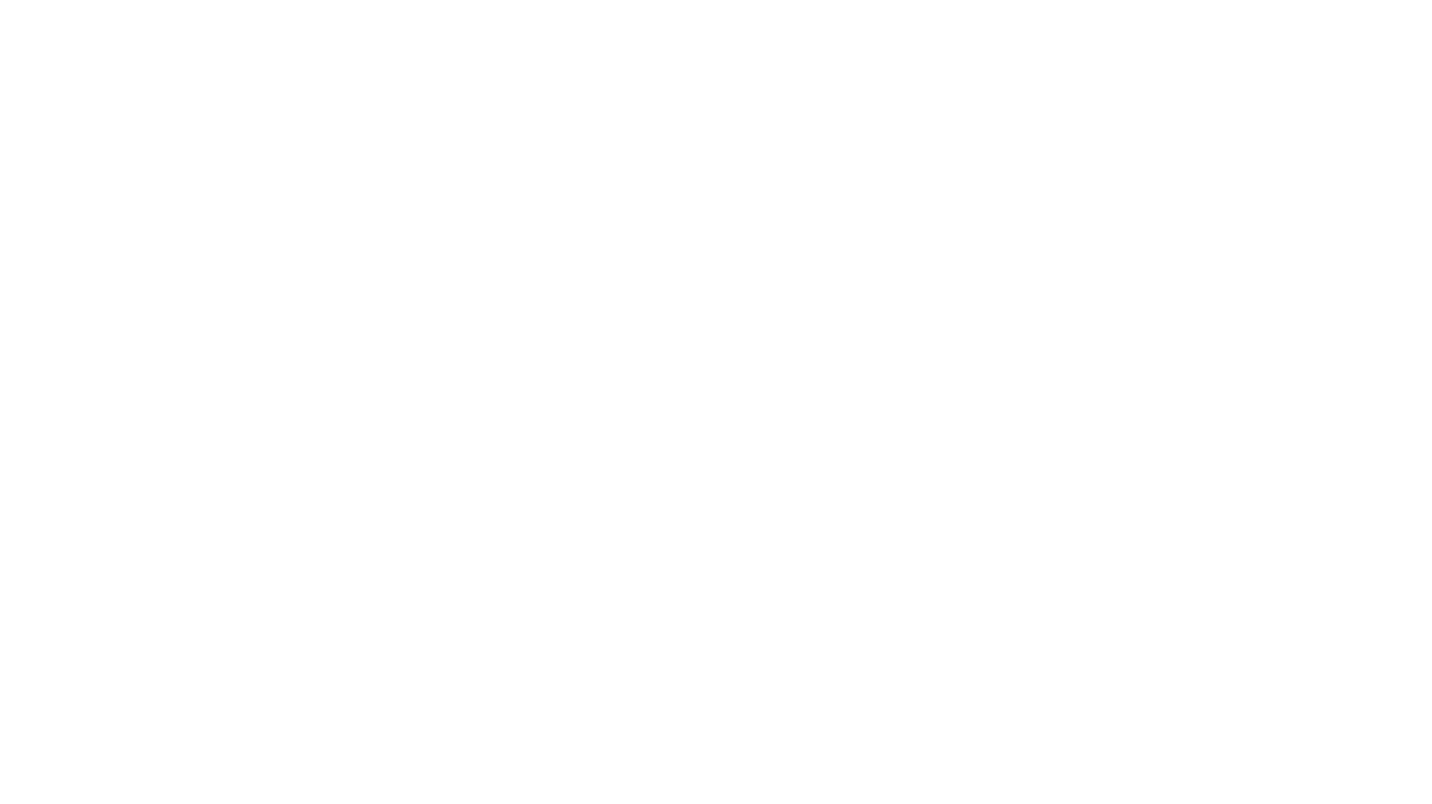 scroll, scrollTop: 0, scrollLeft: 0, axis: both 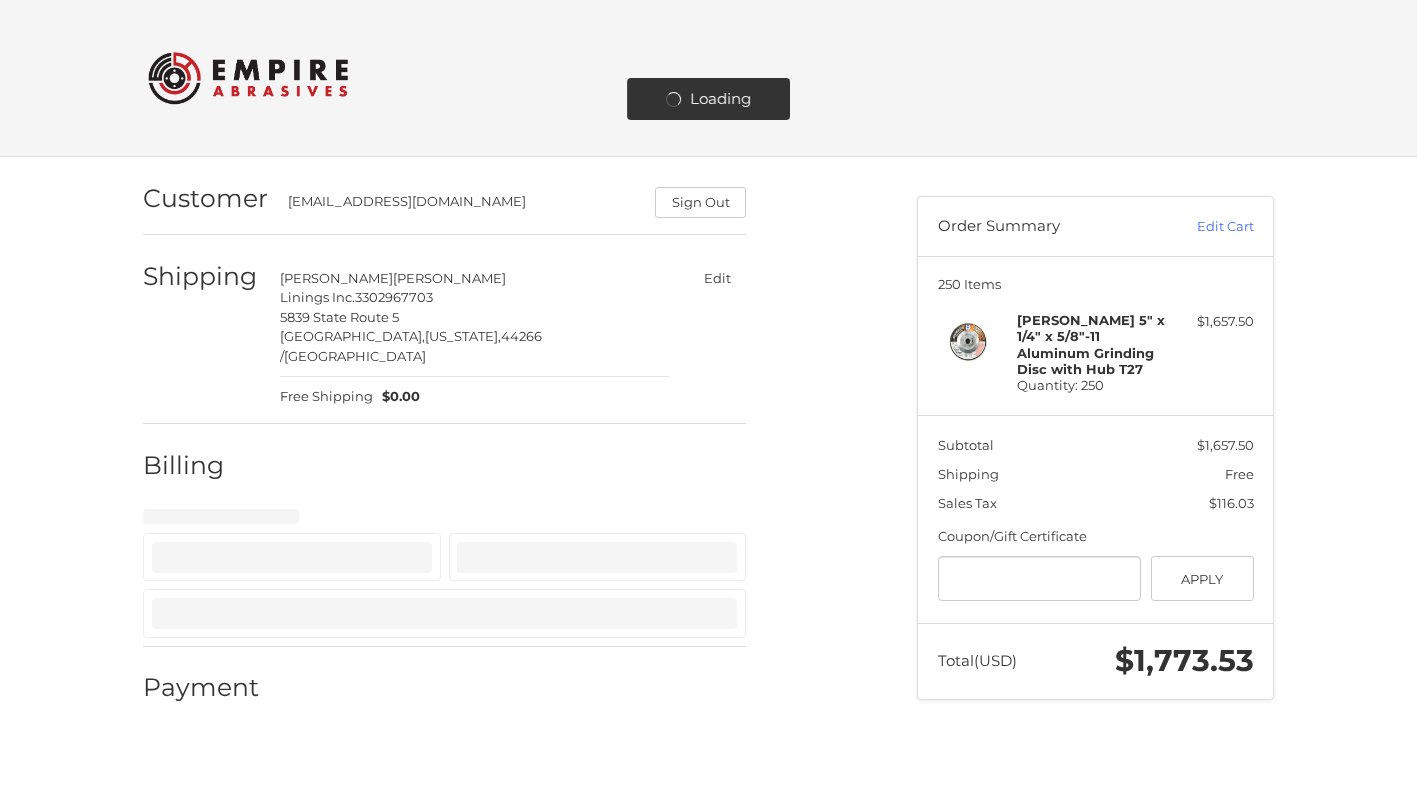 select on "**" 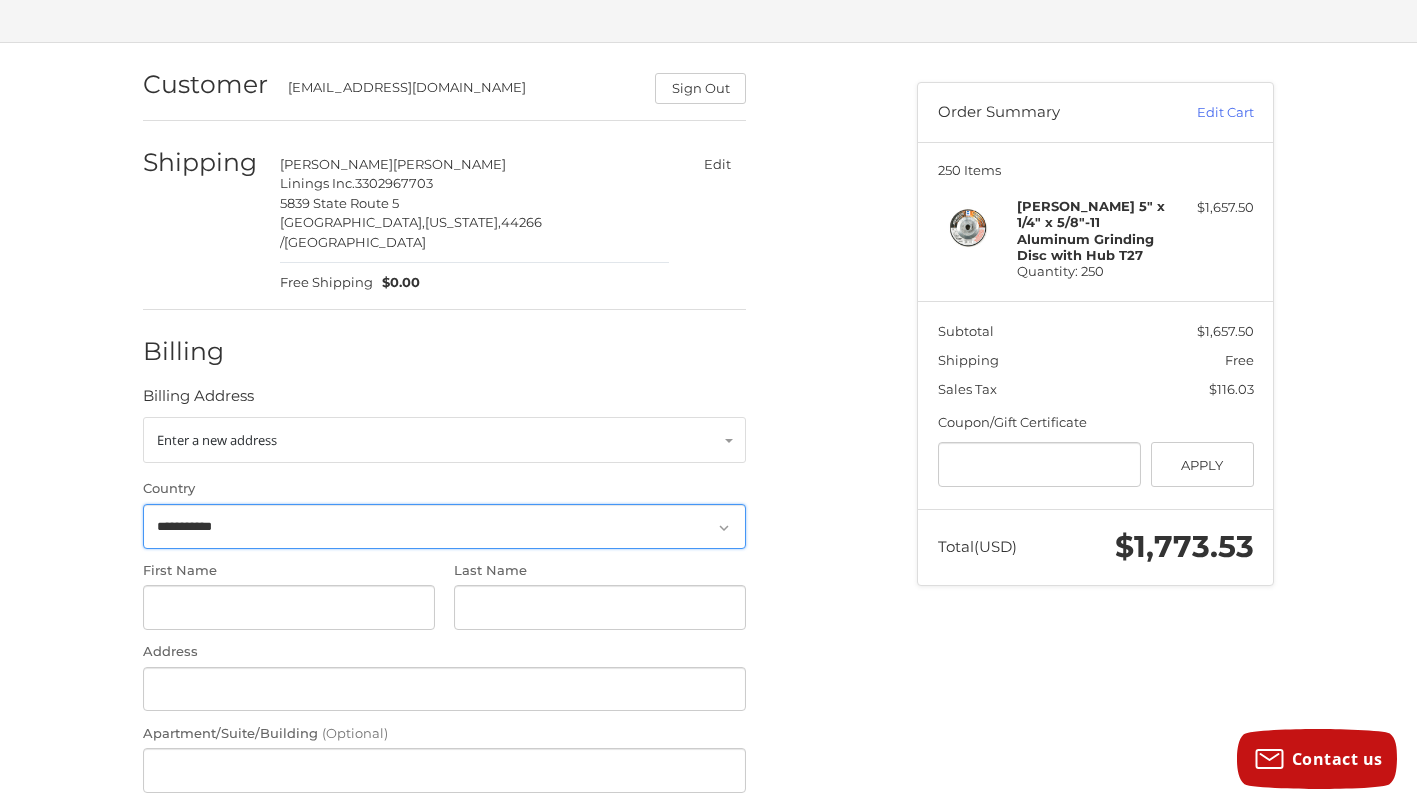 scroll, scrollTop: 0, scrollLeft: 0, axis: both 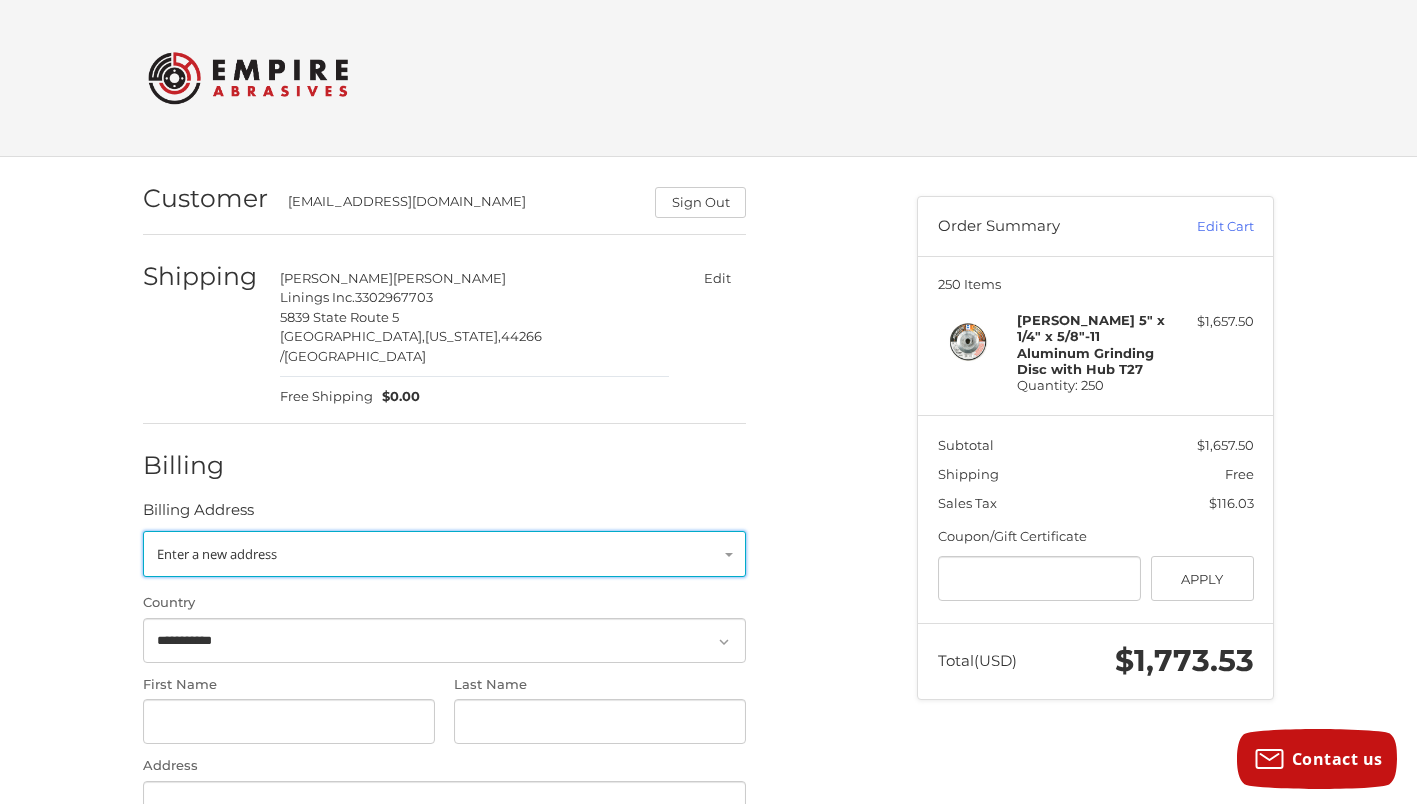 click on "Enter a new address" at bounding box center (444, 554) 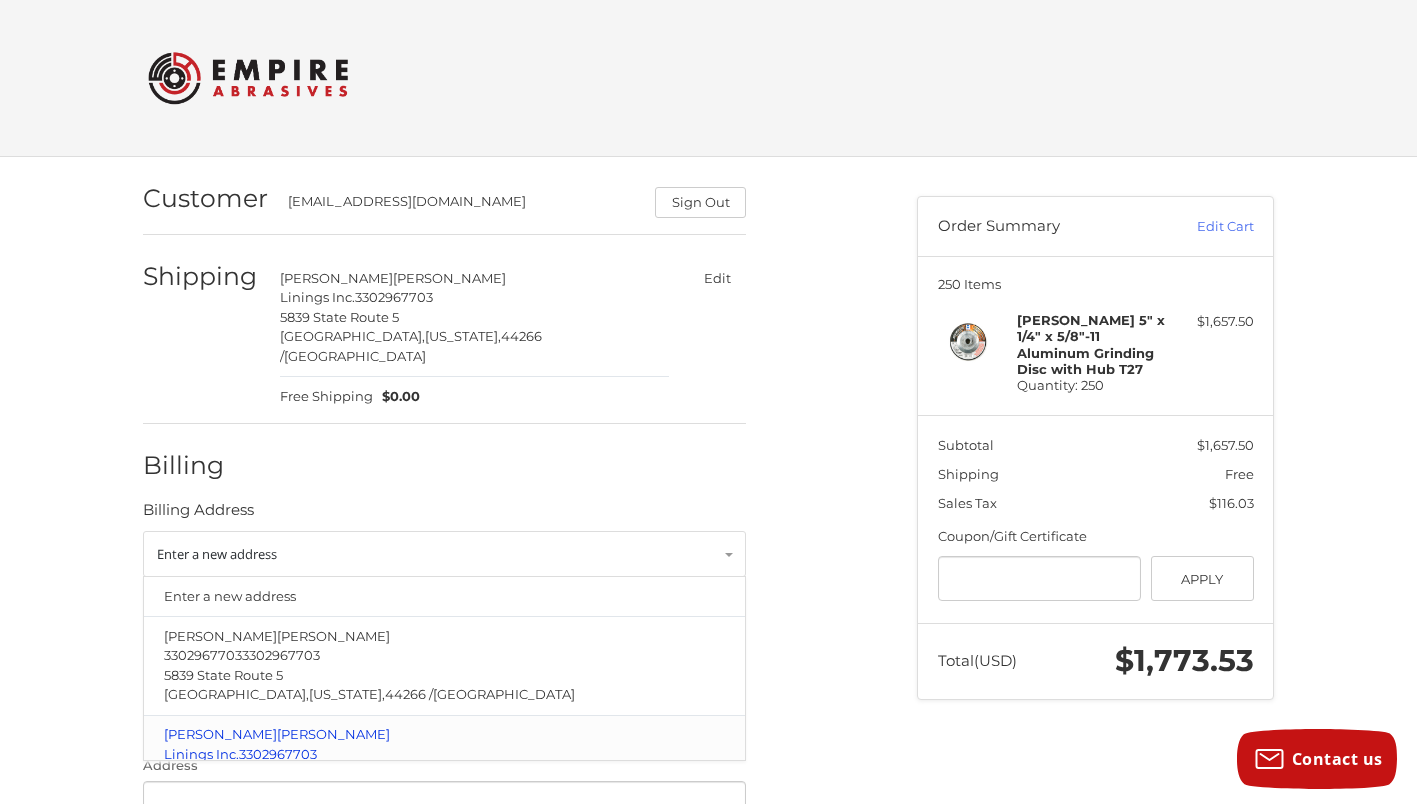 click on "[PERSON_NAME]" at bounding box center (445, 735) 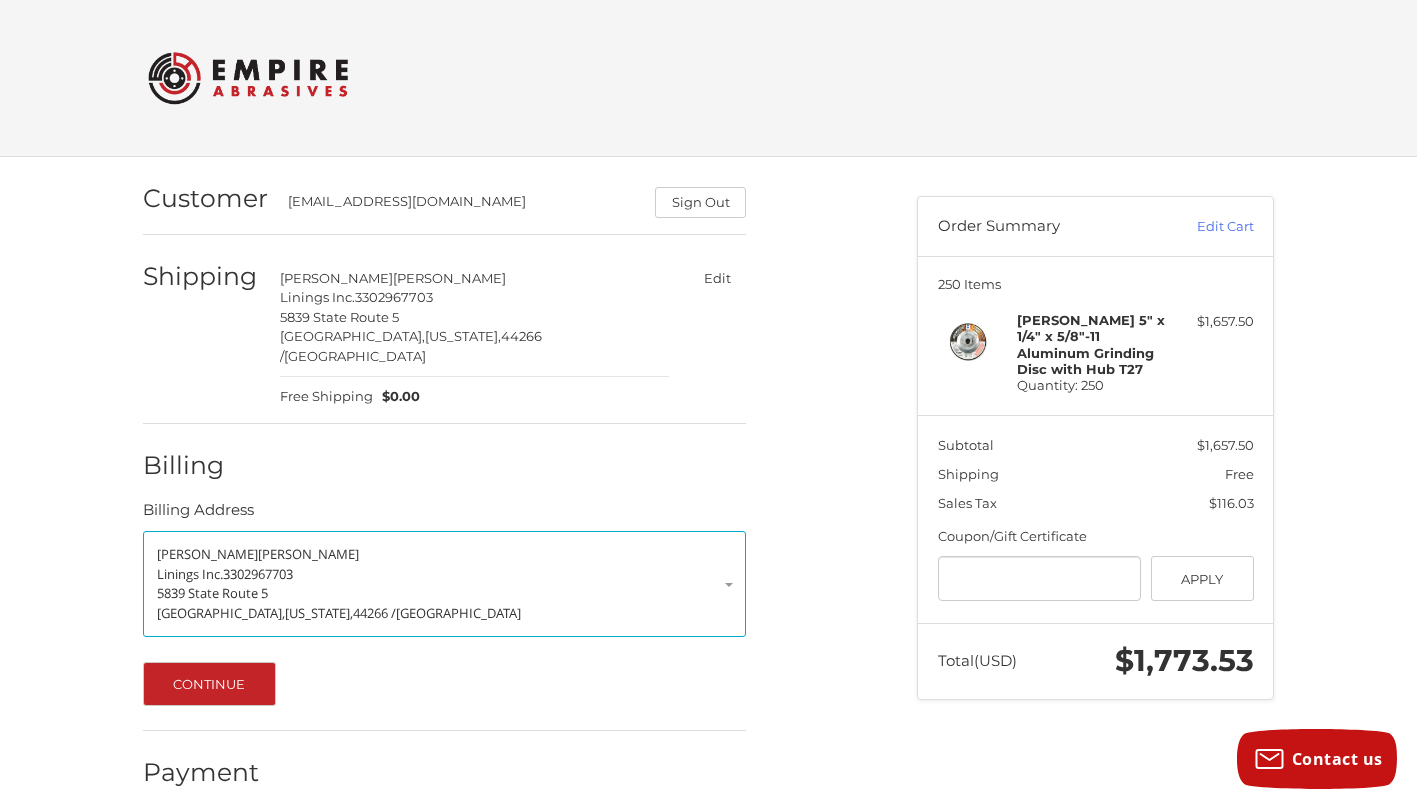 scroll, scrollTop: 2, scrollLeft: 0, axis: vertical 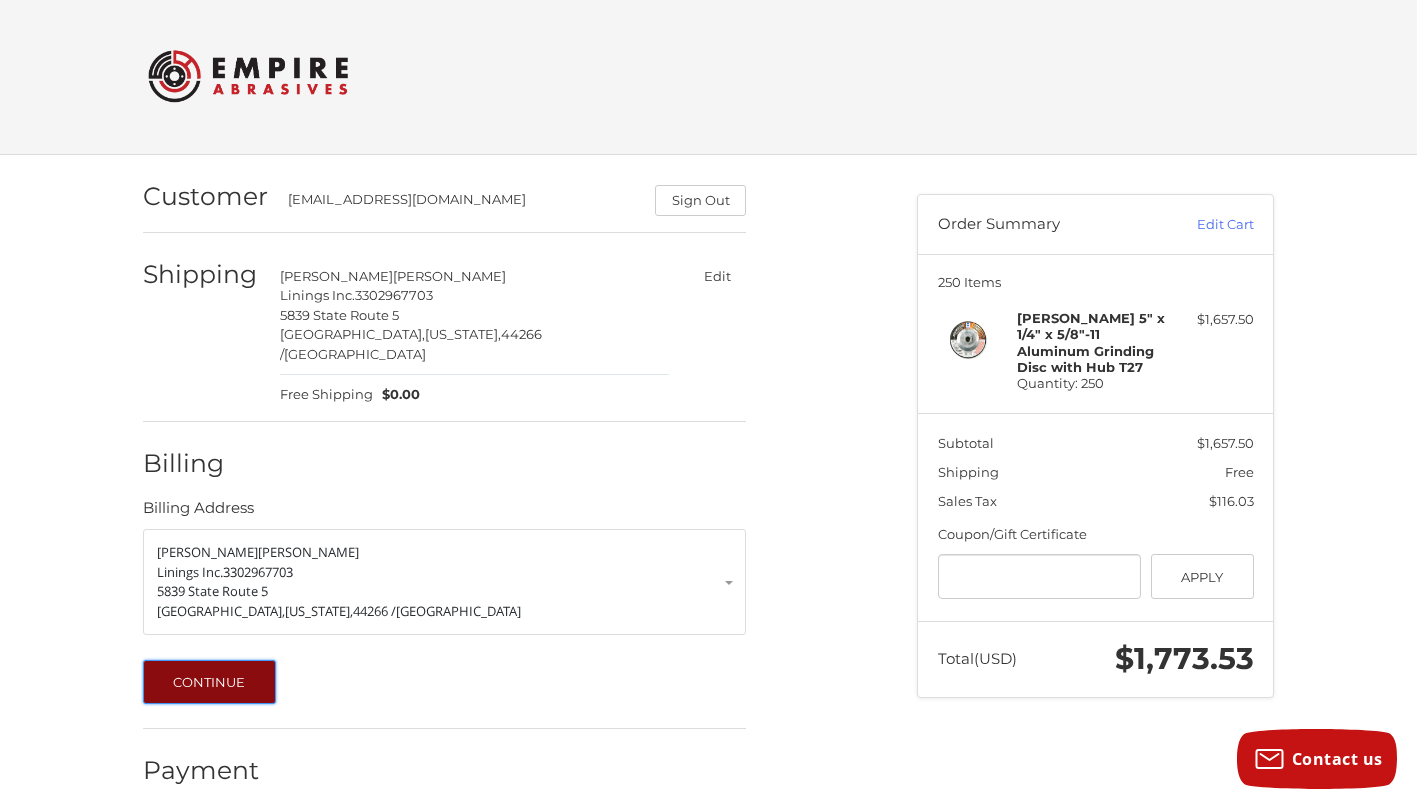 click on "Continue" at bounding box center [209, 682] 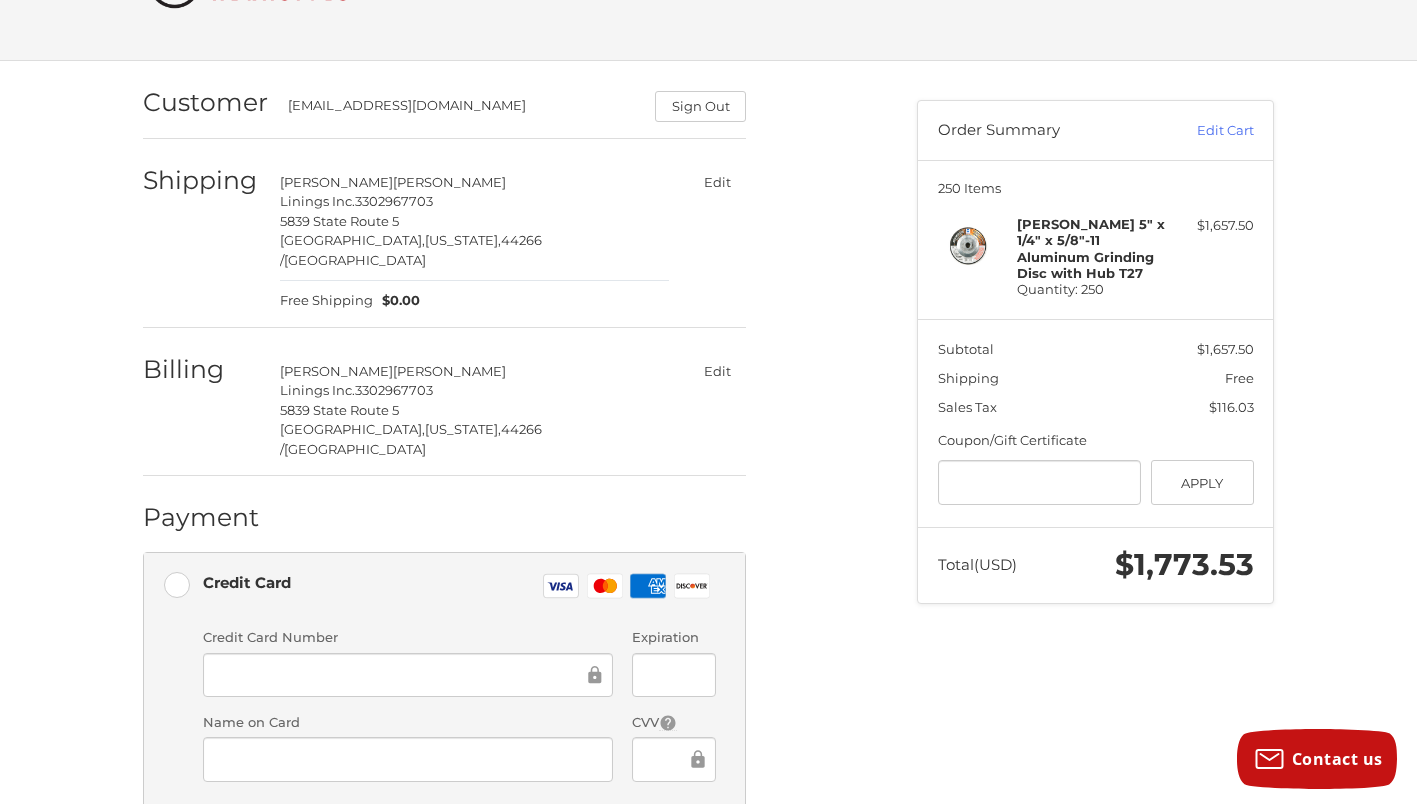 scroll, scrollTop: 0, scrollLeft: 0, axis: both 